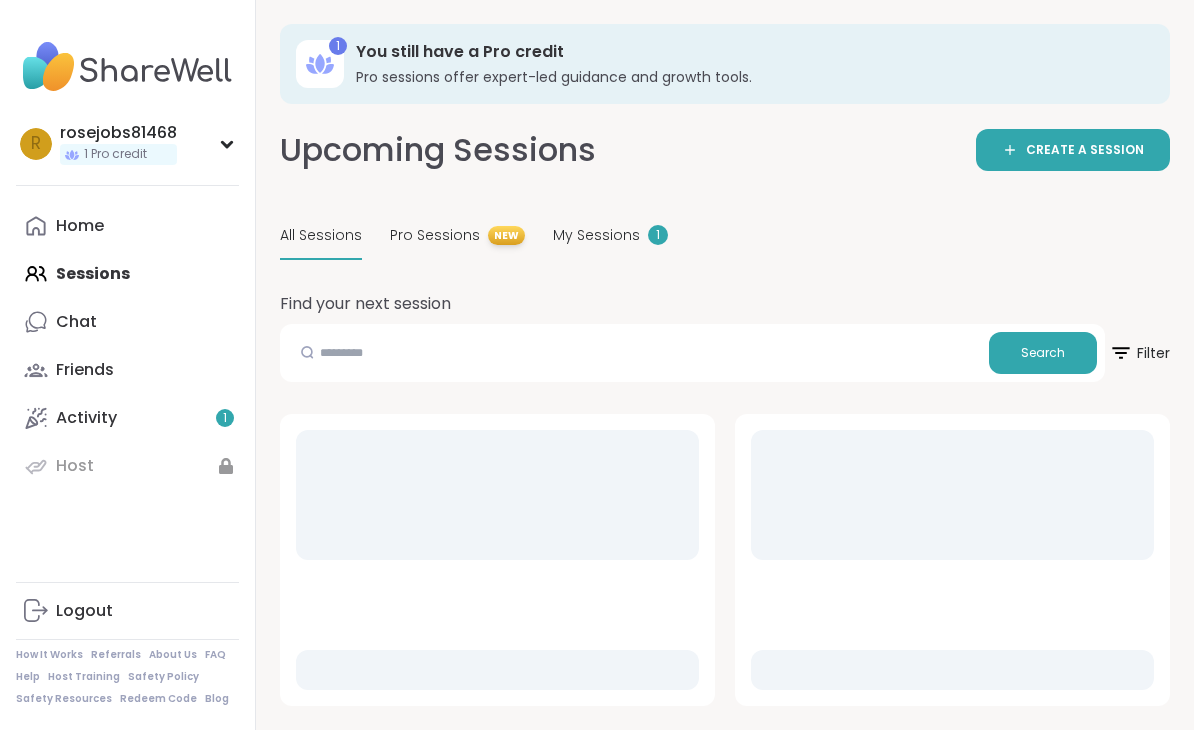 scroll, scrollTop: 0, scrollLeft: 0, axis: both 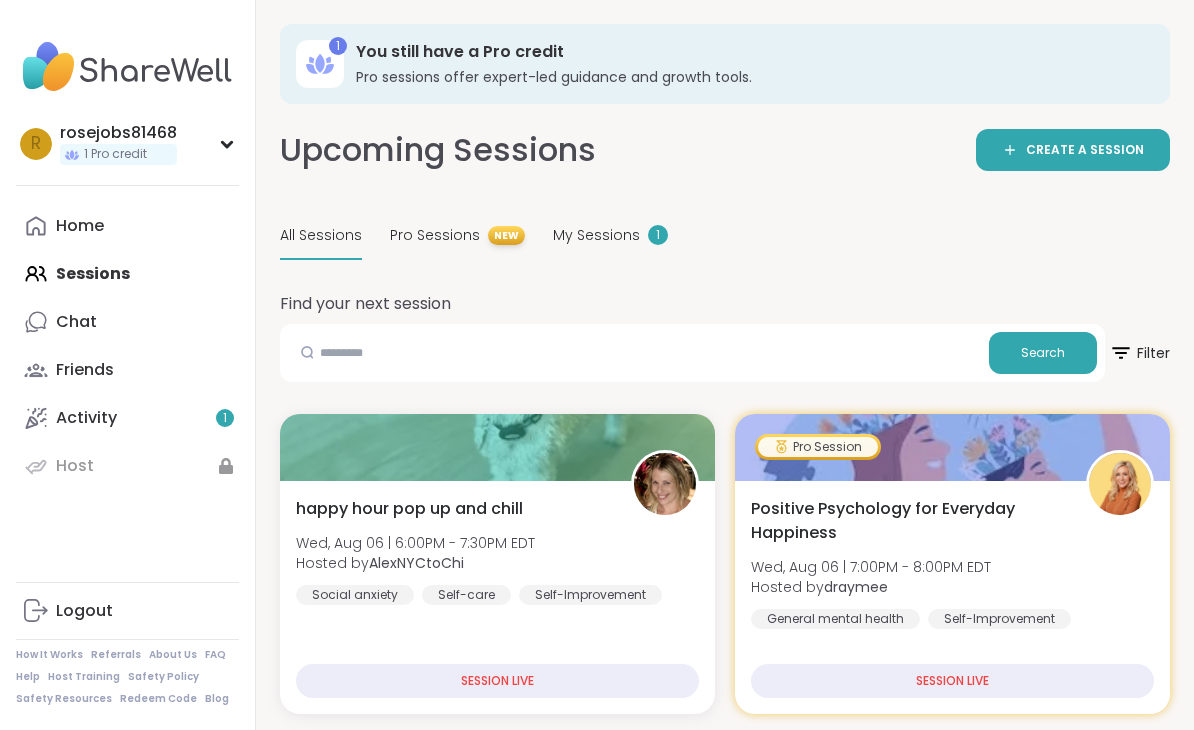 click on "My Sessions" at bounding box center (596, 235) 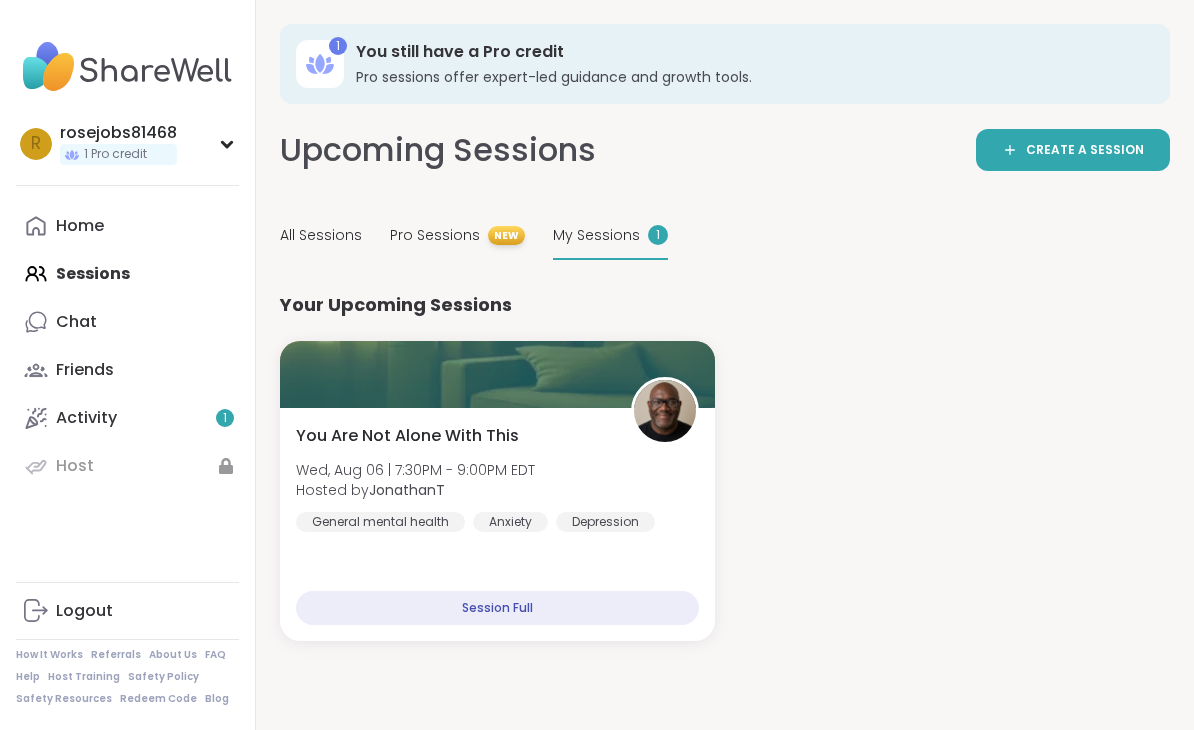 click on "Session Full" at bounding box center [497, 608] 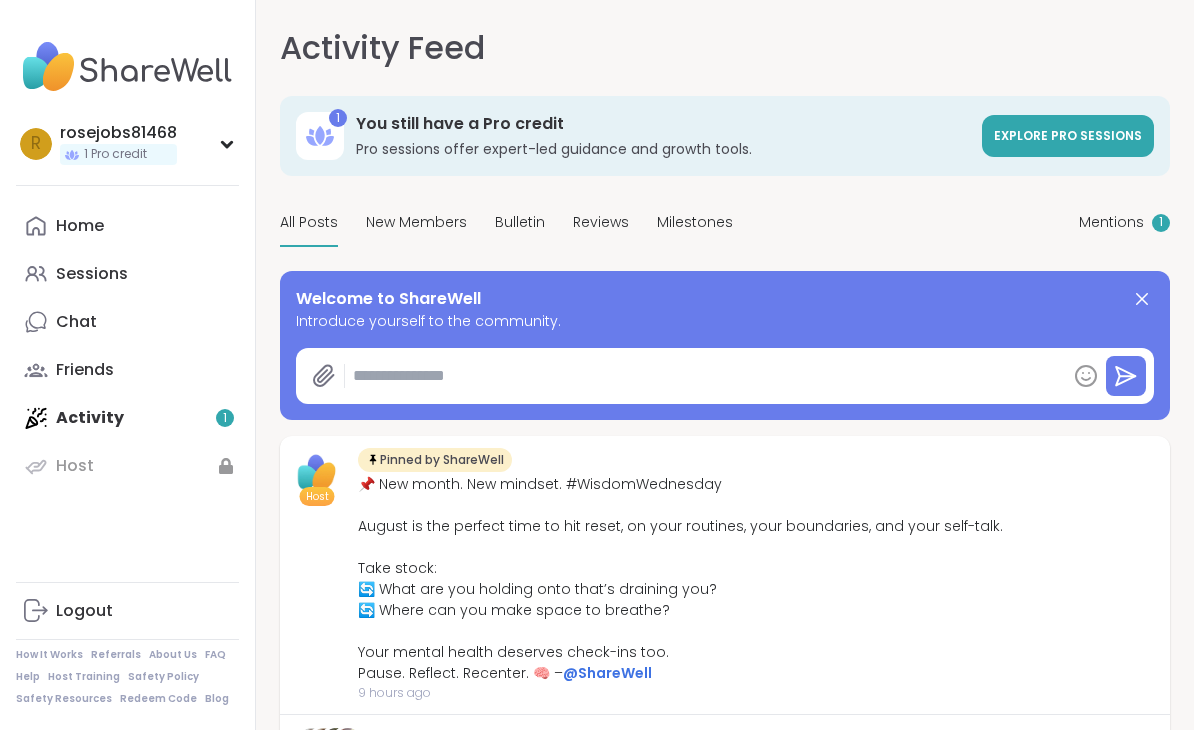 type on "*" 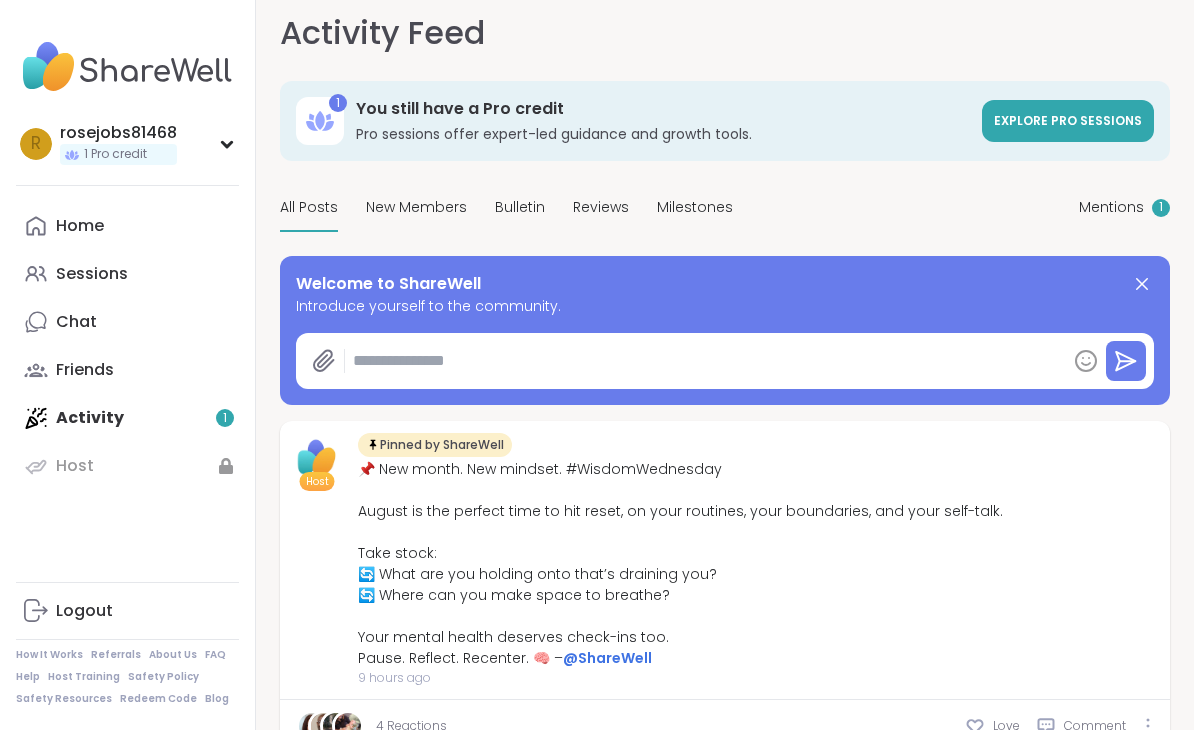 scroll, scrollTop: 11, scrollLeft: 0, axis: vertical 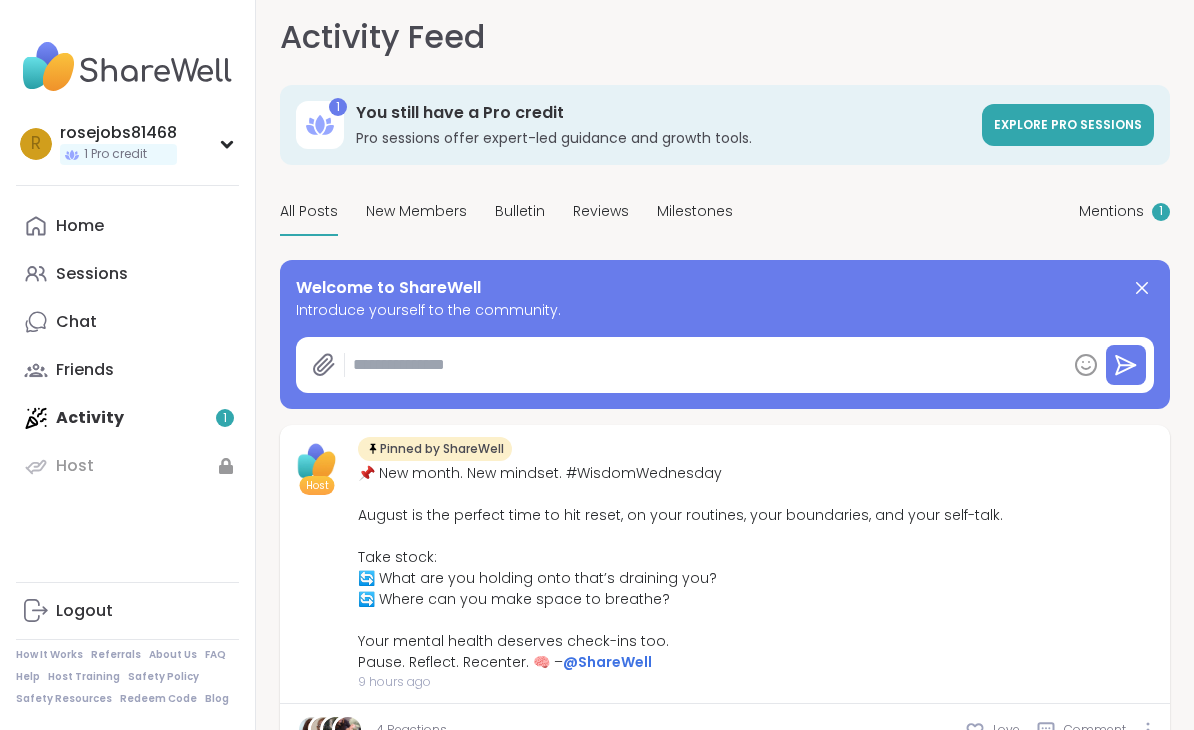 click on "Sessions" at bounding box center (92, 274) 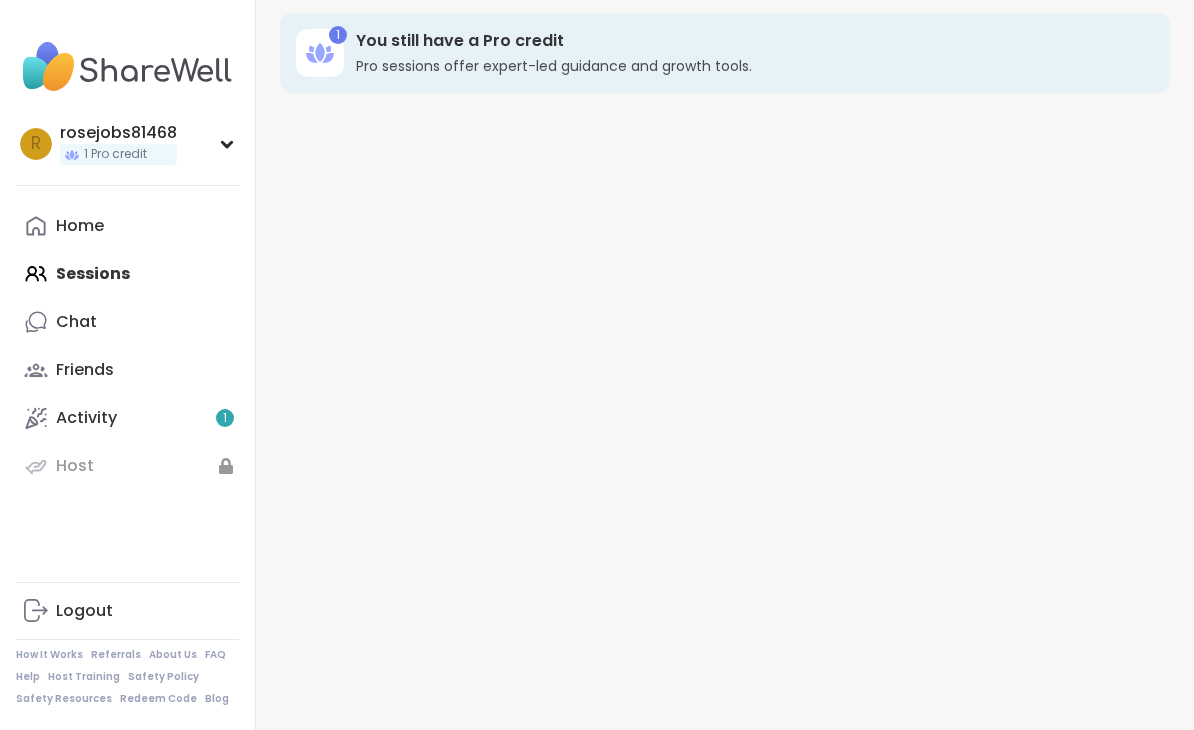 scroll, scrollTop: 0, scrollLeft: 0, axis: both 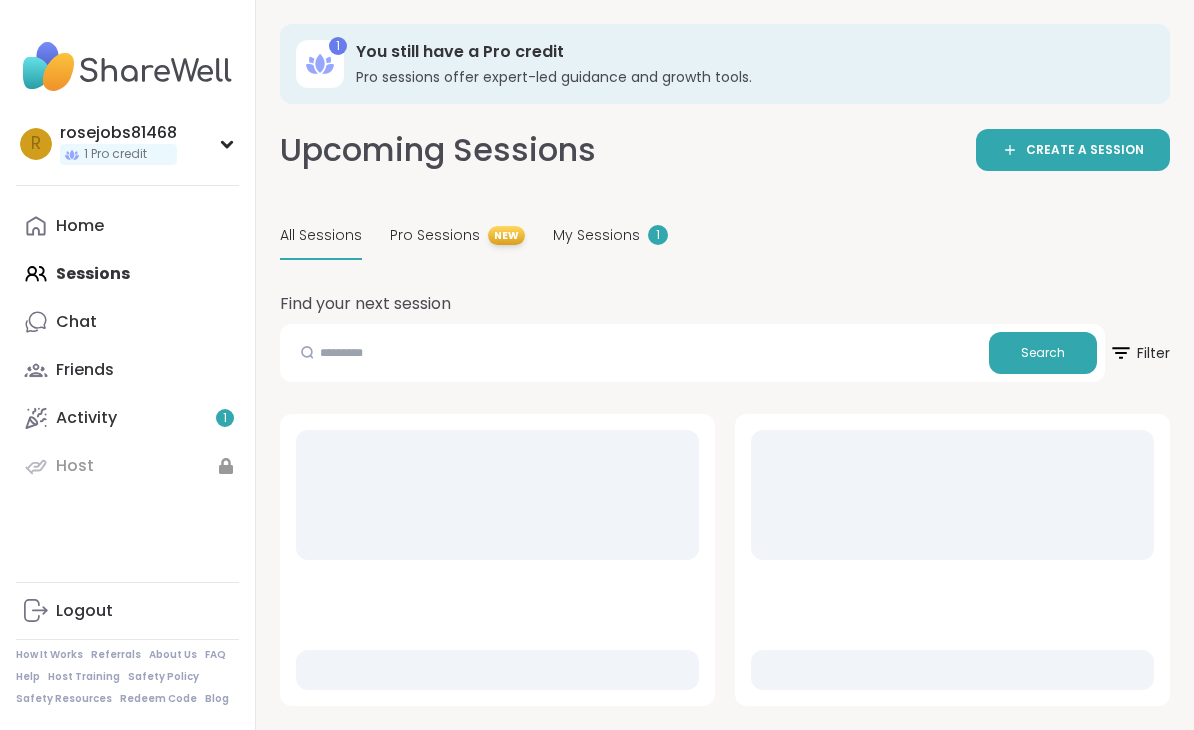 click on "My Sessions" at bounding box center [596, 235] 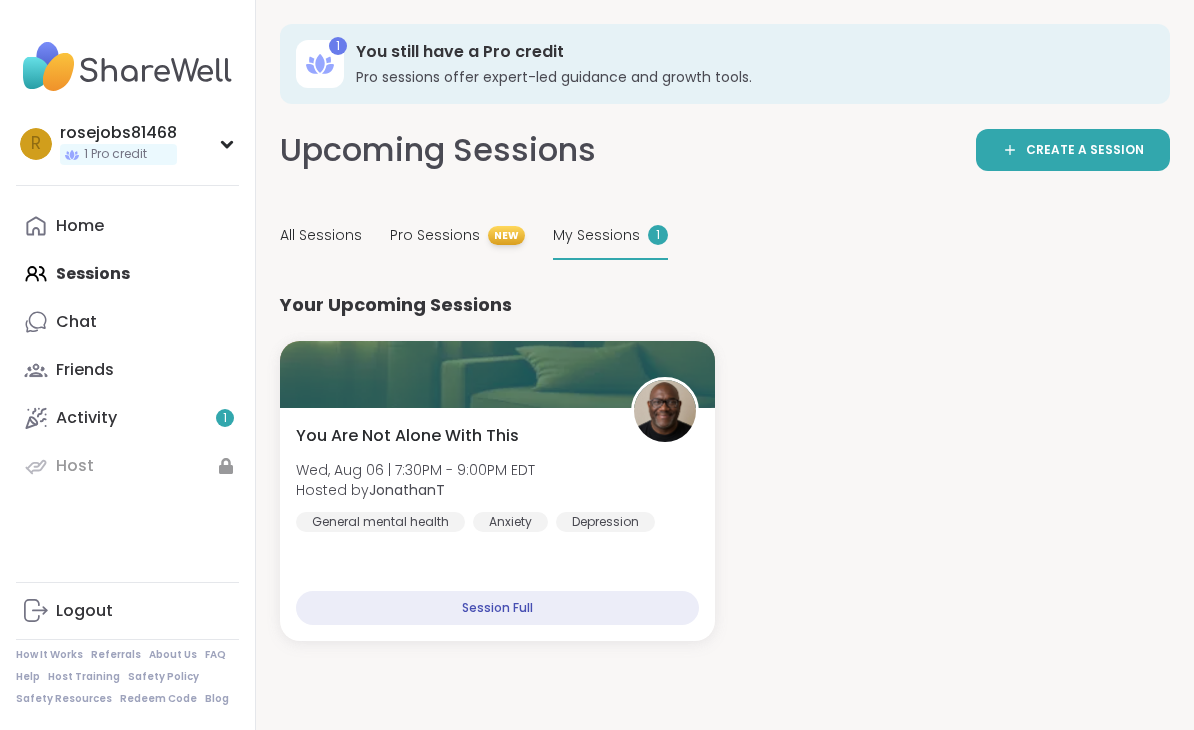 click at bounding box center (497, 374) 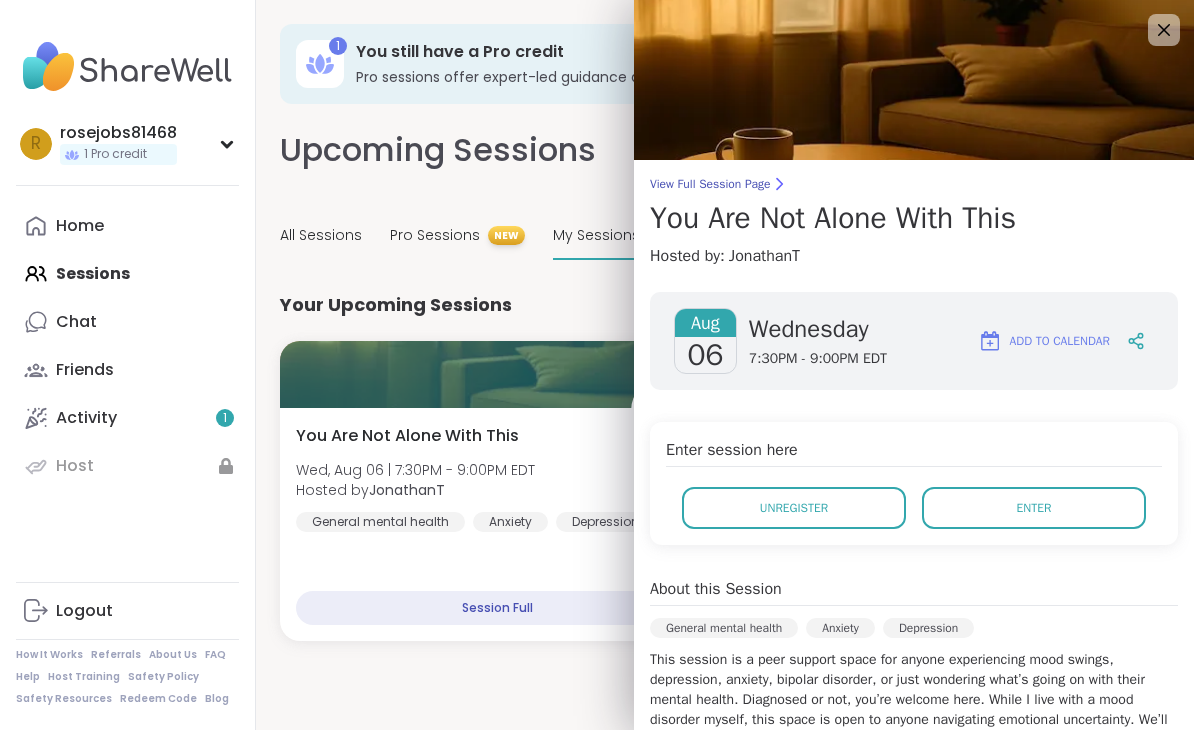 click on "Enter" at bounding box center (1034, 508) 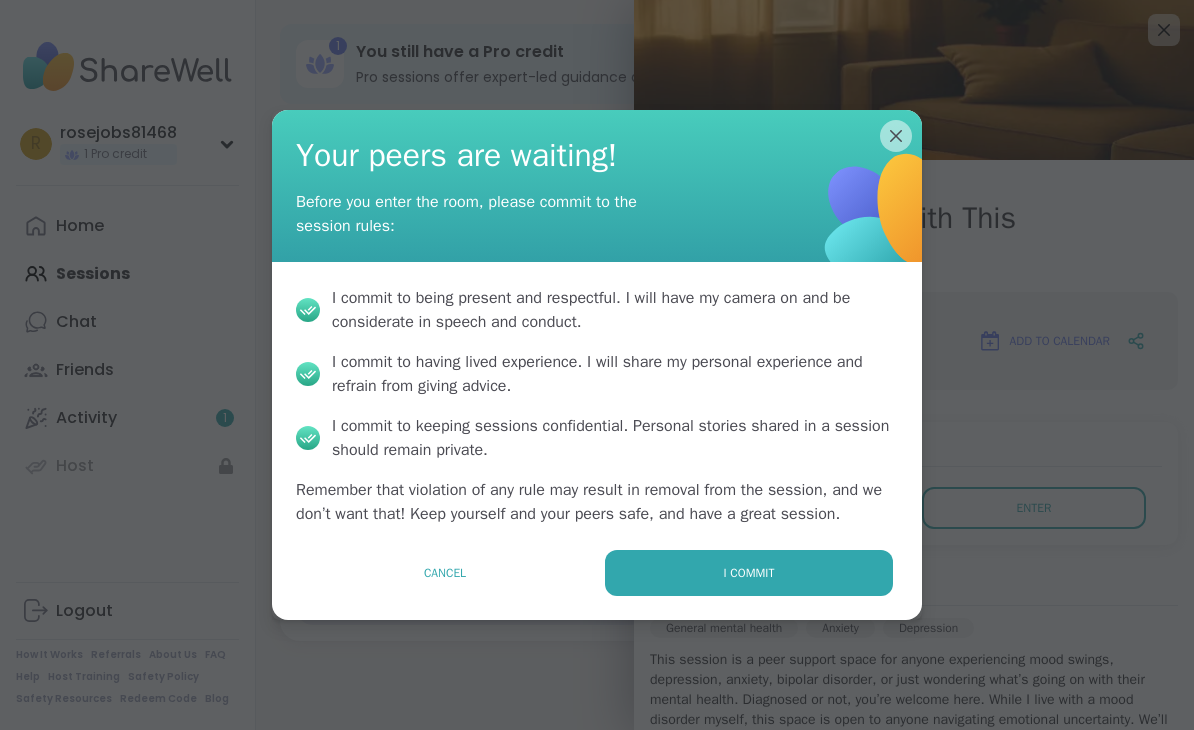 click on "I commit" at bounding box center (749, 573) 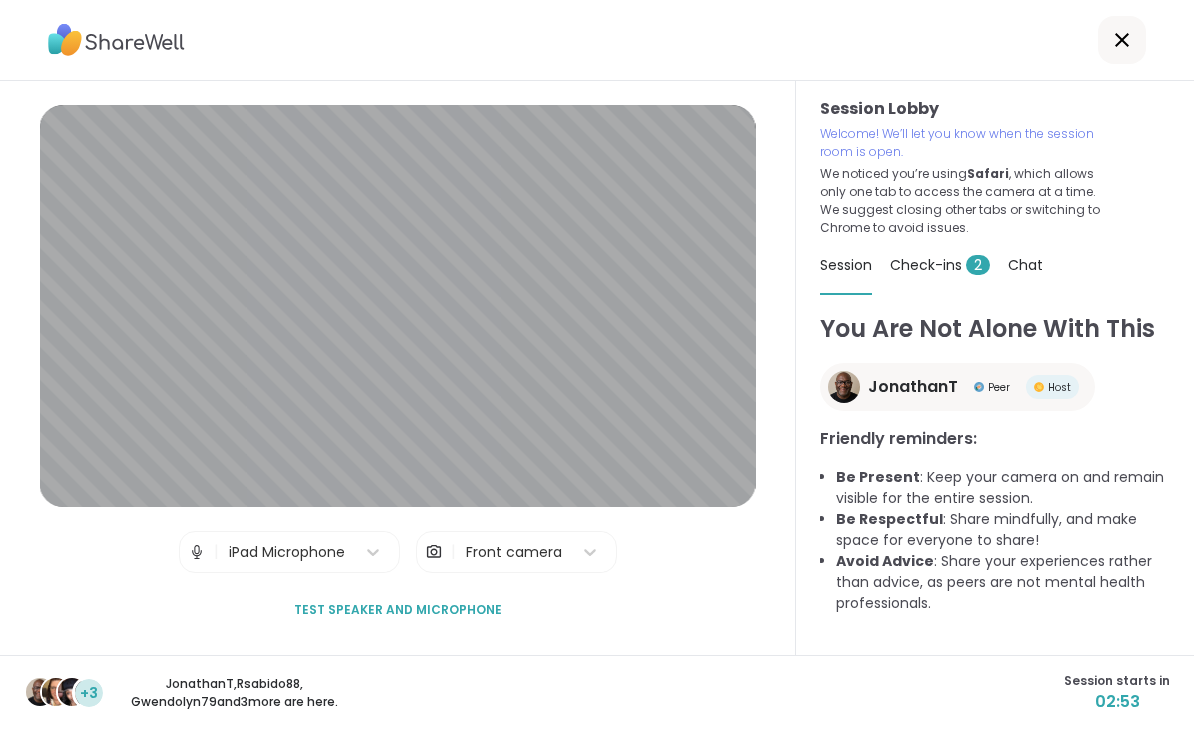 click on "Front camera" at bounding box center (514, 552) 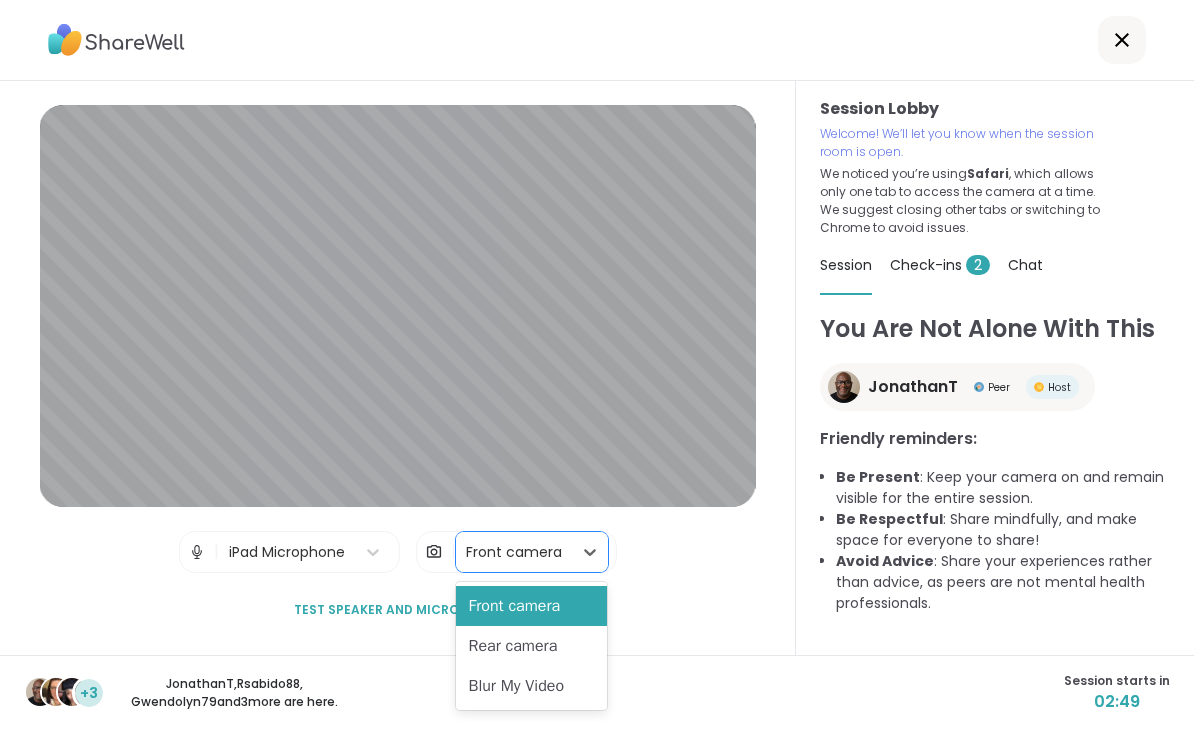 click on "Blur My Video" at bounding box center (531, 686) 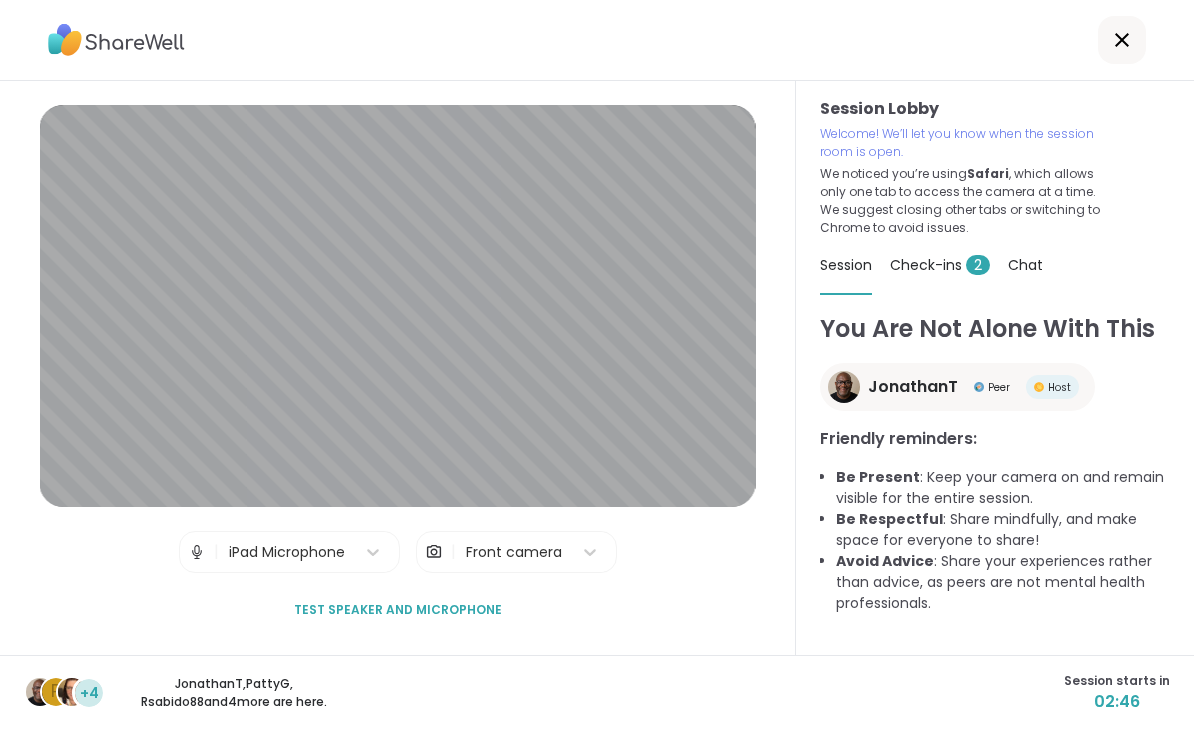click on "Front camera" at bounding box center [514, 552] 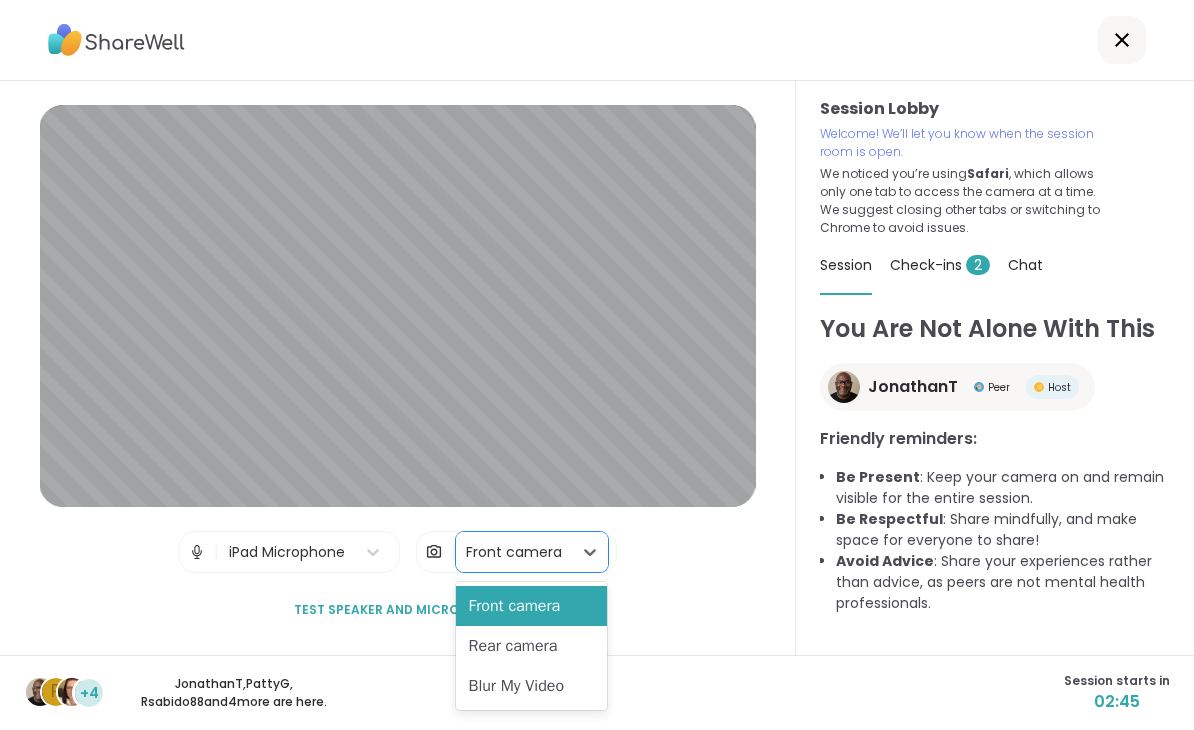 click on "Blur My Video" at bounding box center [531, 686] 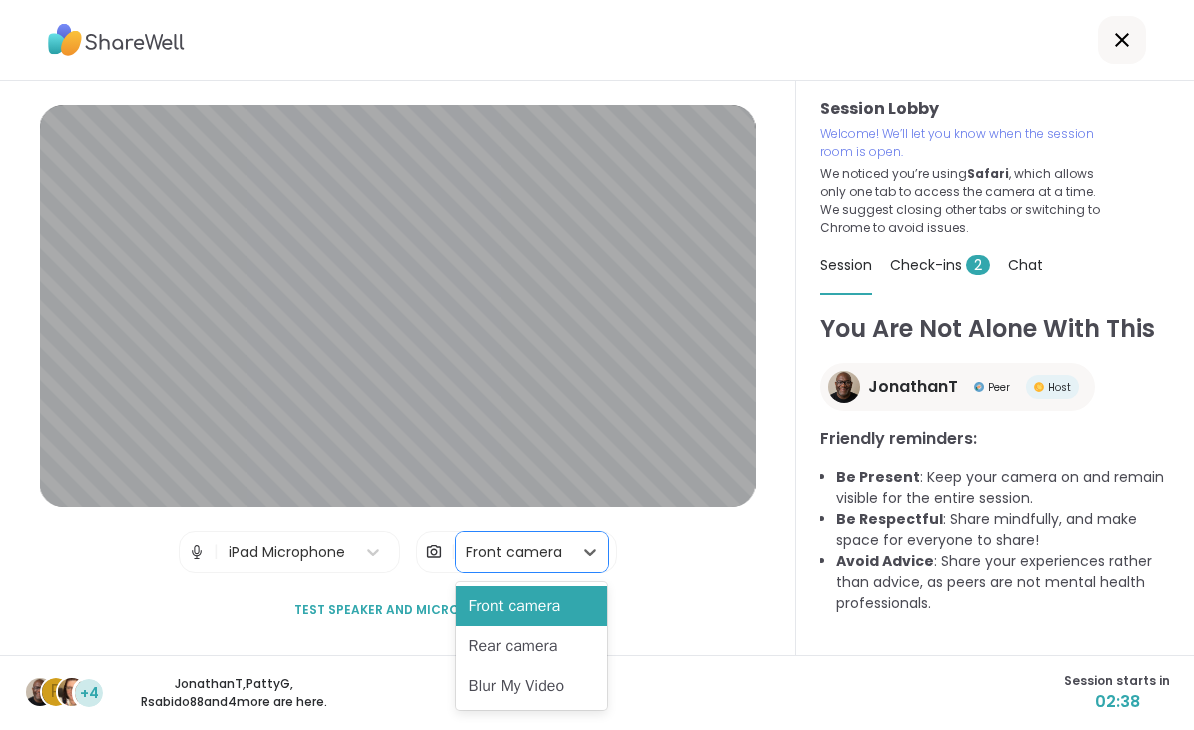click on "Blur My Video" at bounding box center (531, 686) 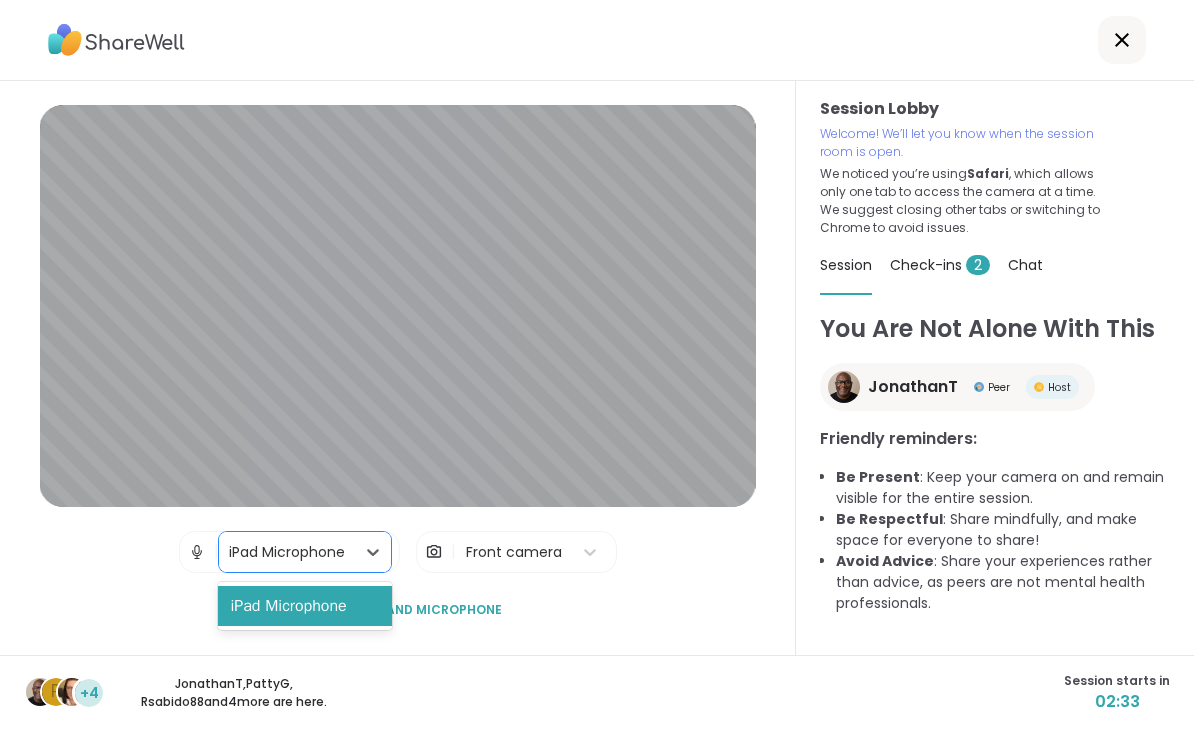 click on "Session Lobby | iPad Microphone selected, 1 of 1. 1 result available. Use Up and Down to choose options, press Enter to select the currently focused option, press Escape to exit the menu, press Tab to select the option and exit the menu. iPad Microphone | Front camera Test speaker and microphone" at bounding box center [398, 368] 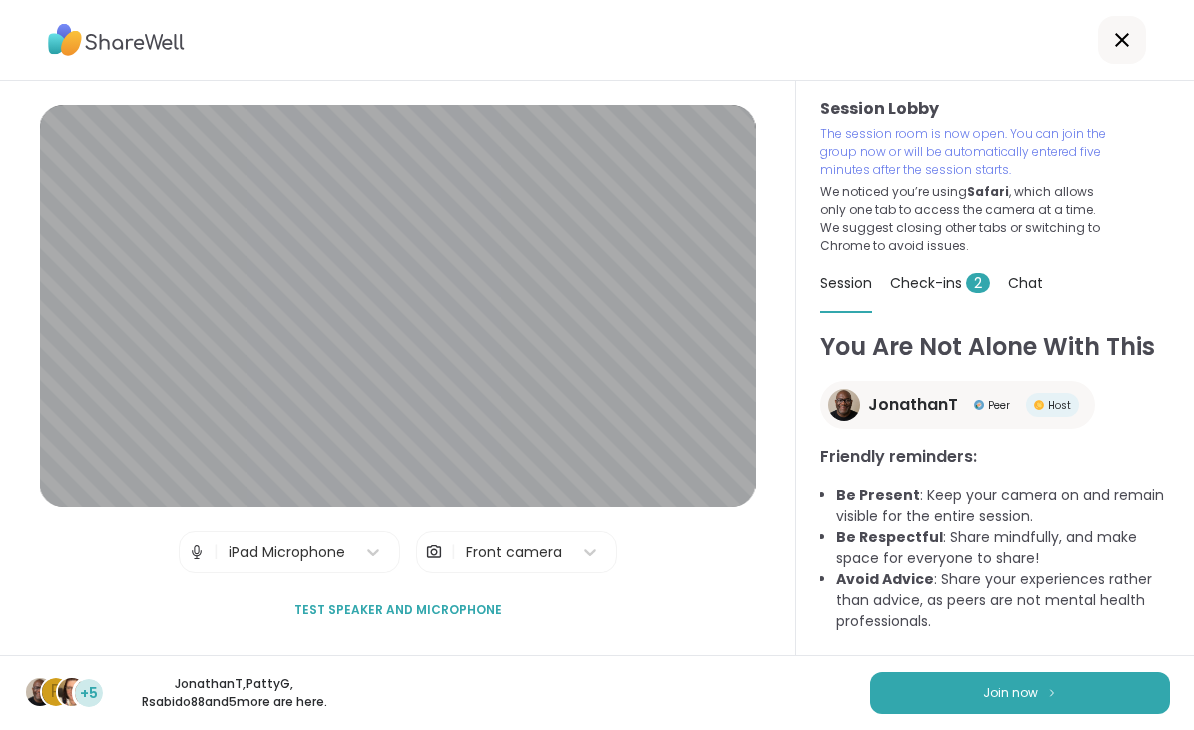 click on "Join now" at bounding box center (1020, 693) 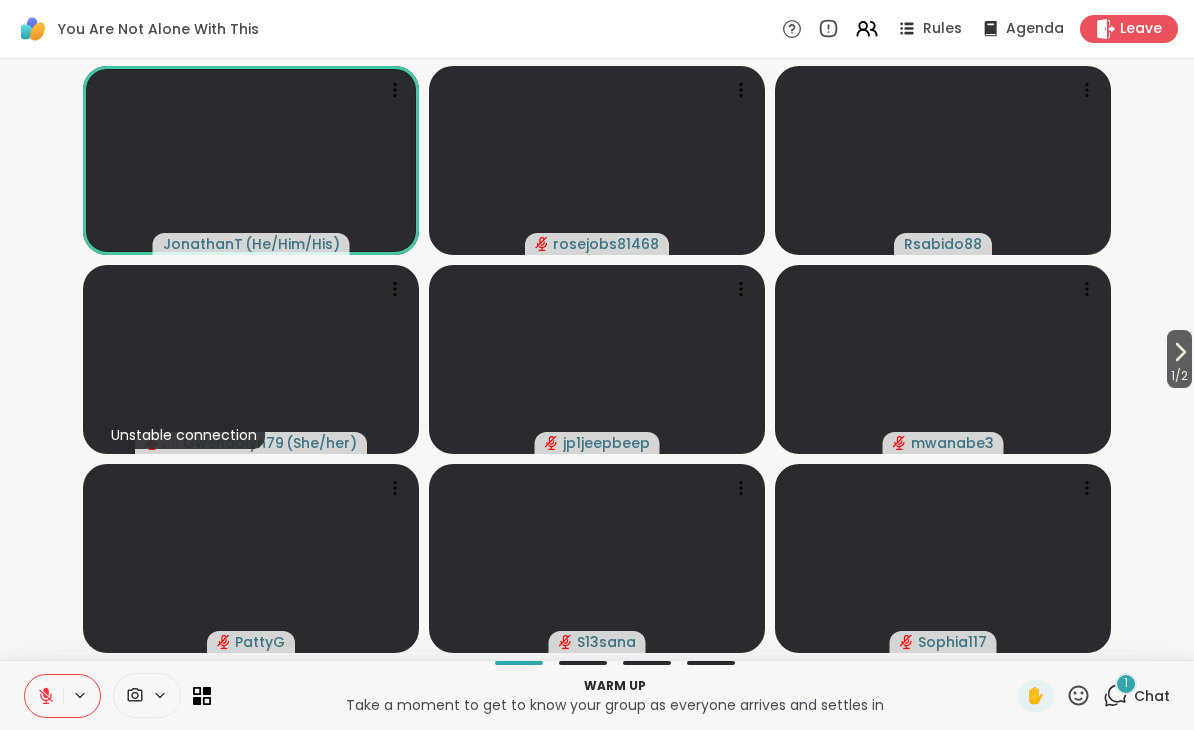 click 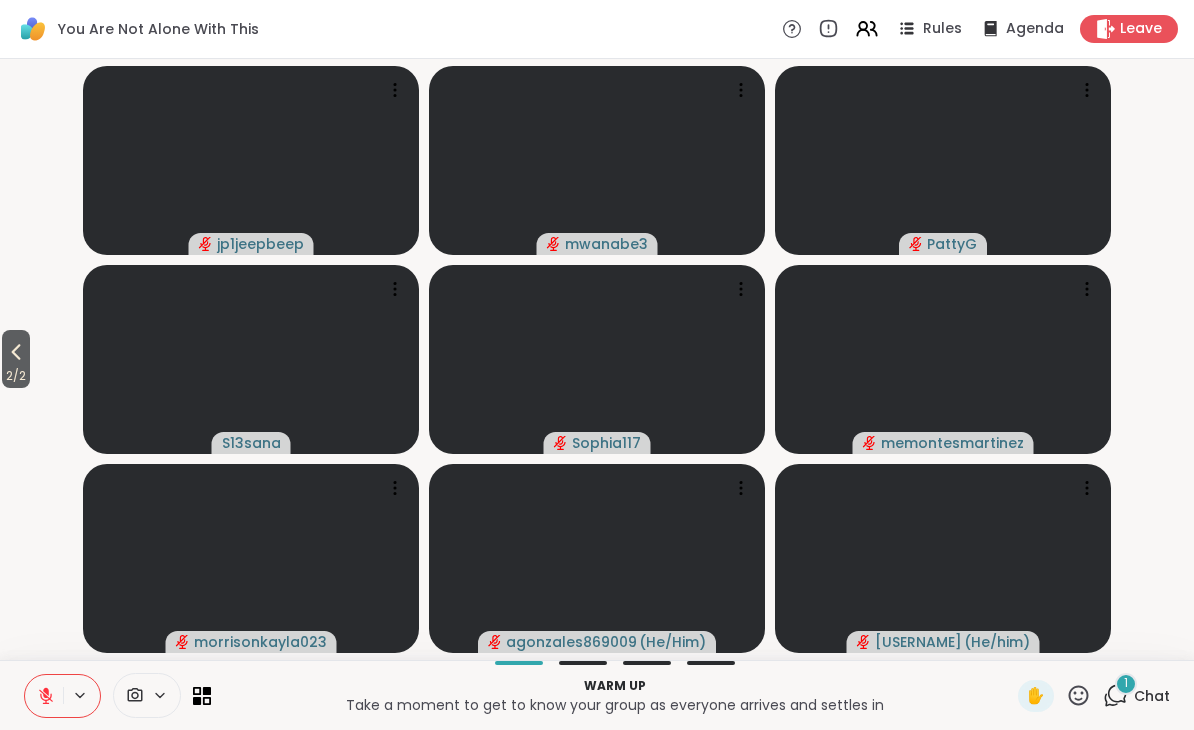 click 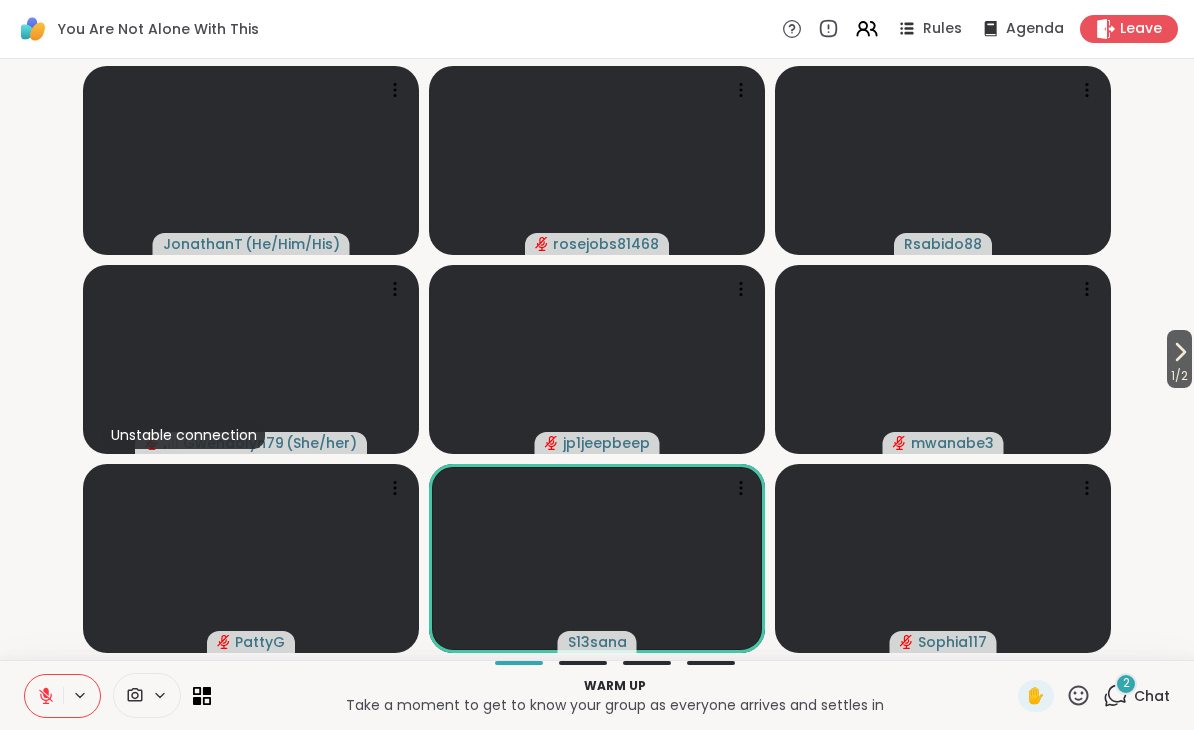 click on "rosejobs81468" at bounding box center [597, 244] 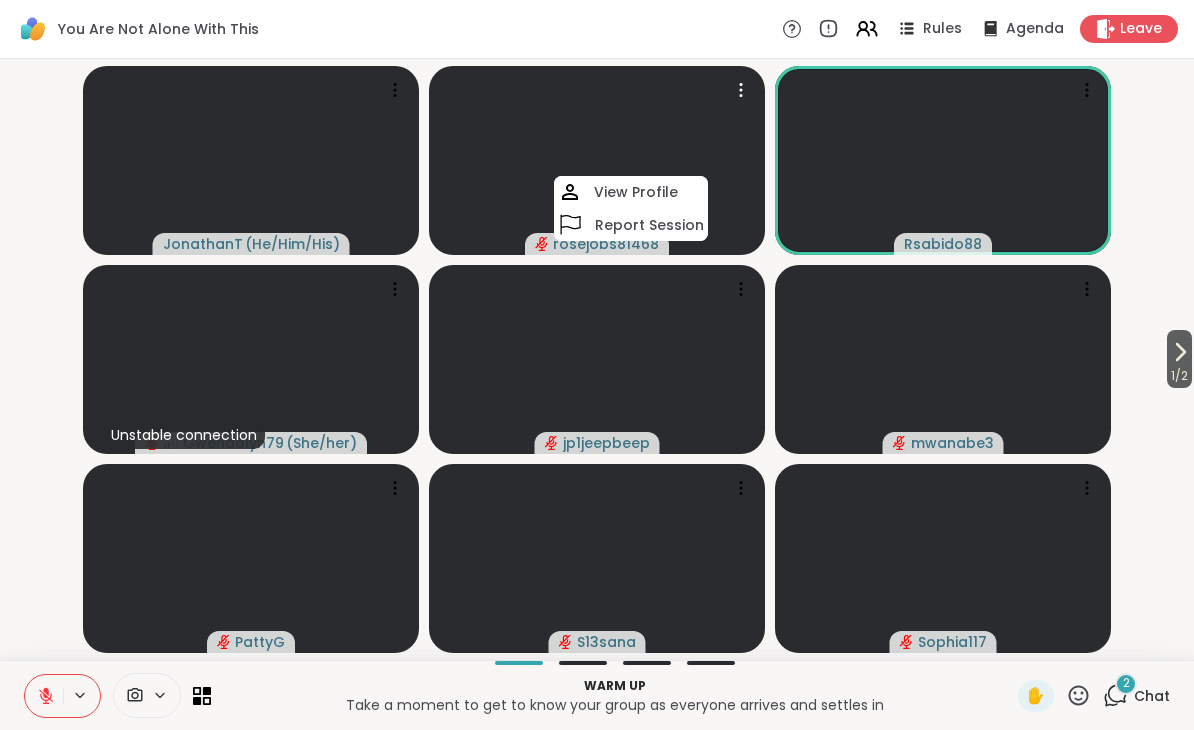 click at bounding box center [597, 160] 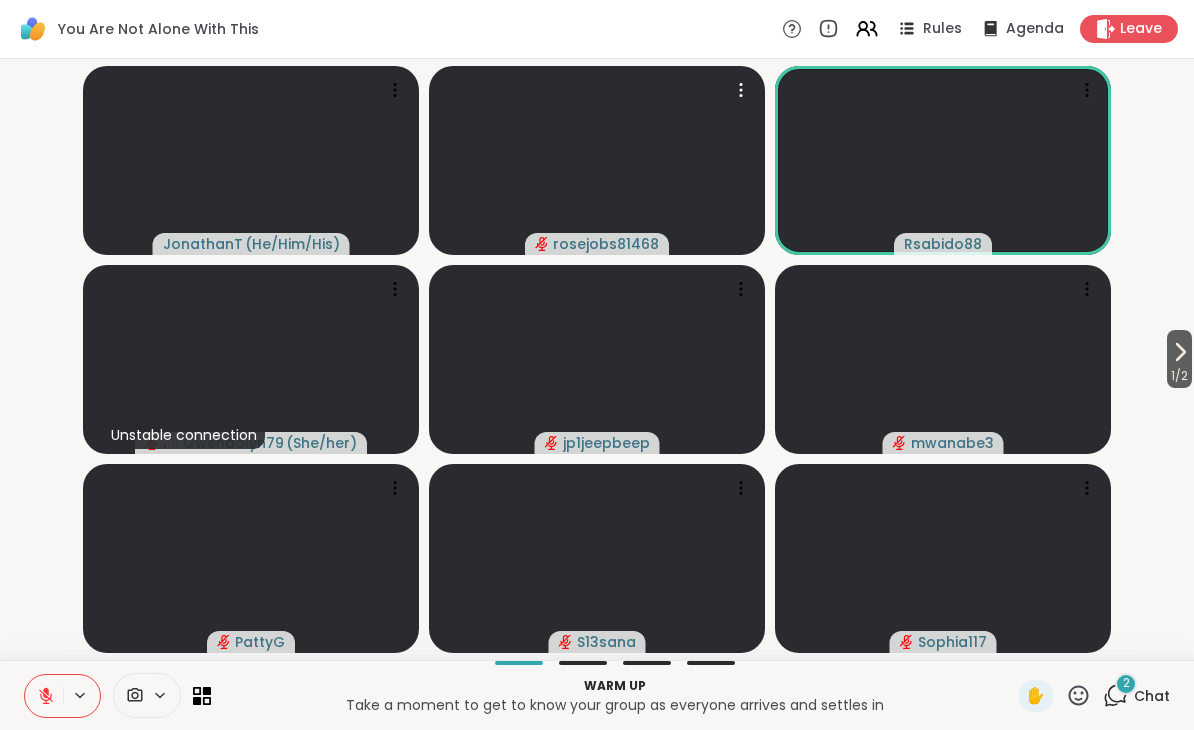 click on "rosejobs81468" at bounding box center [606, 244] 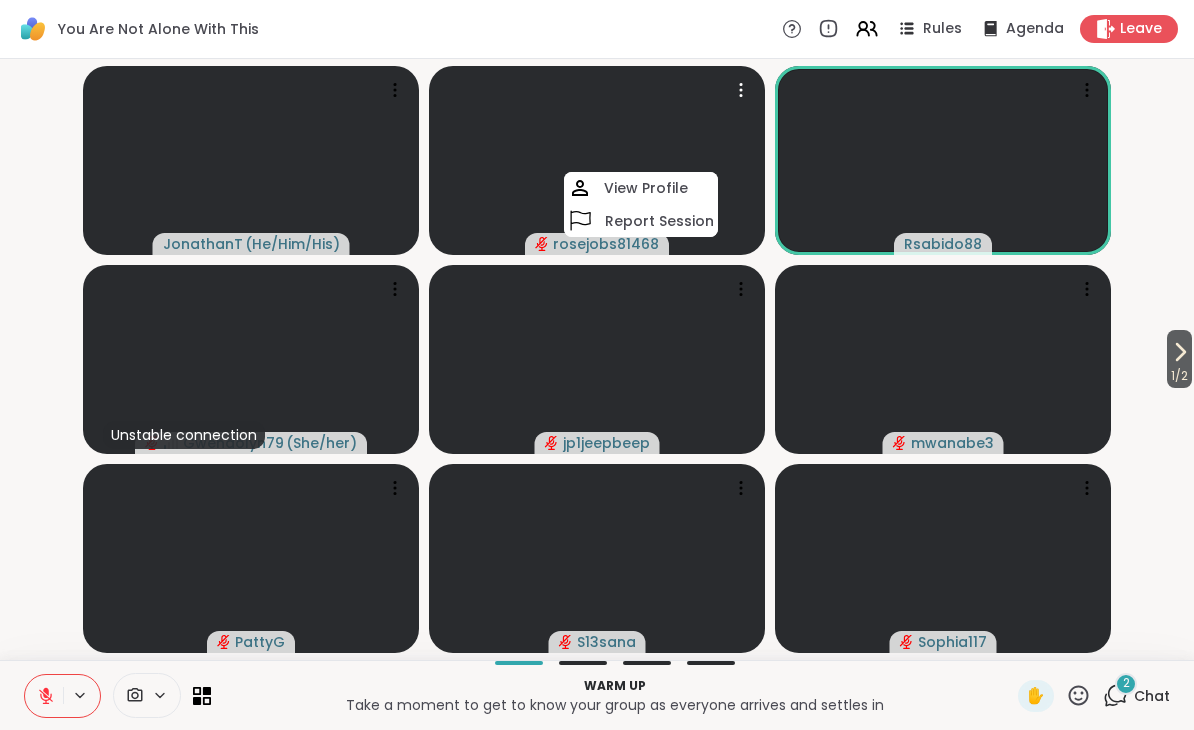 click 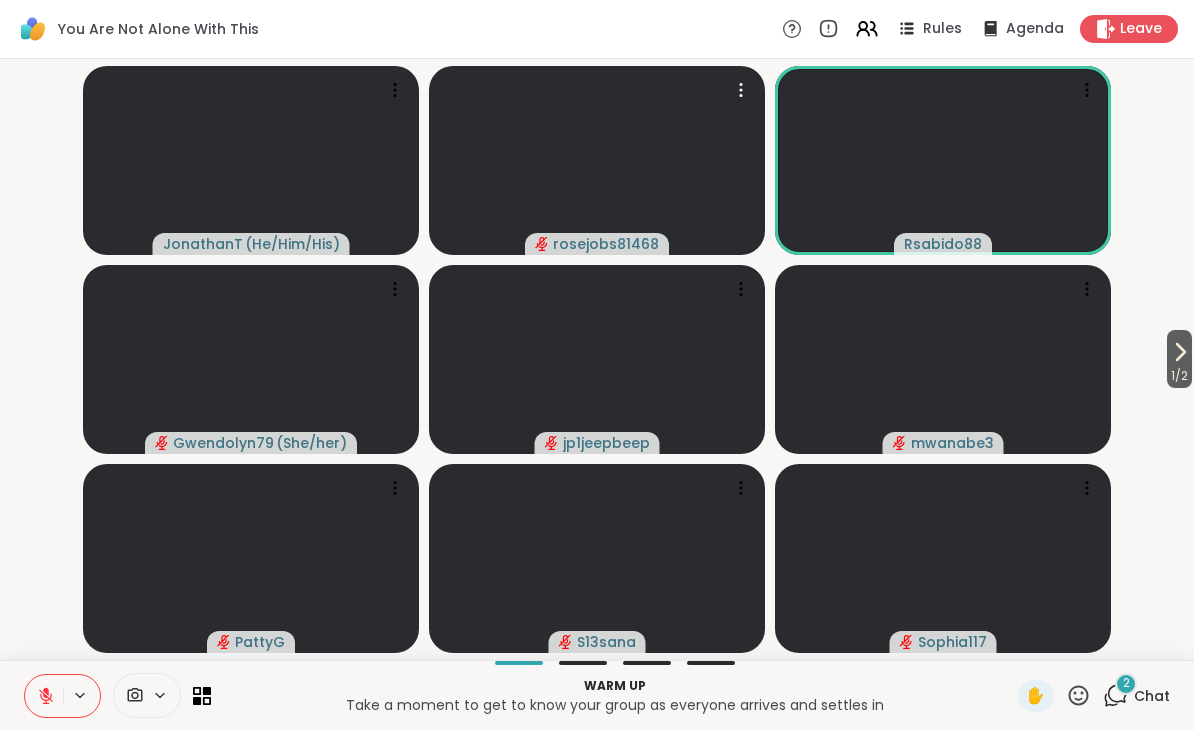 click 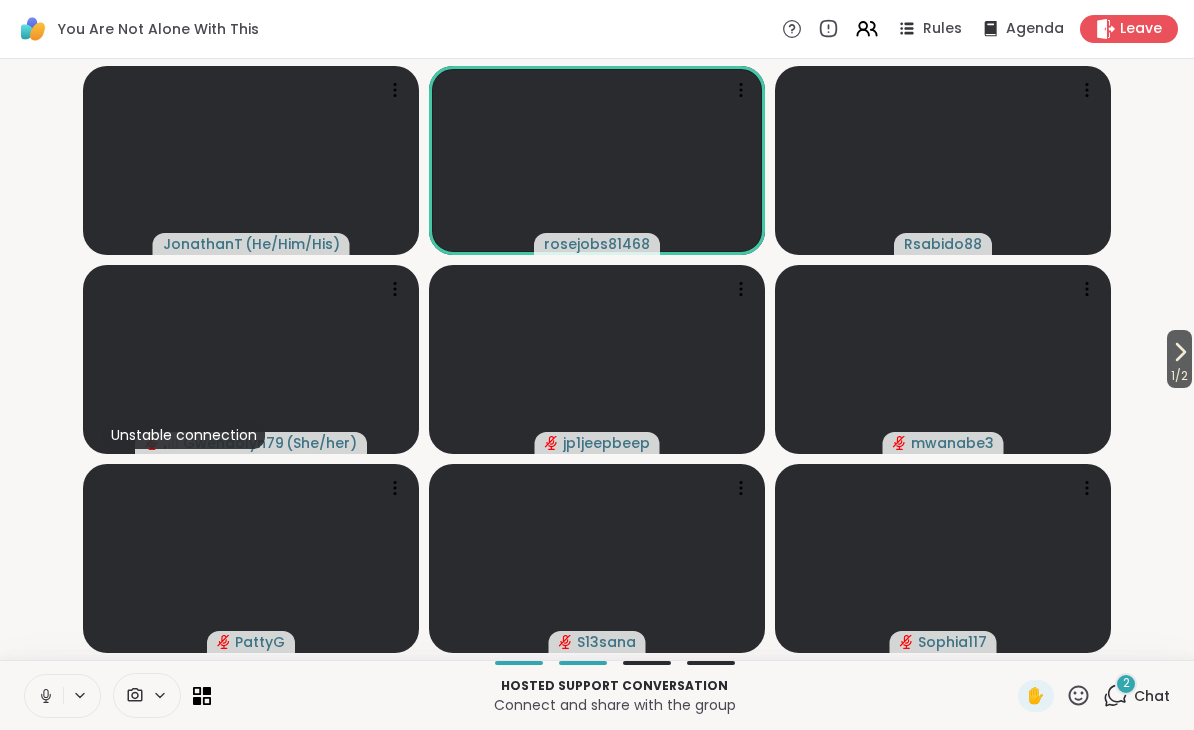 click at bounding box center (81, 695) 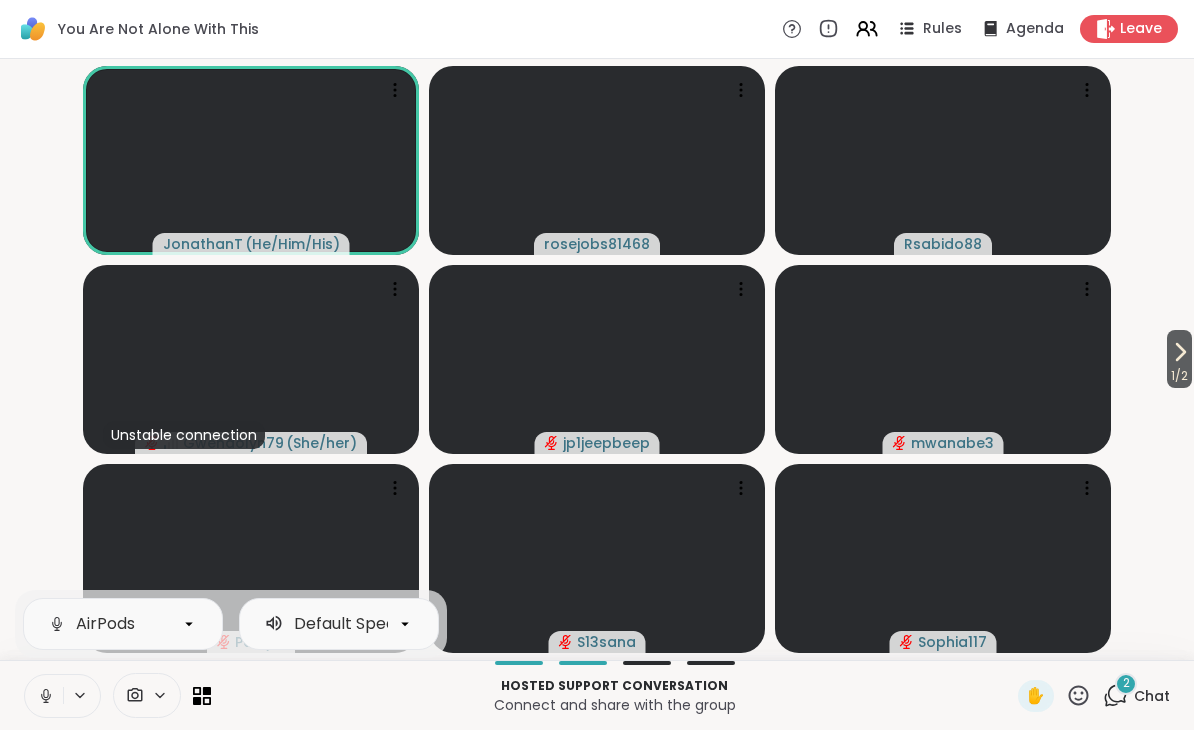 click at bounding box center (81, 695) 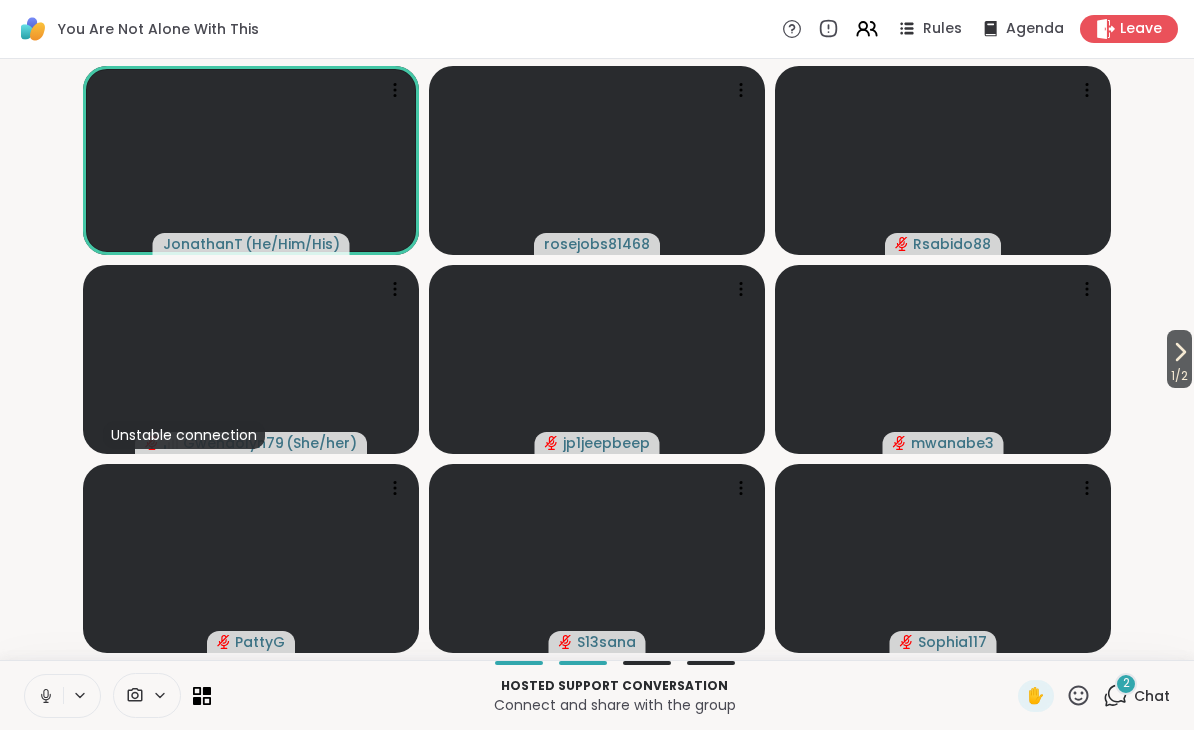 click at bounding box center (81, 695) 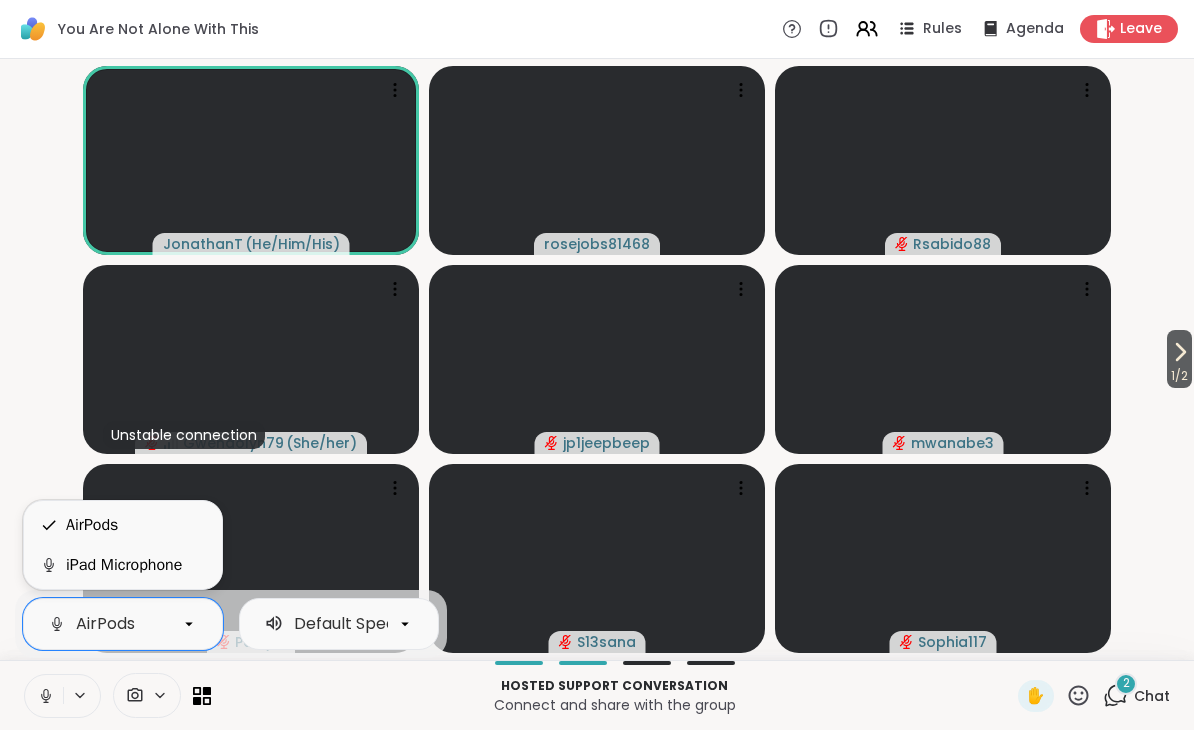 click on "iPad Microphone" at bounding box center (124, 565) 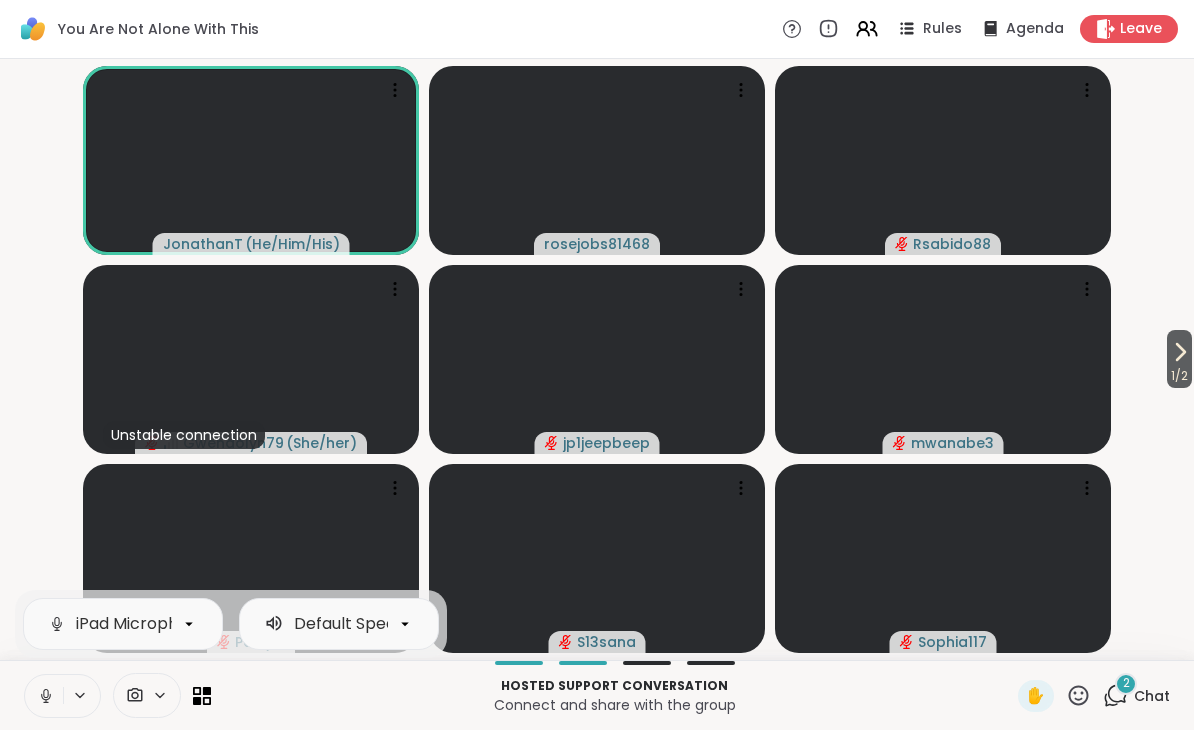 click at bounding box center [81, 695] 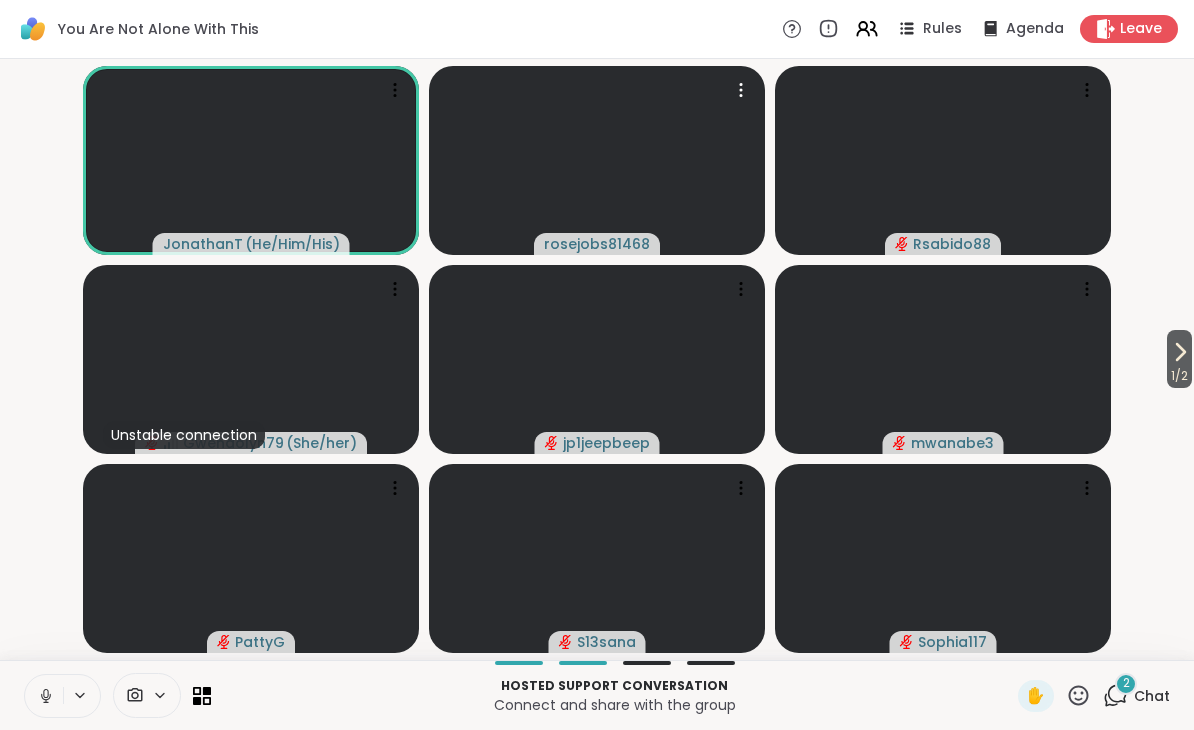 click on "rosejobs81468" at bounding box center (597, 244) 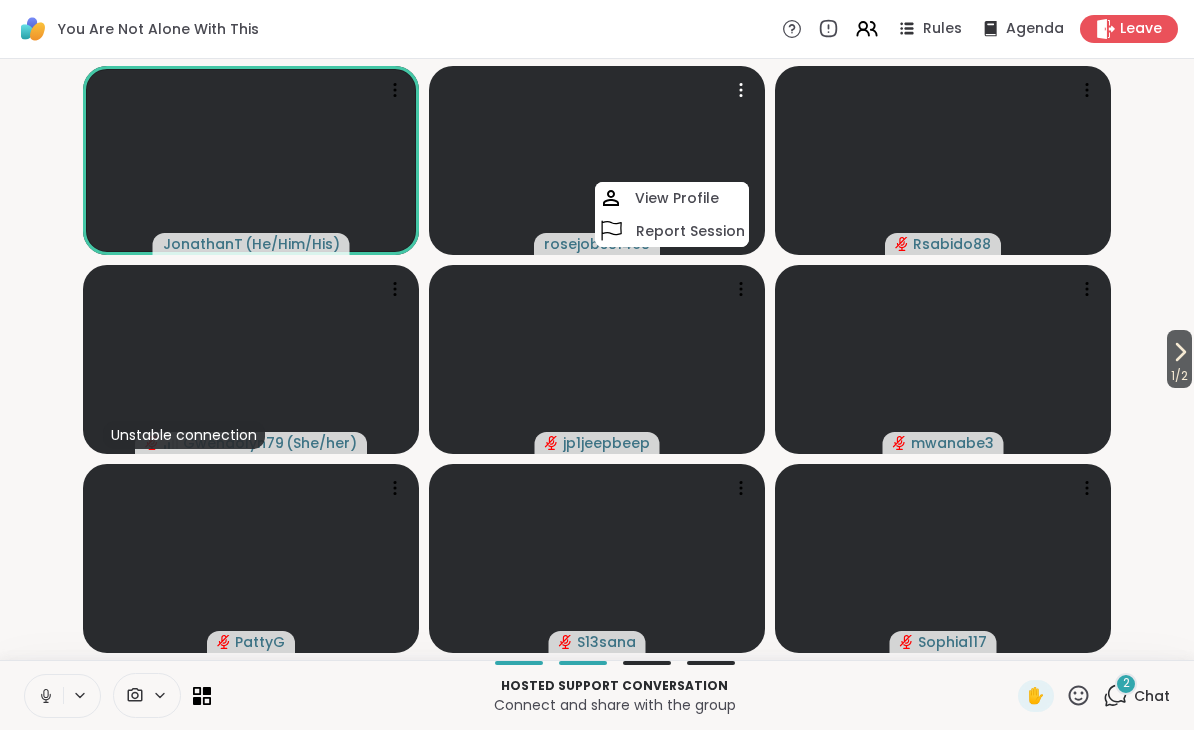 click 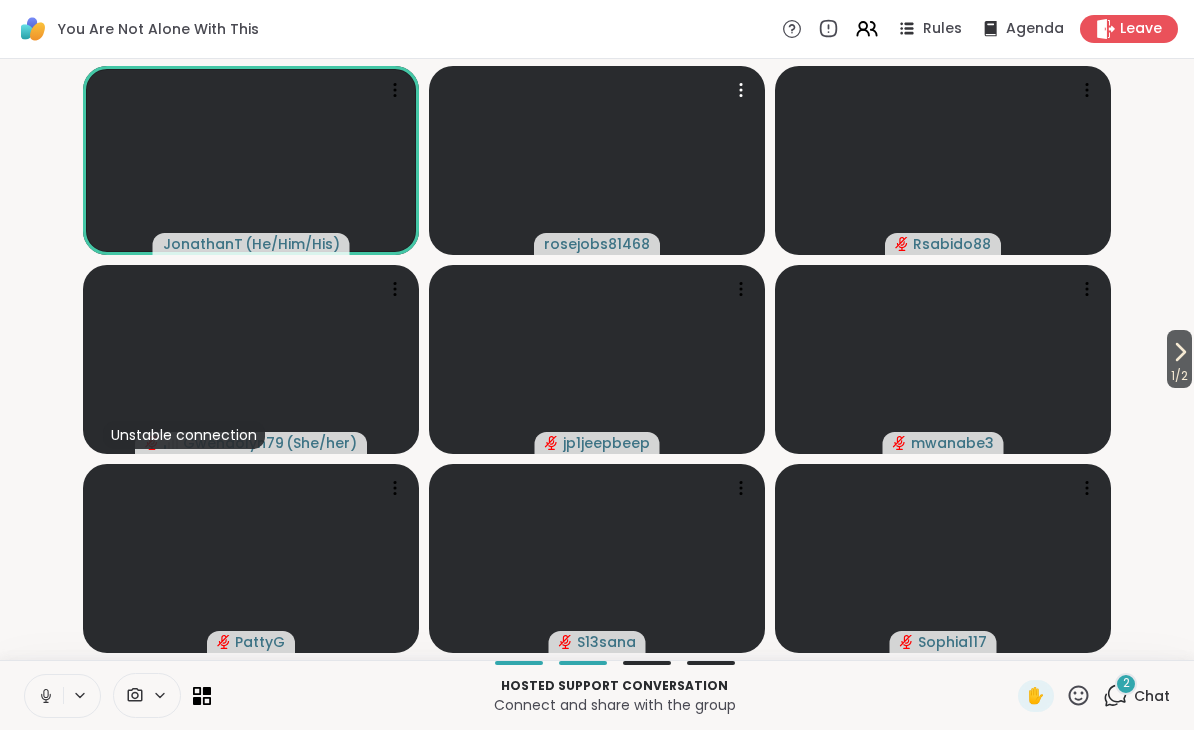 click at bounding box center [81, 695] 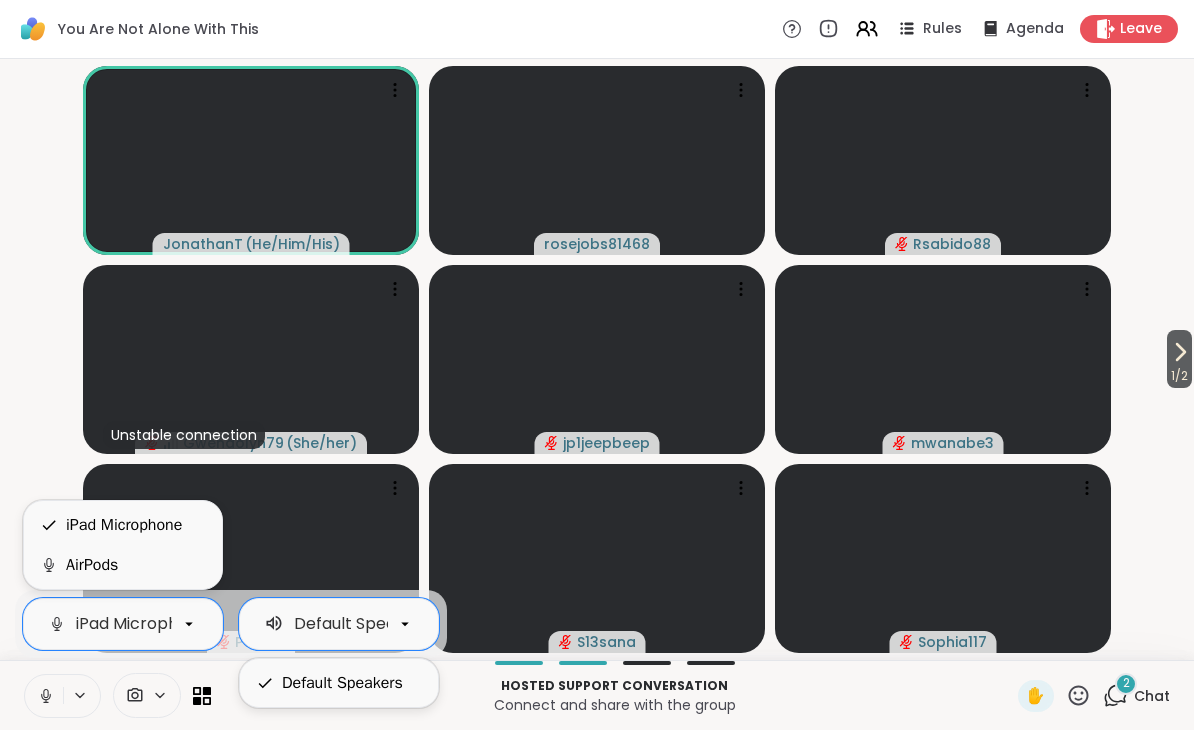 click on "Default Speakers" at bounding box center (342, 683) 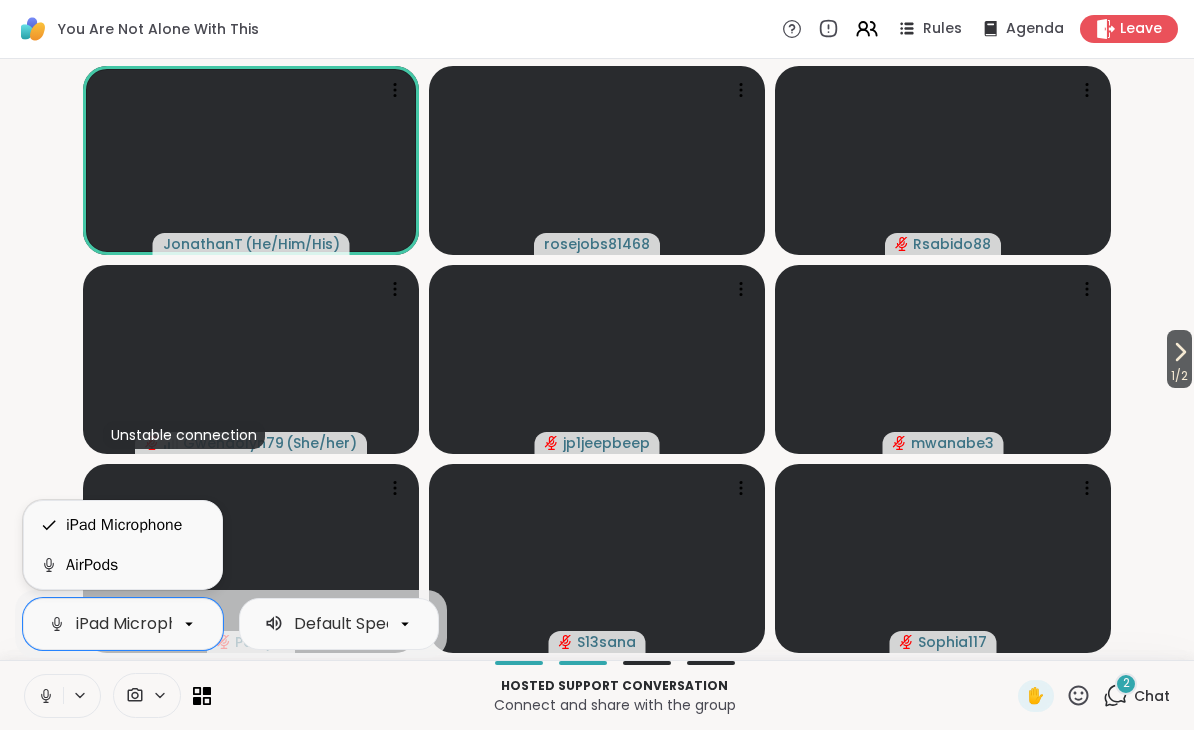 click on "1 / 2 [USERNAME] ( [PRONOUNS] ) [USERNAME] [USERNAME] [USERNAME] [USERNAME] [USERNAME] [USERNAME] [USERNAME] [USERNAME] [USERNAME]" at bounding box center (597, 359) 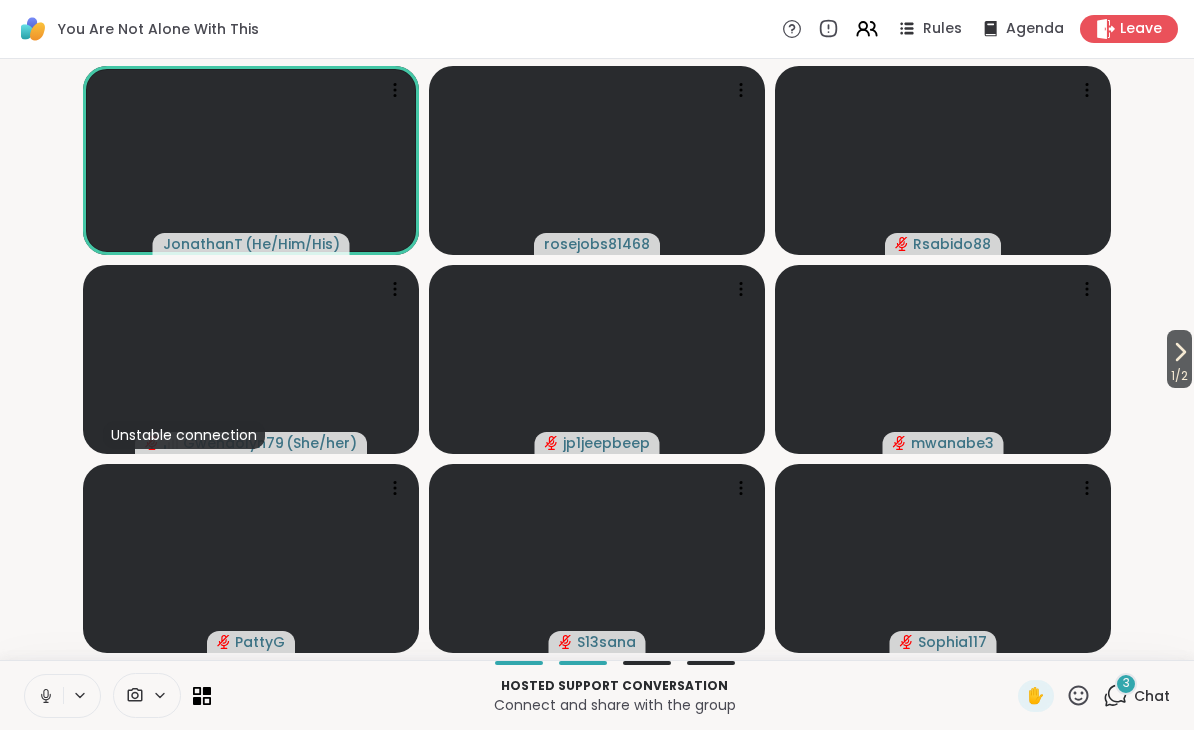 click on "3" at bounding box center [1126, 684] 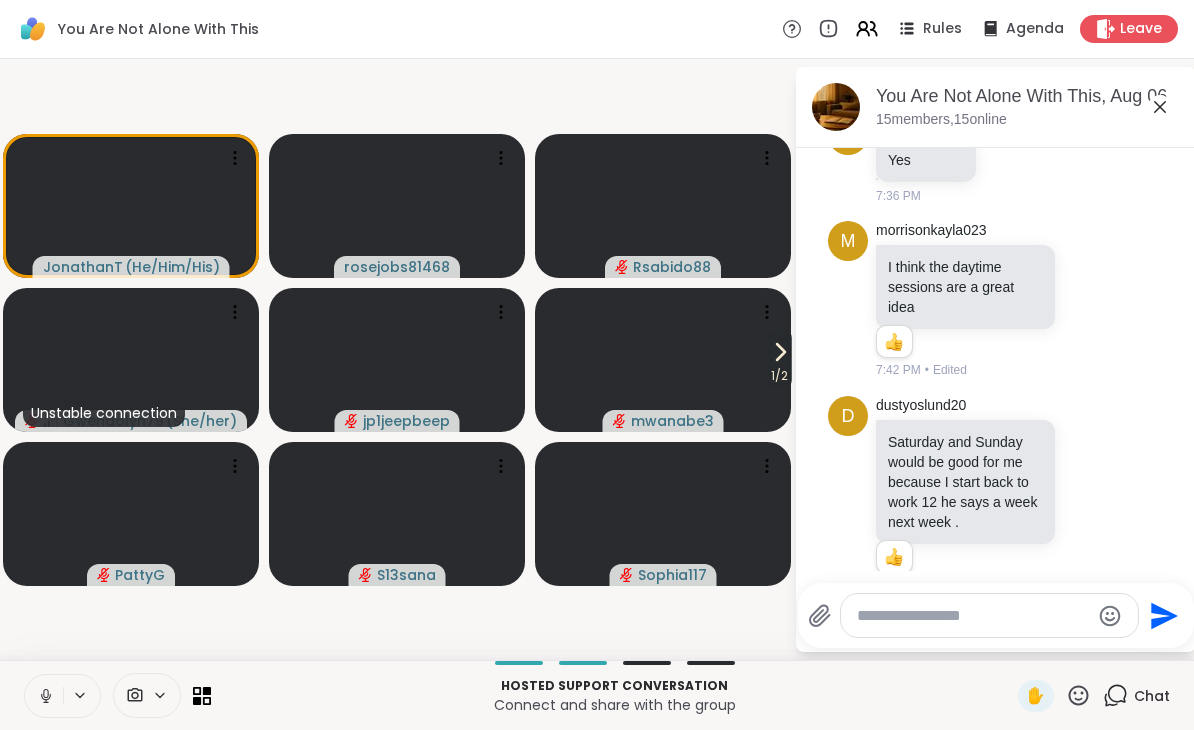 scroll, scrollTop: 457, scrollLeft: 0, axis: vertical 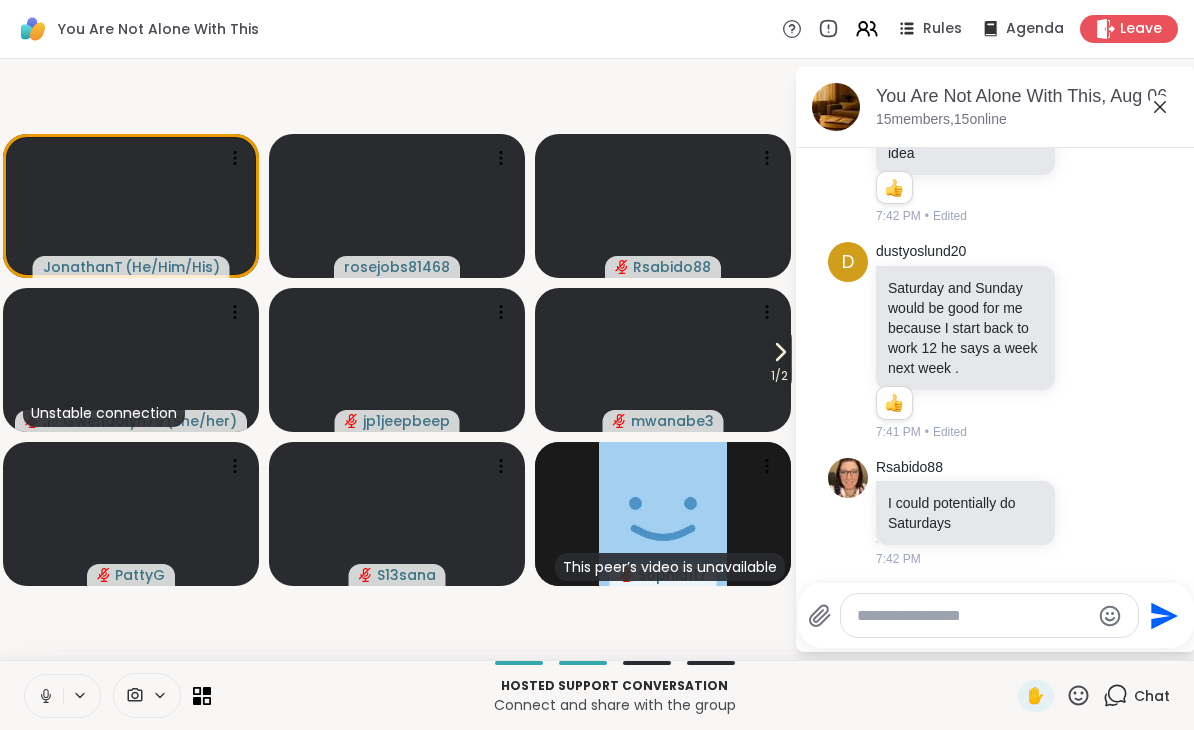 click 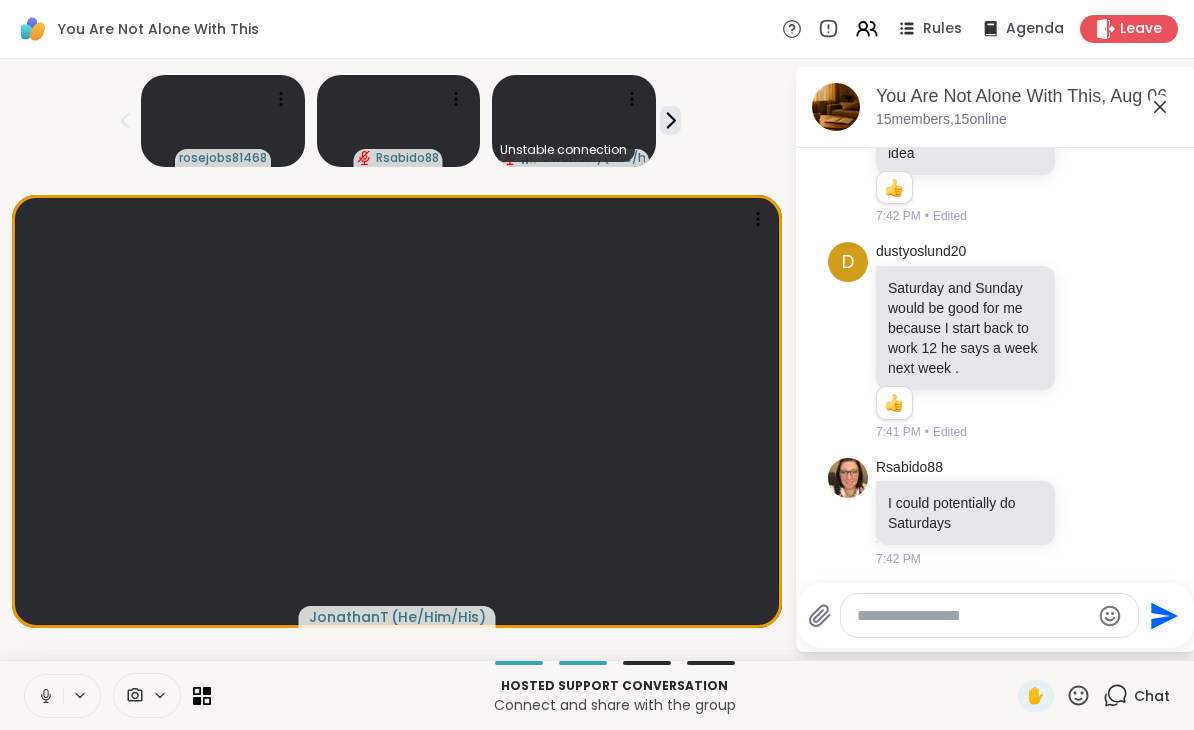 click 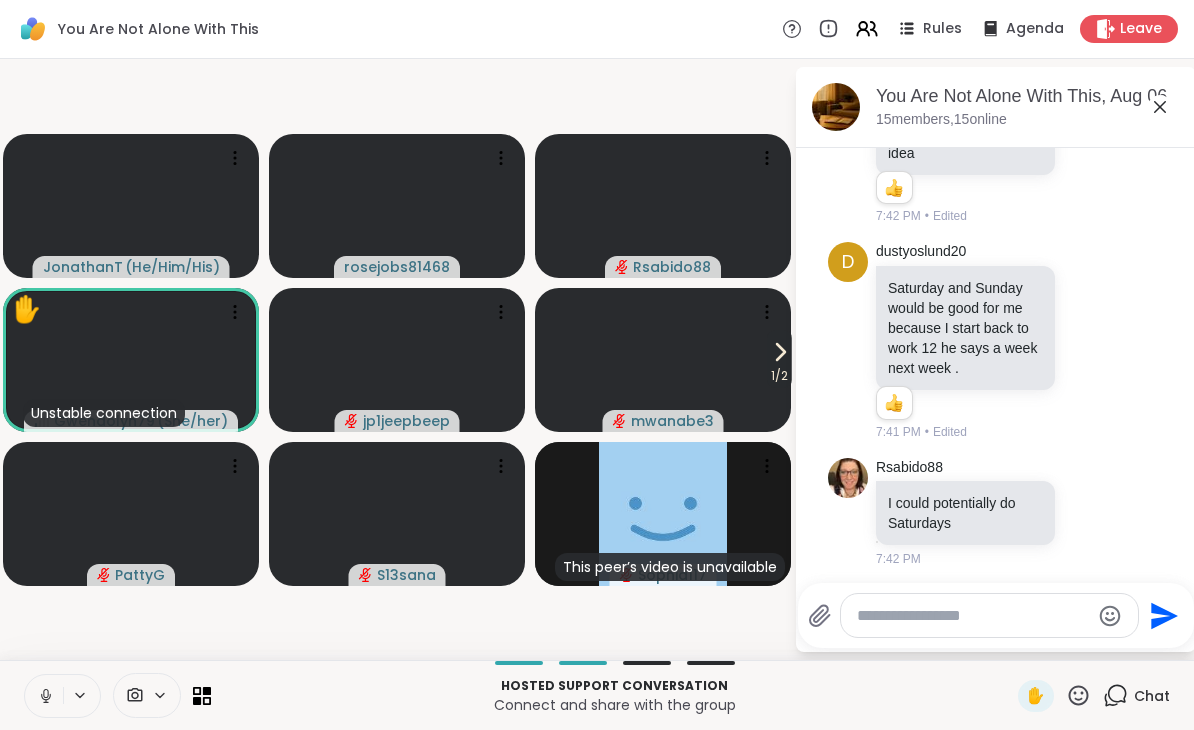 click 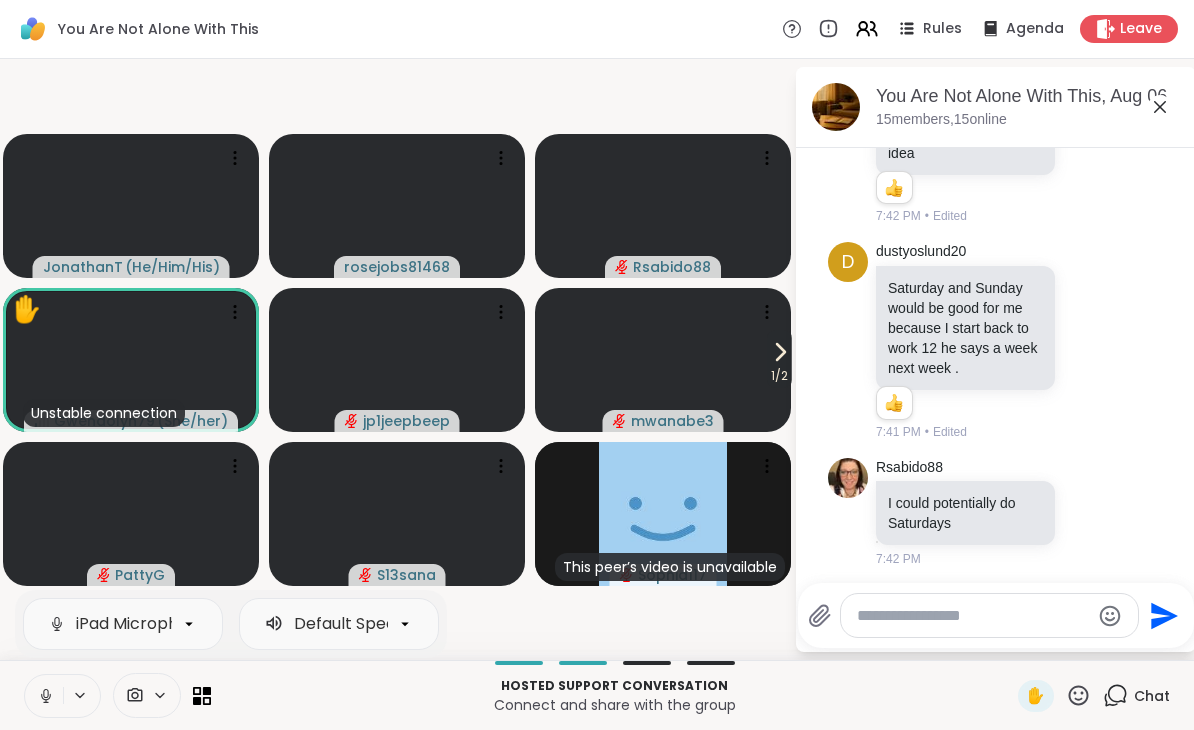 click at bounding box center [44, 696] 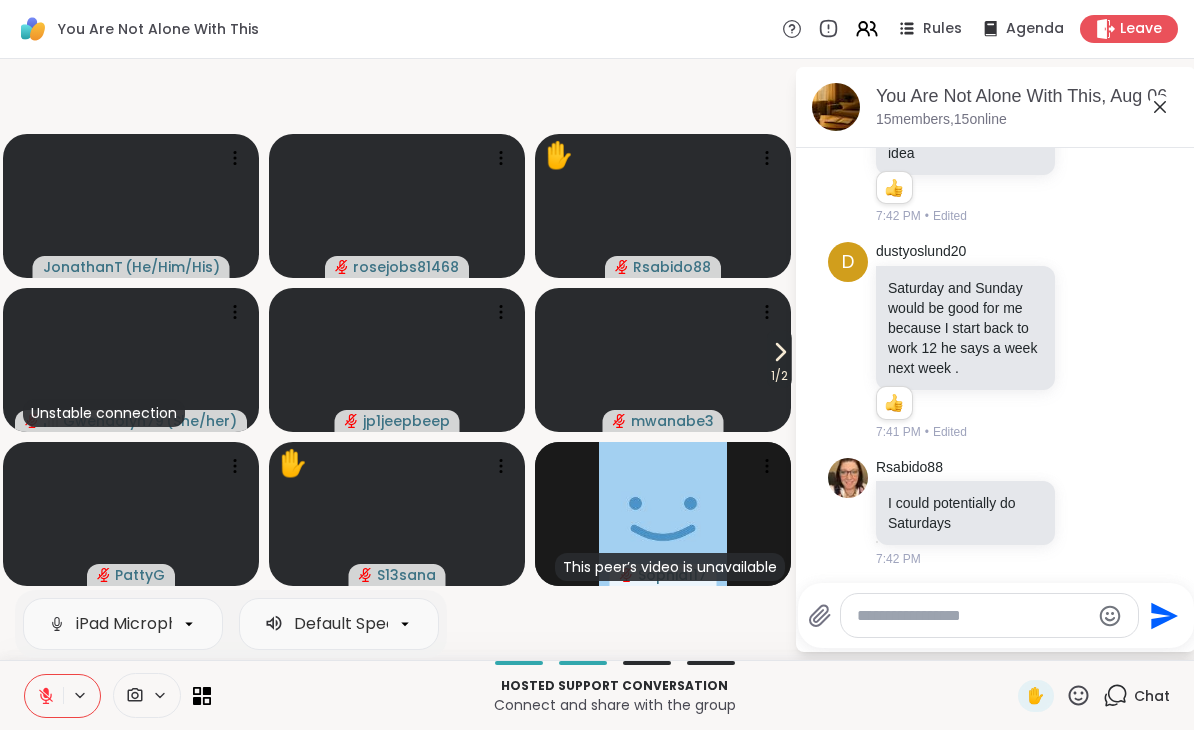 click on "1  /  2" at bounding box center (779, 359) 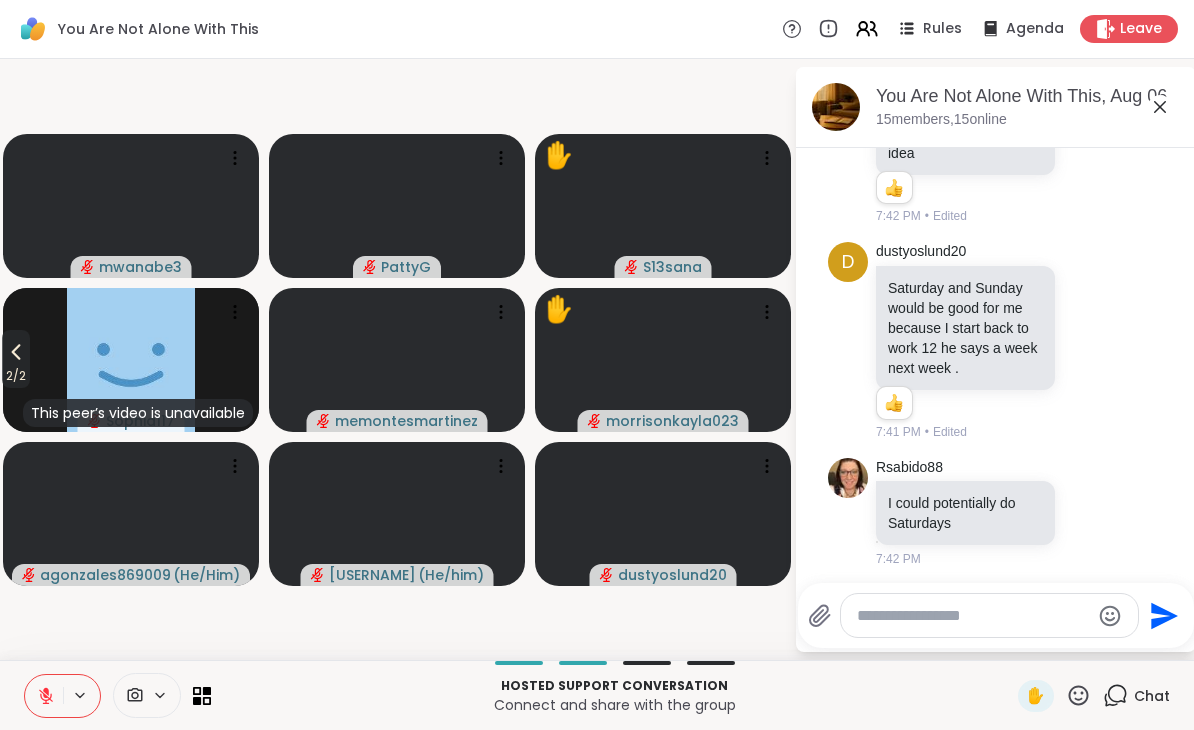 click on "This peer’s video is unavailable [USERNAME]" at bounding box center (131, 360) 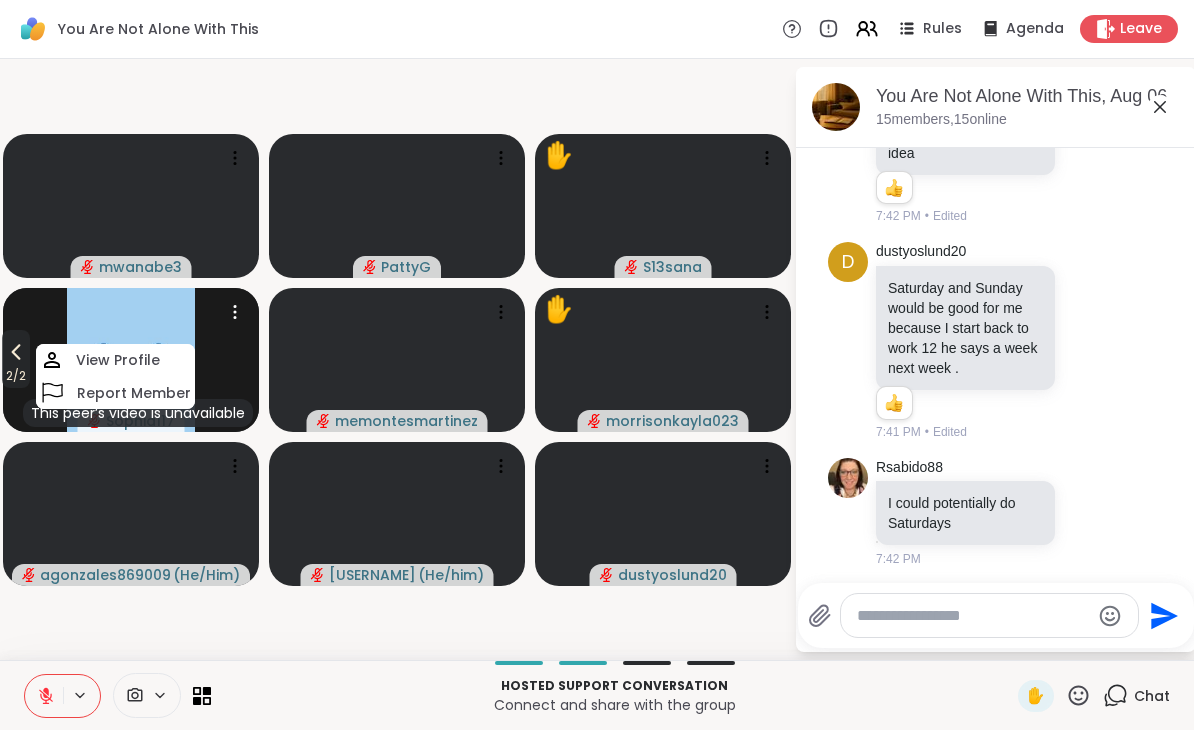 click on "2  /  2" at bounding box center (16, 359) 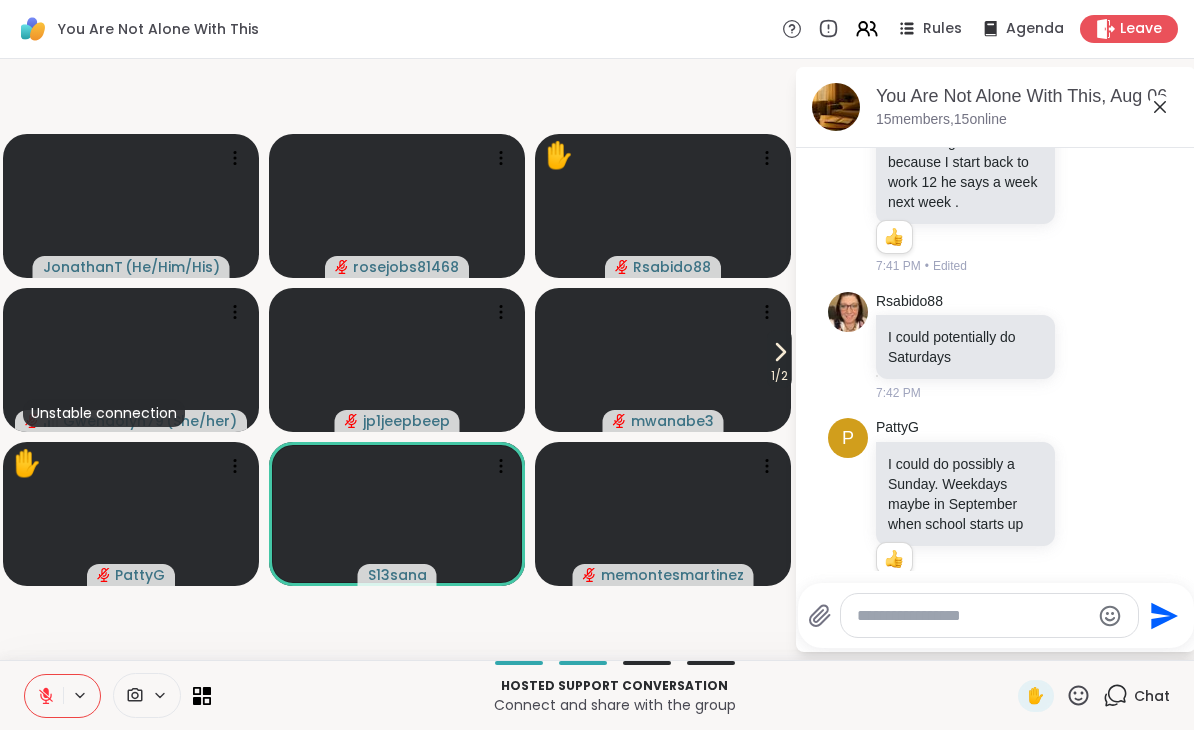 scroll, scrollTop: 651, scrollLeft: 0, axis: vertical 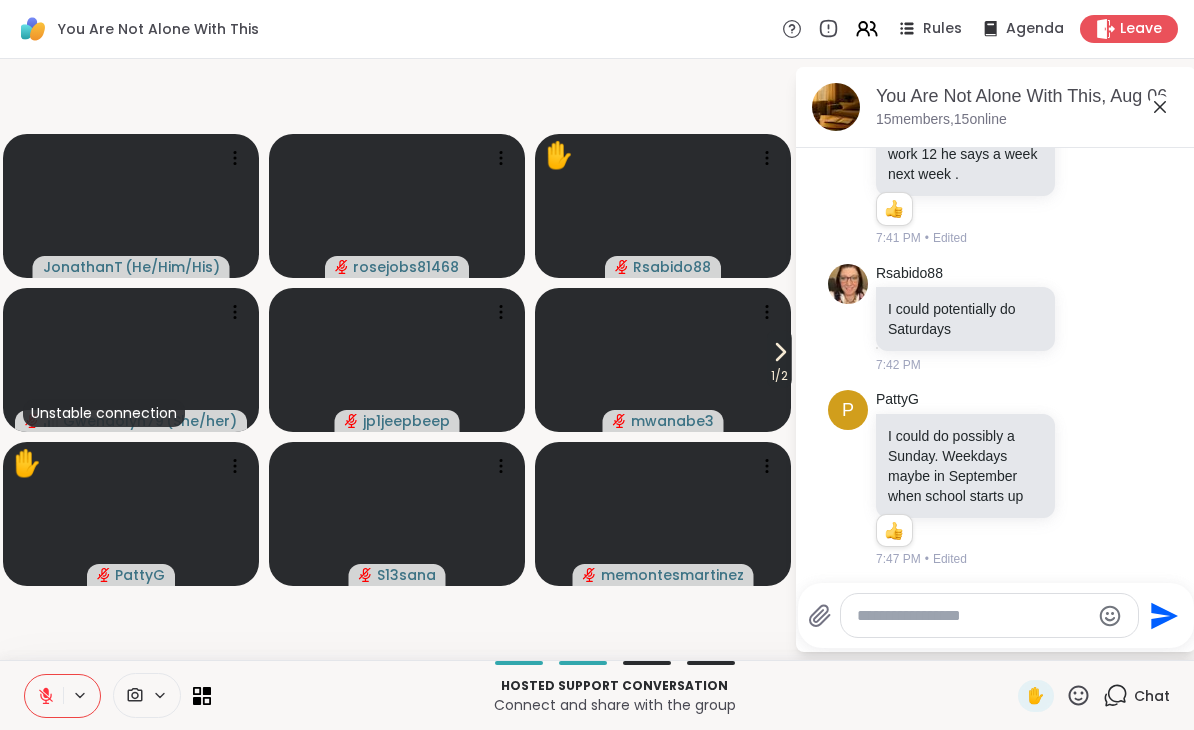 click on "1  /  2" at bounding box center [779, 359] 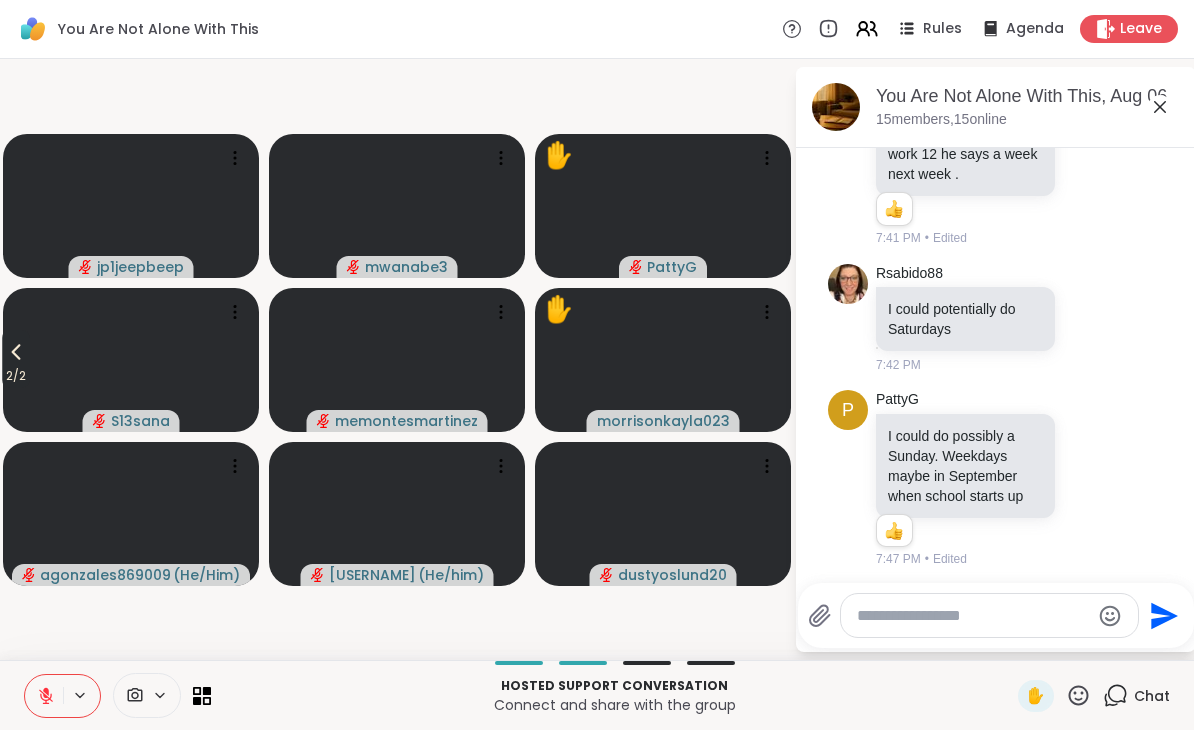 click on "2  /  2" at bounding box center [16, 359] 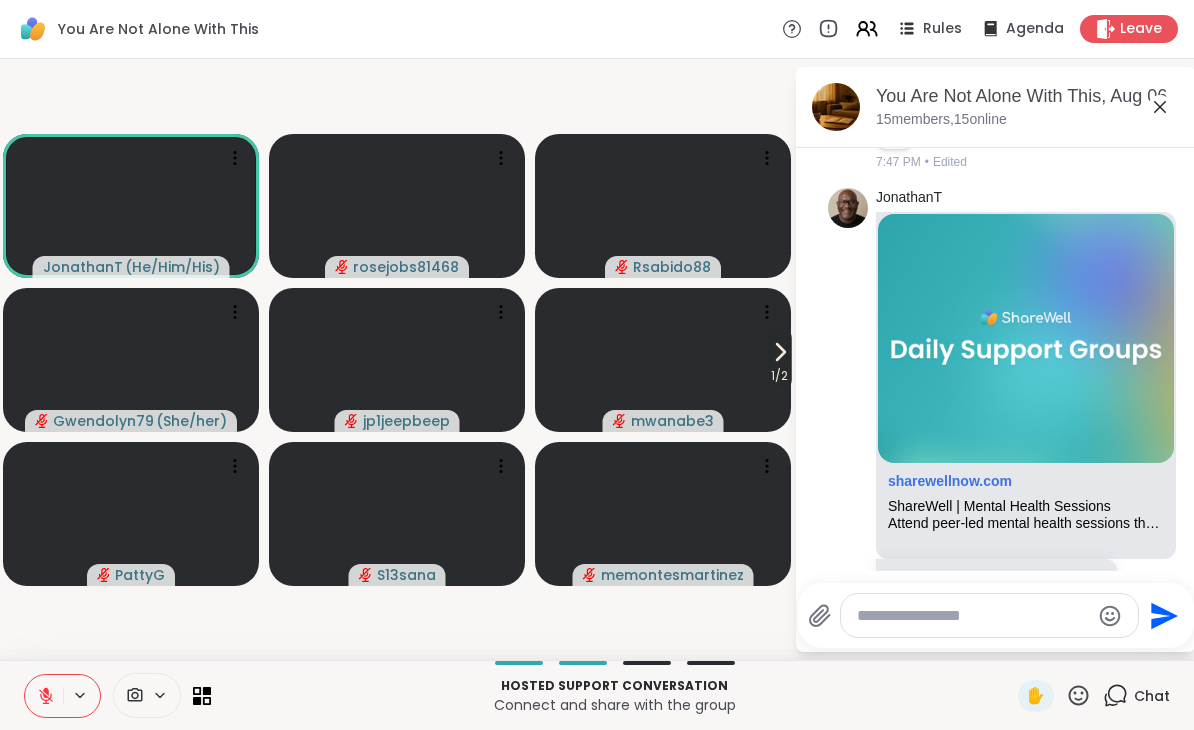 scroll, scrollTop: 1049, scrollLeft: 0, axis: vertical 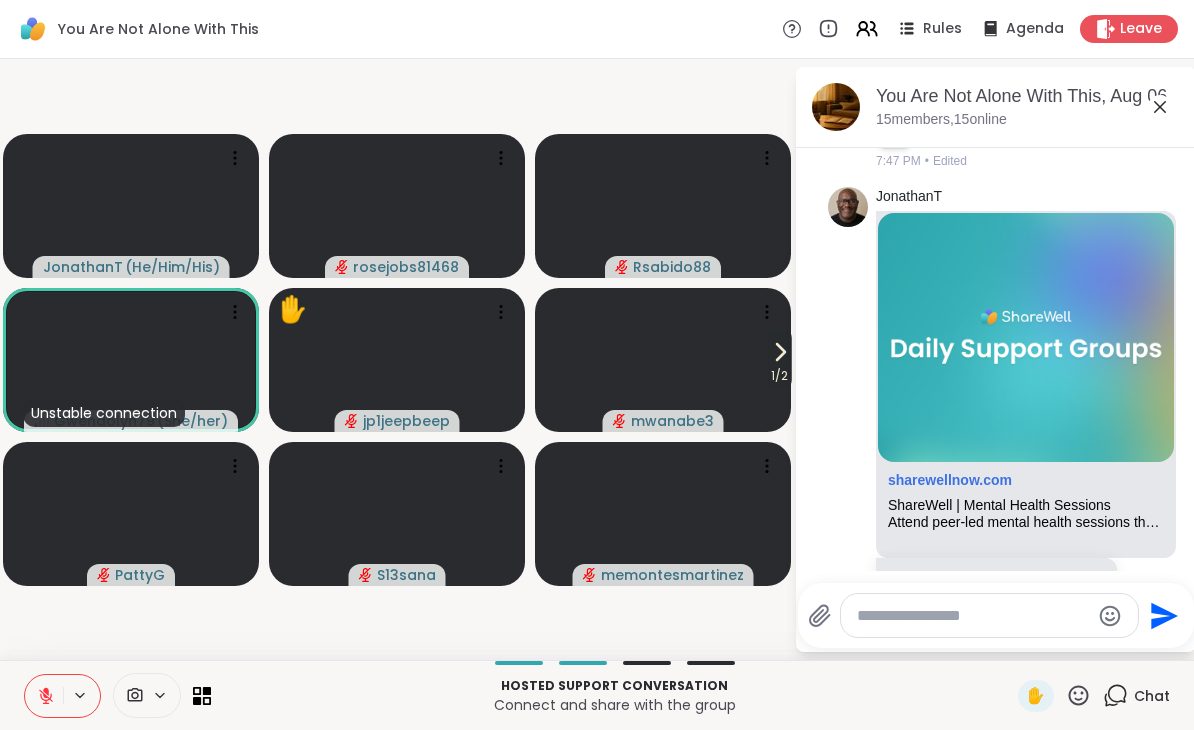 click 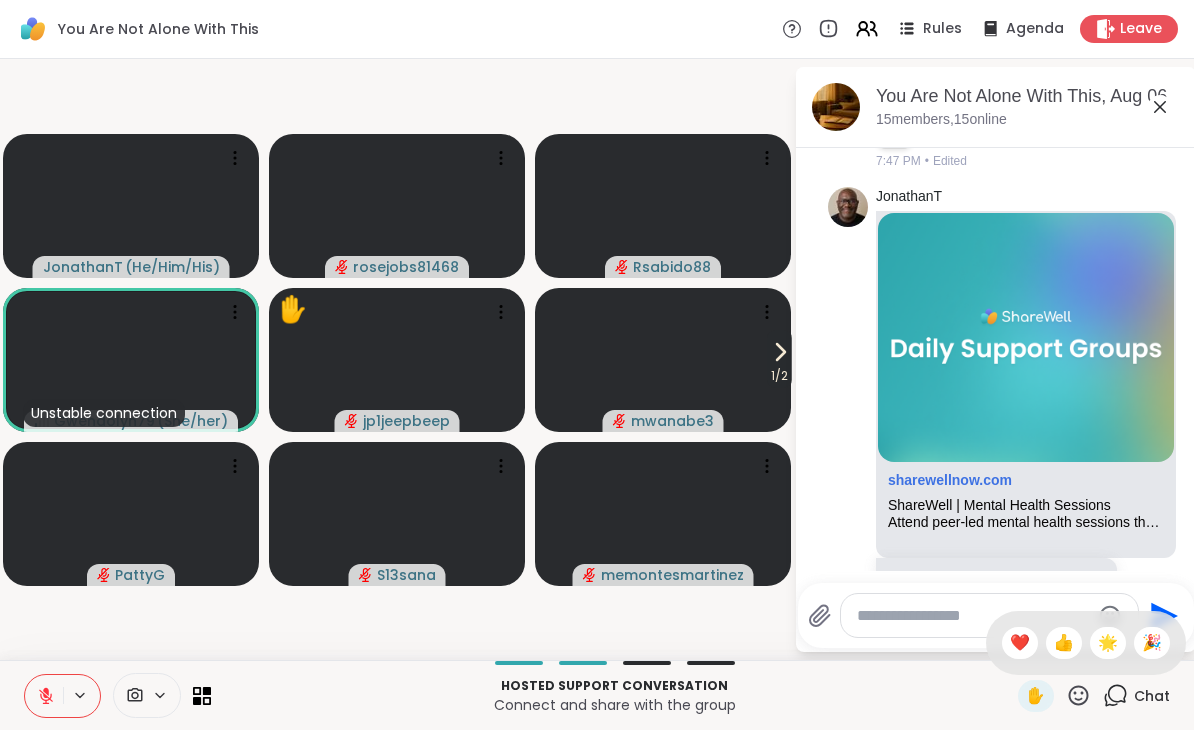 click on "Connect and share with the group" at bounding box center [614, 705] 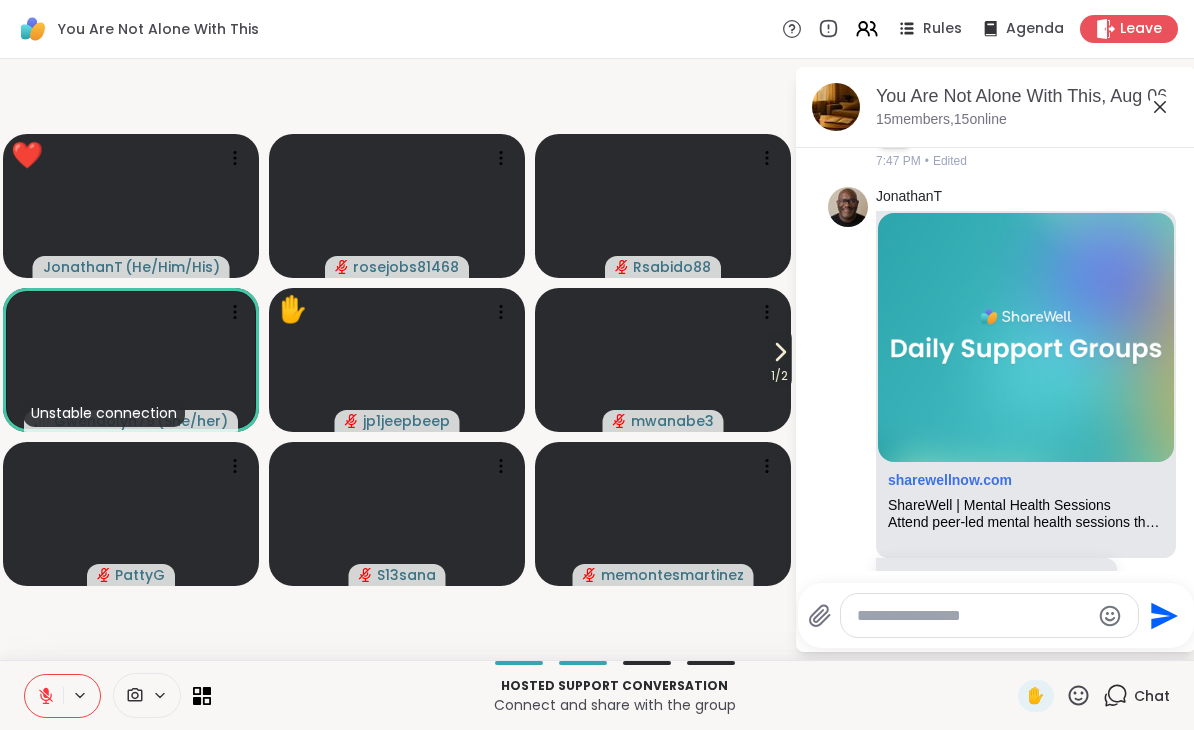 click at bounding box center [397, 206] 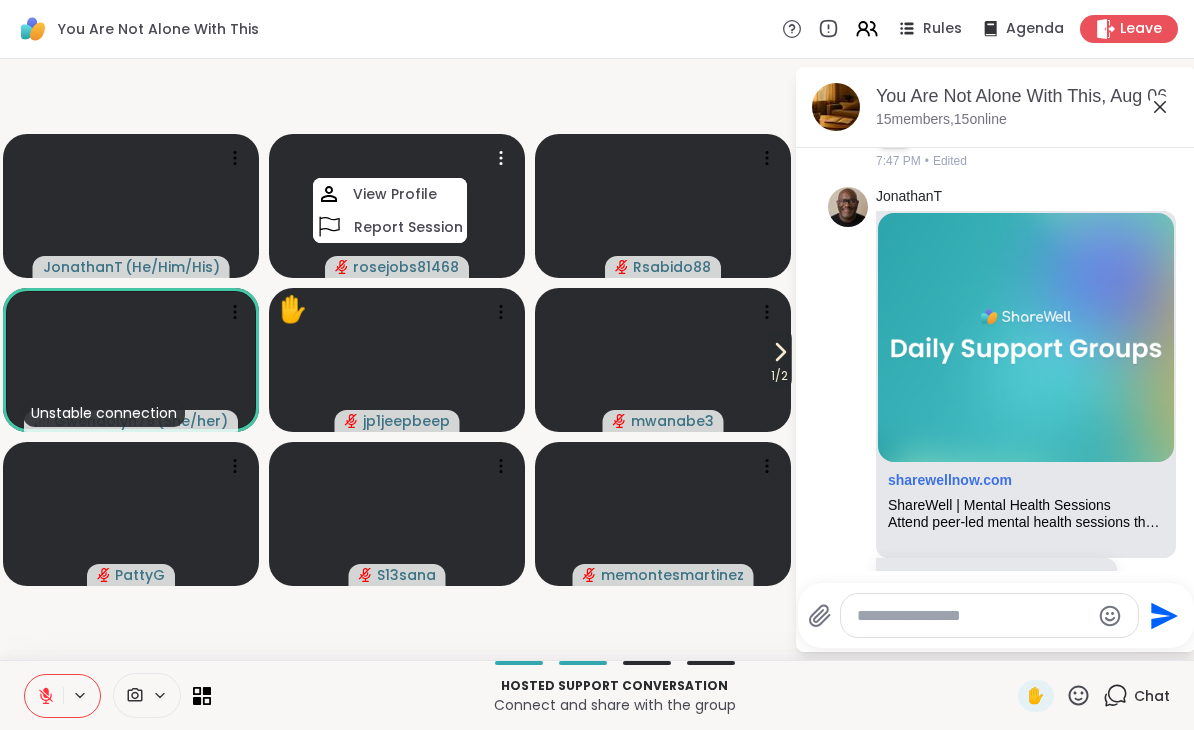 click 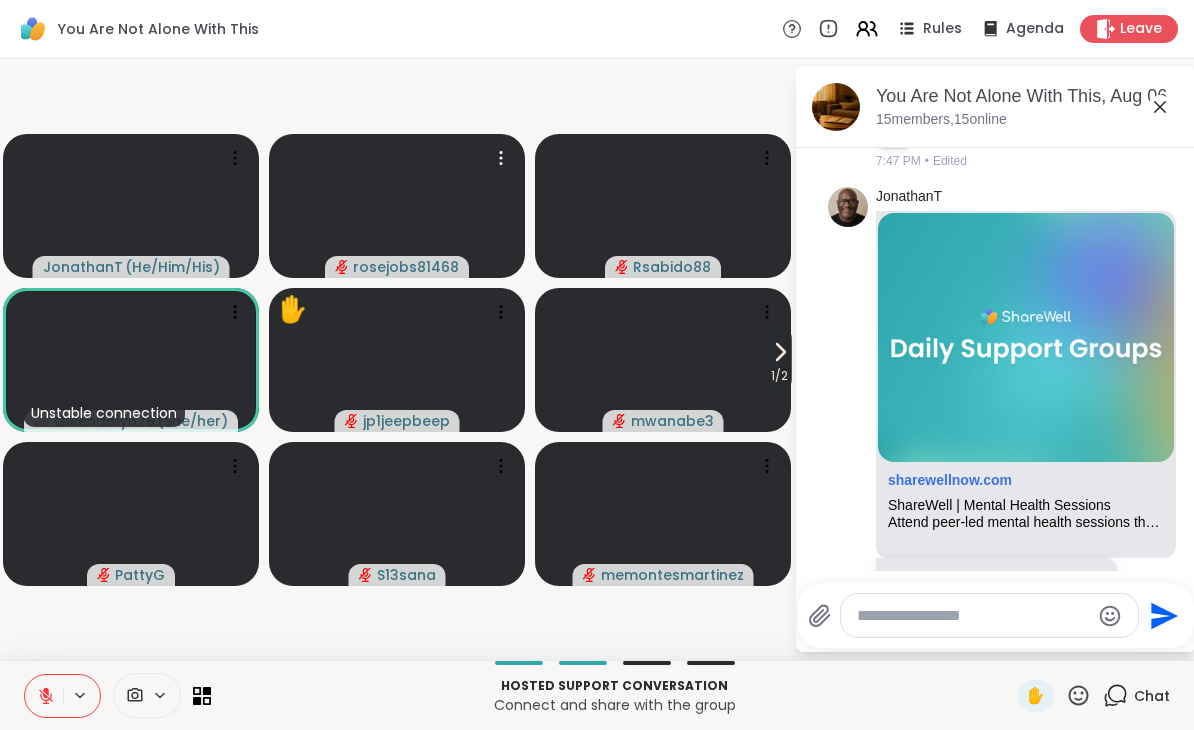 click at bounding box center [397, 206] 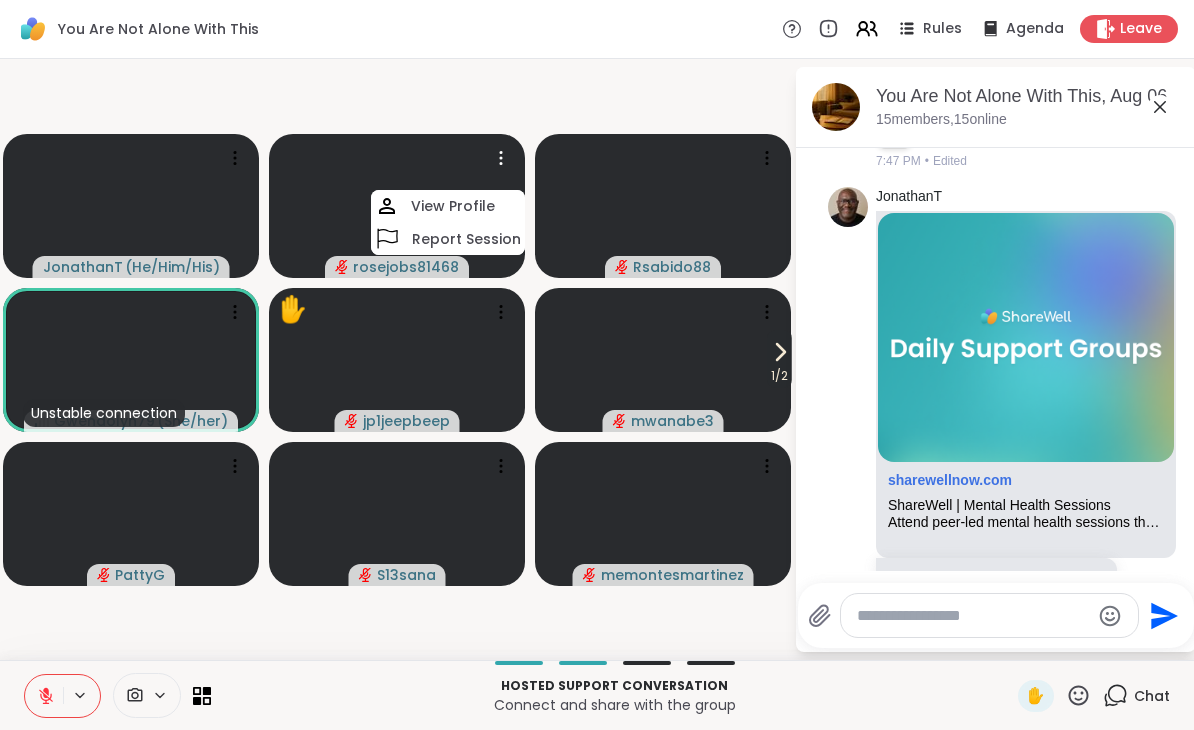 click 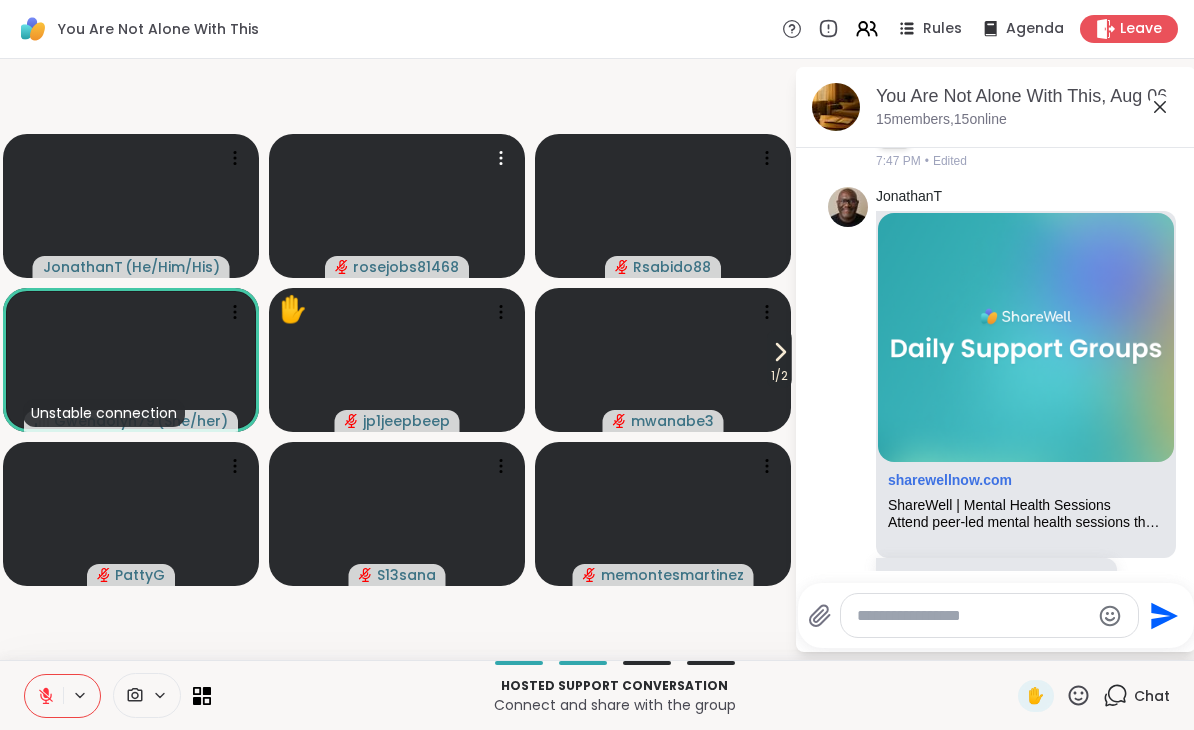 click 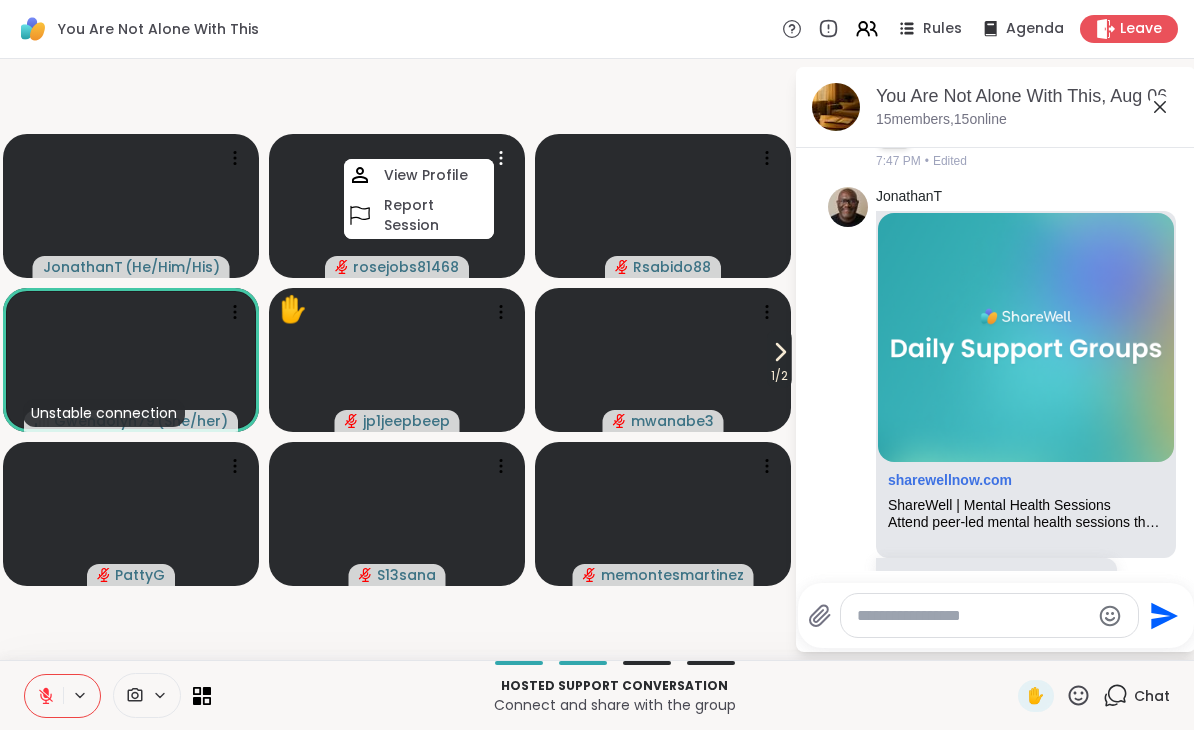 click at bounding box center [397, 206] 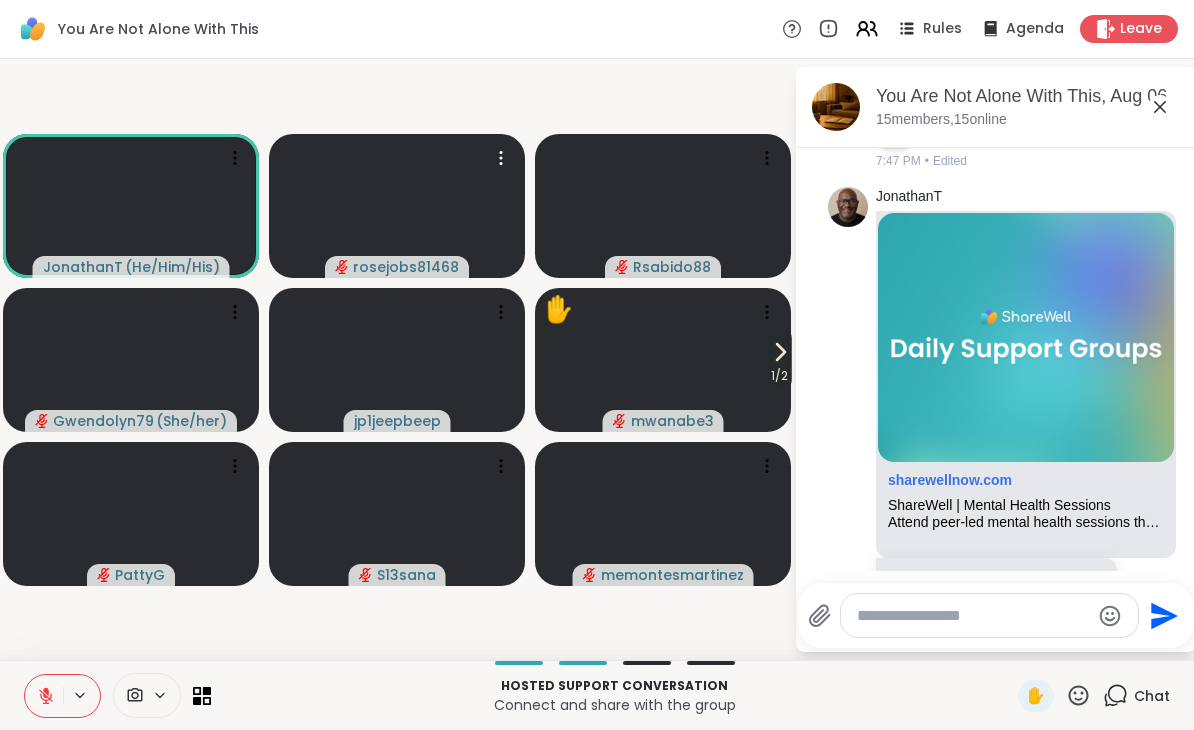 click at bounding box center (397, 206) 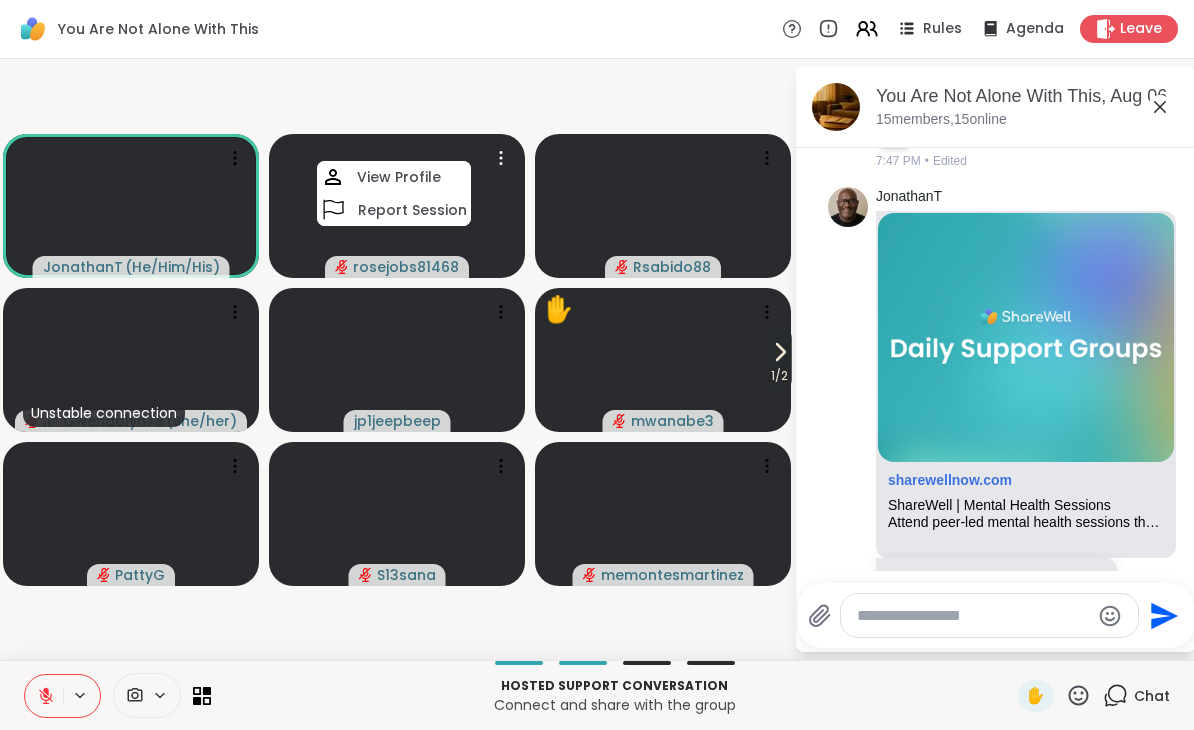 click at bounding box center [397, 206] 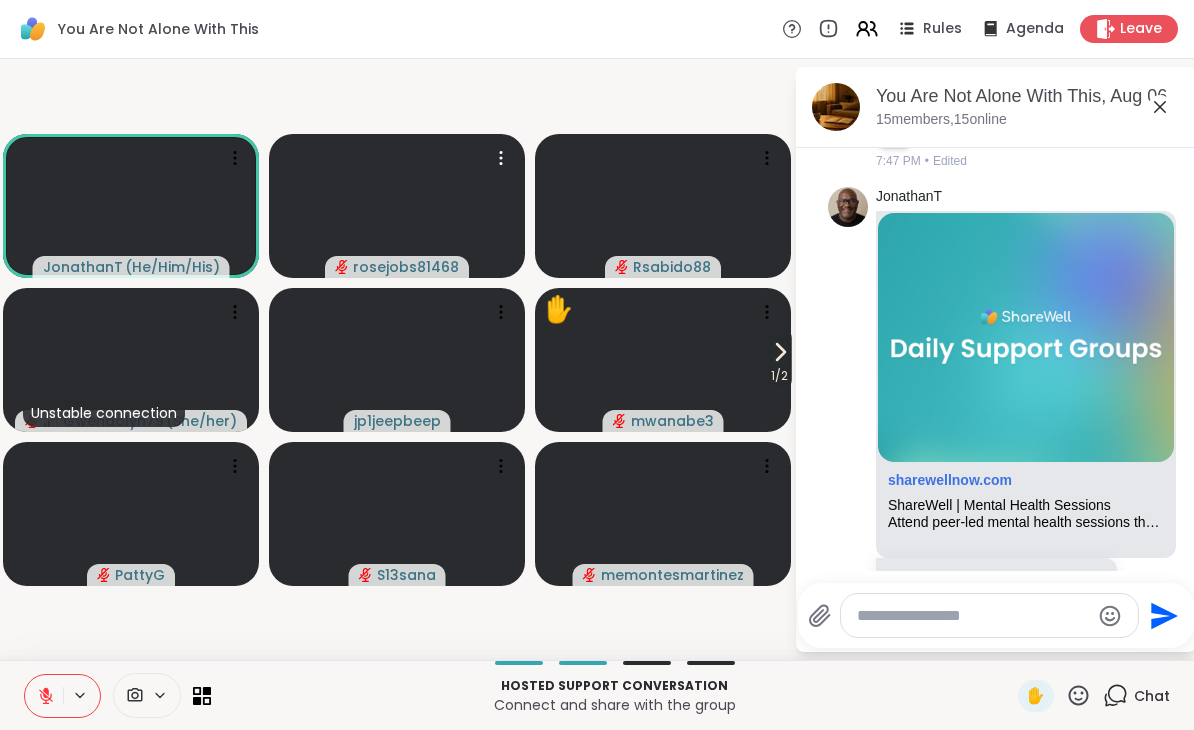 click on "✋" at bounding box center (1036, 696) 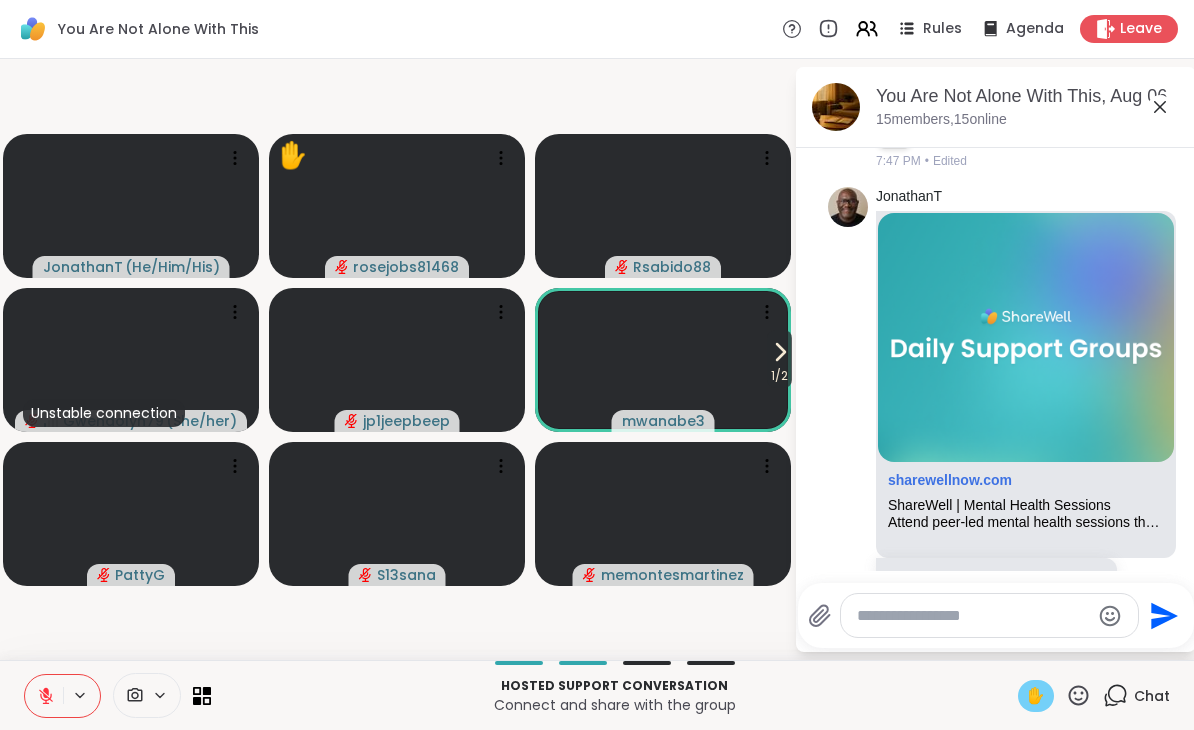 click 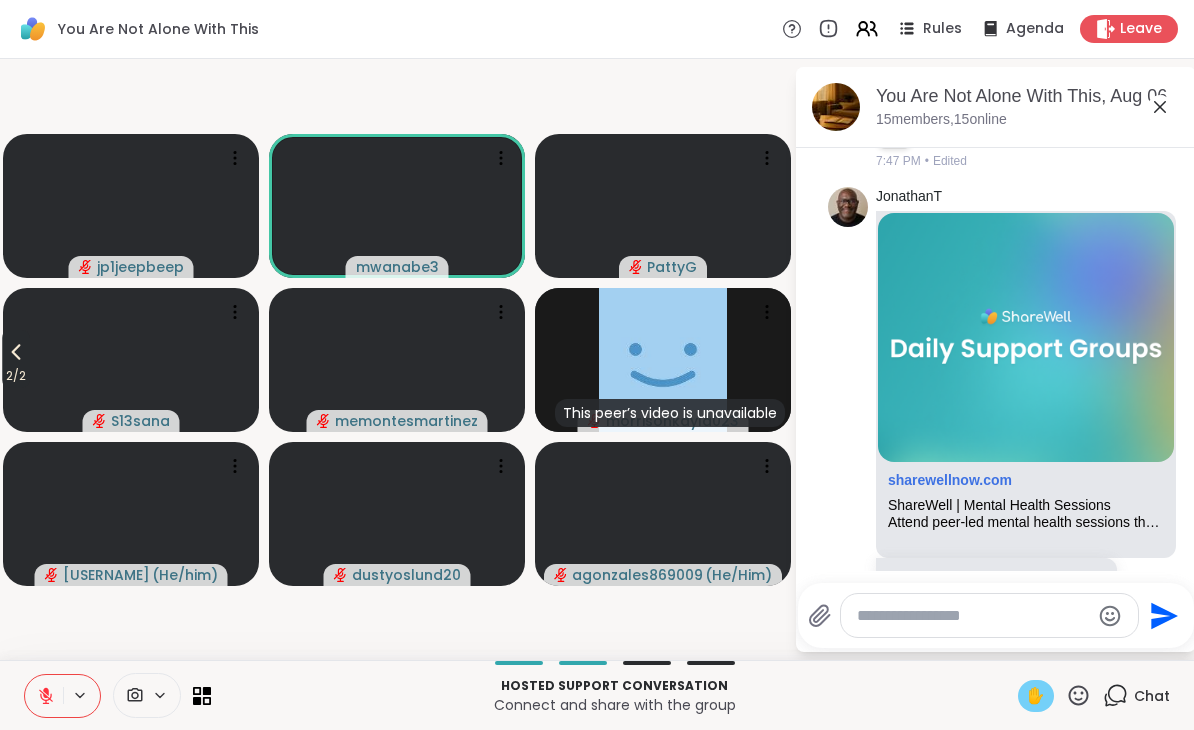 click on "2  /  2" at bounding box center (16, 359) 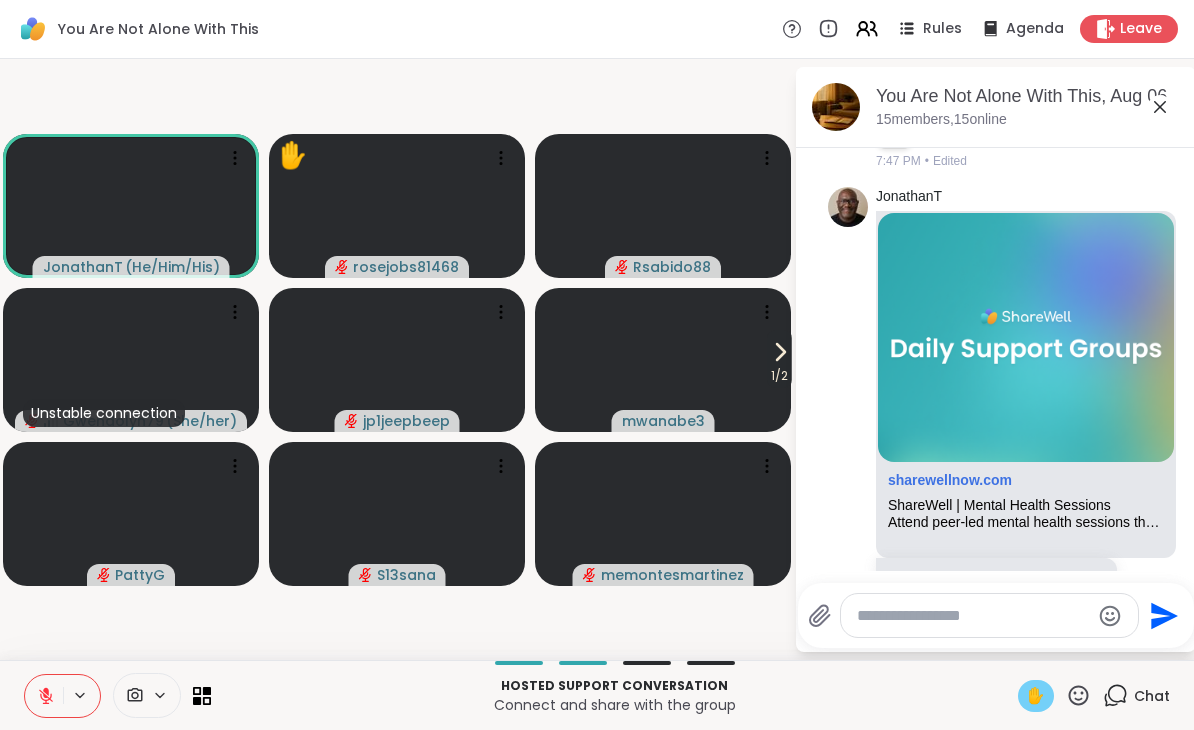 scroll, scrollTop: 1227, scrollLeft: 0, axis: vertical 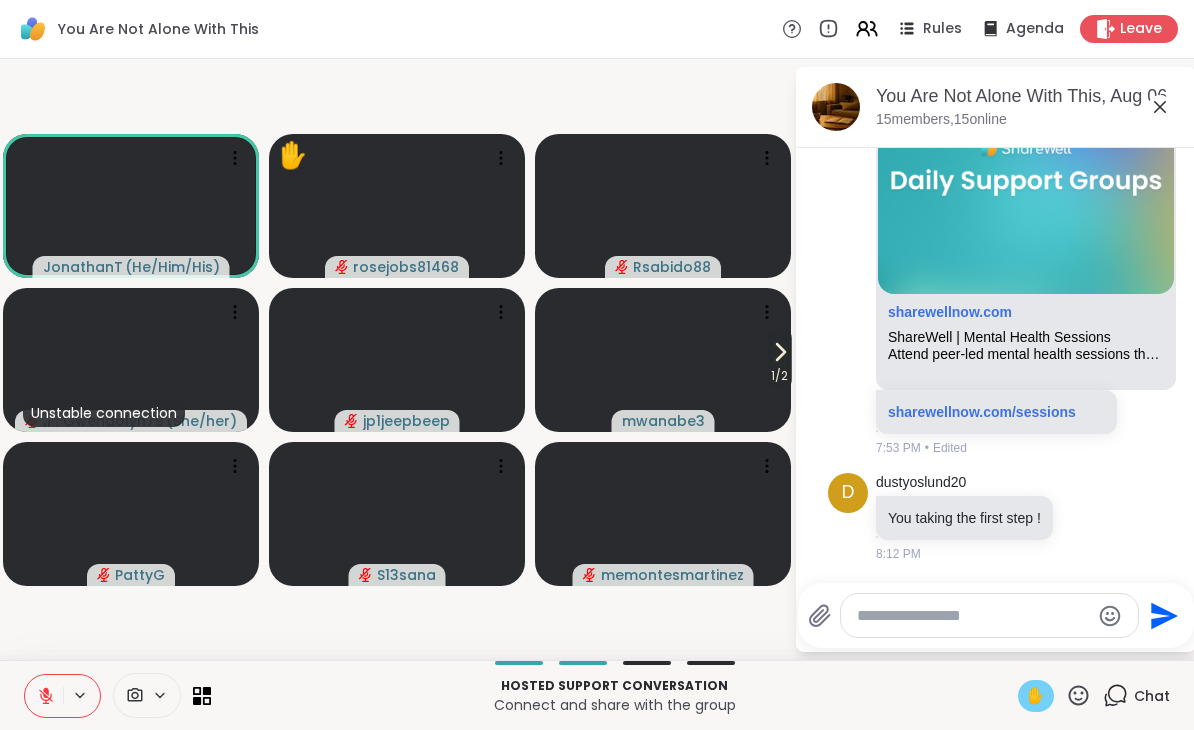 click 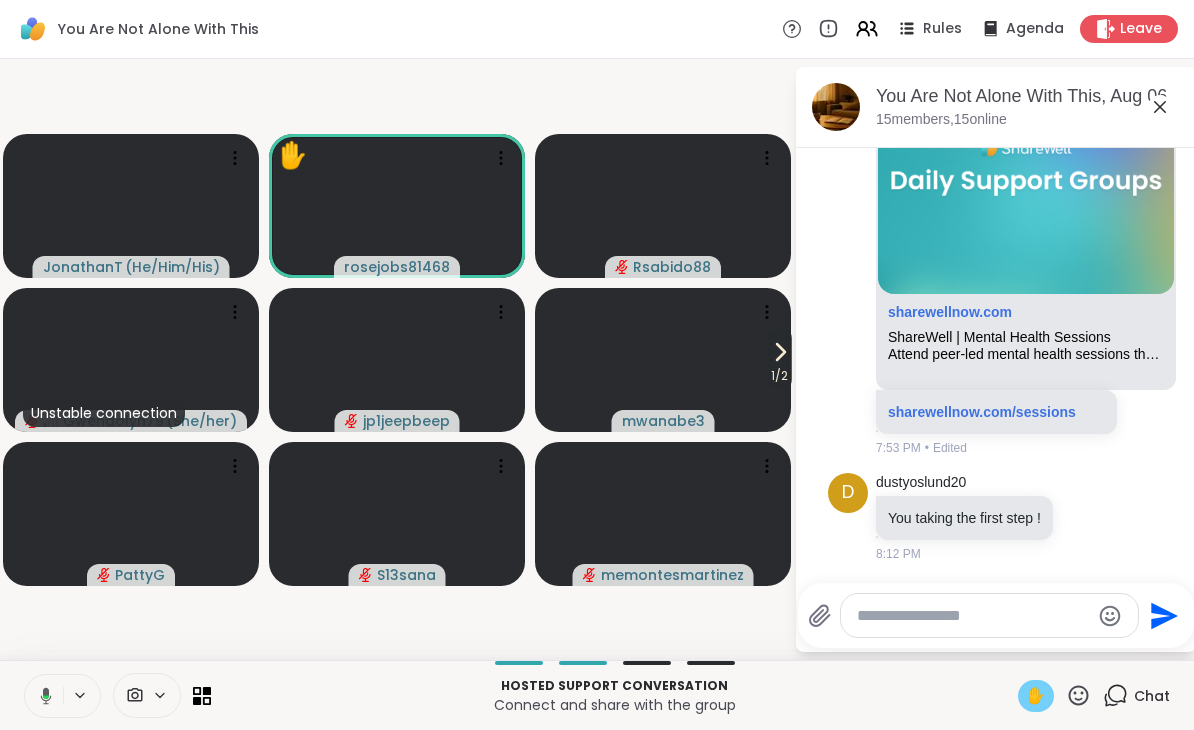 click on "✋" at bounding box center (1036, 696) 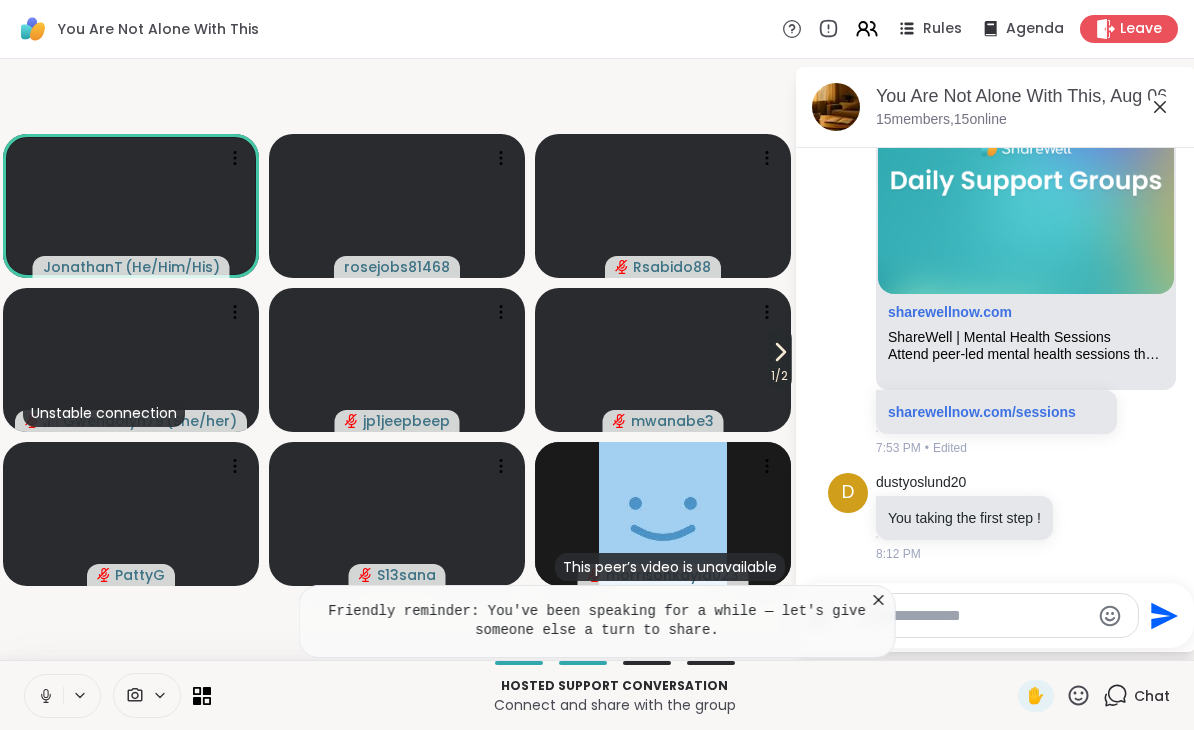 click at bounding box center (81, 695) 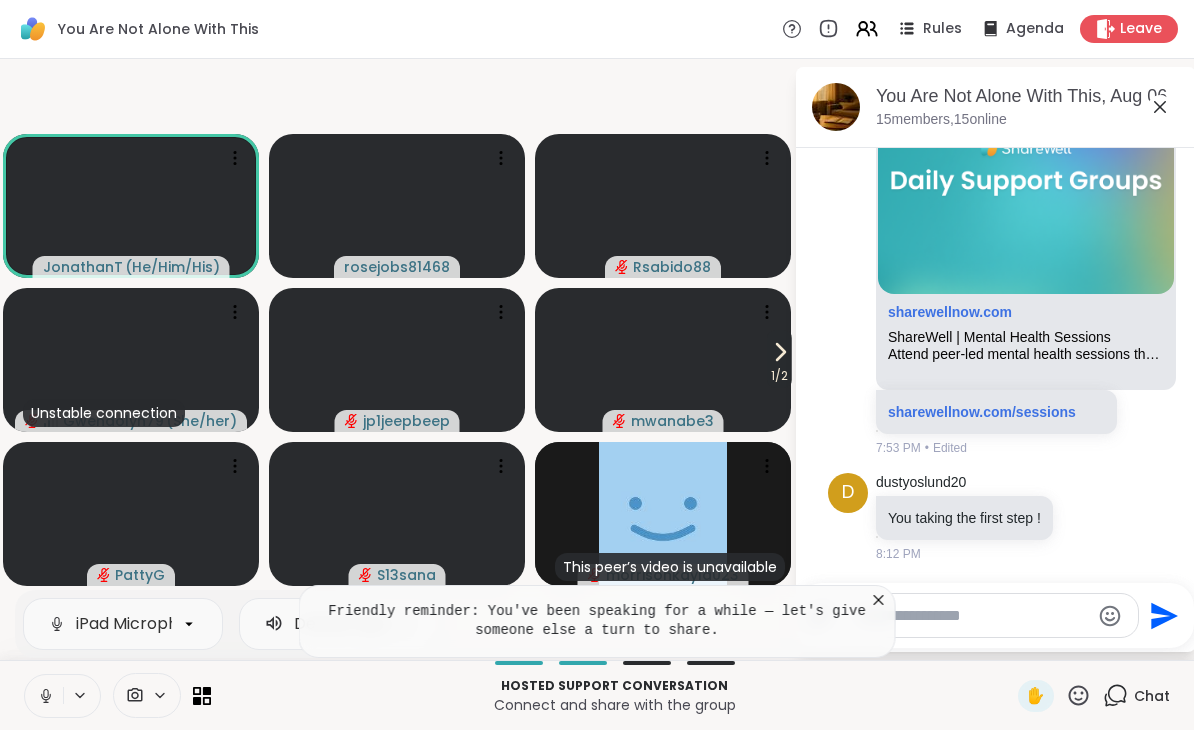 click 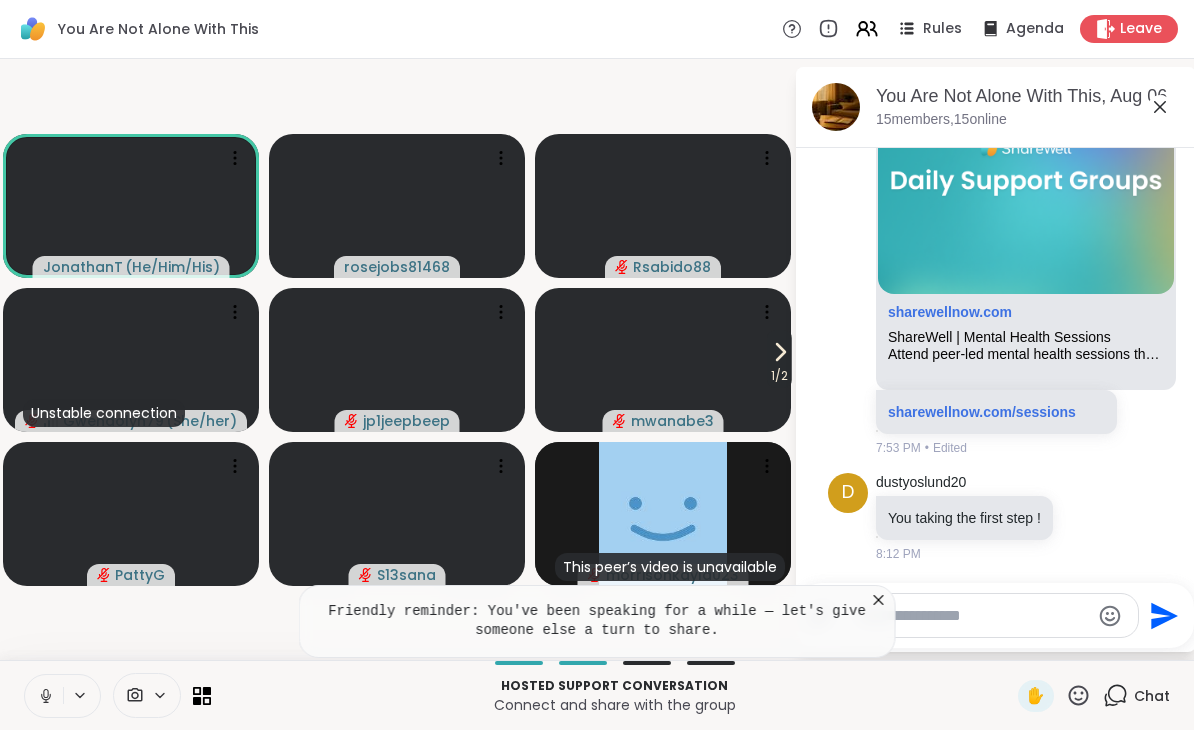 click at bounding box center [81, 695] 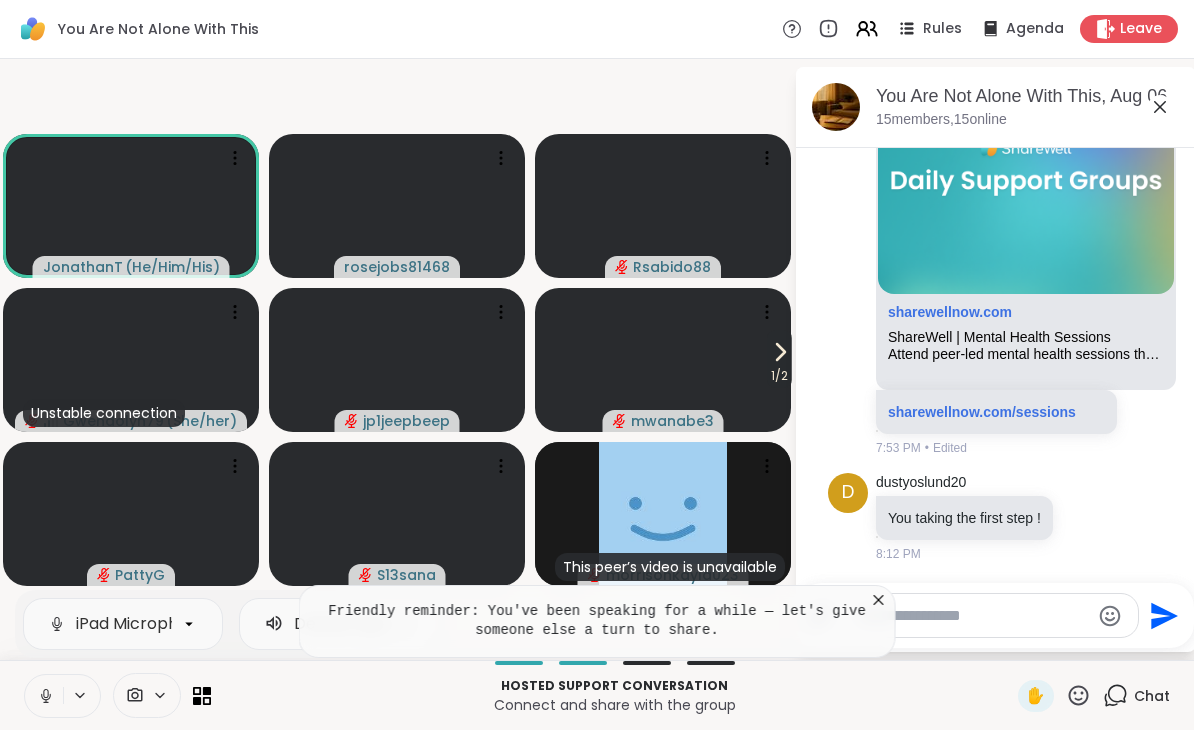 click 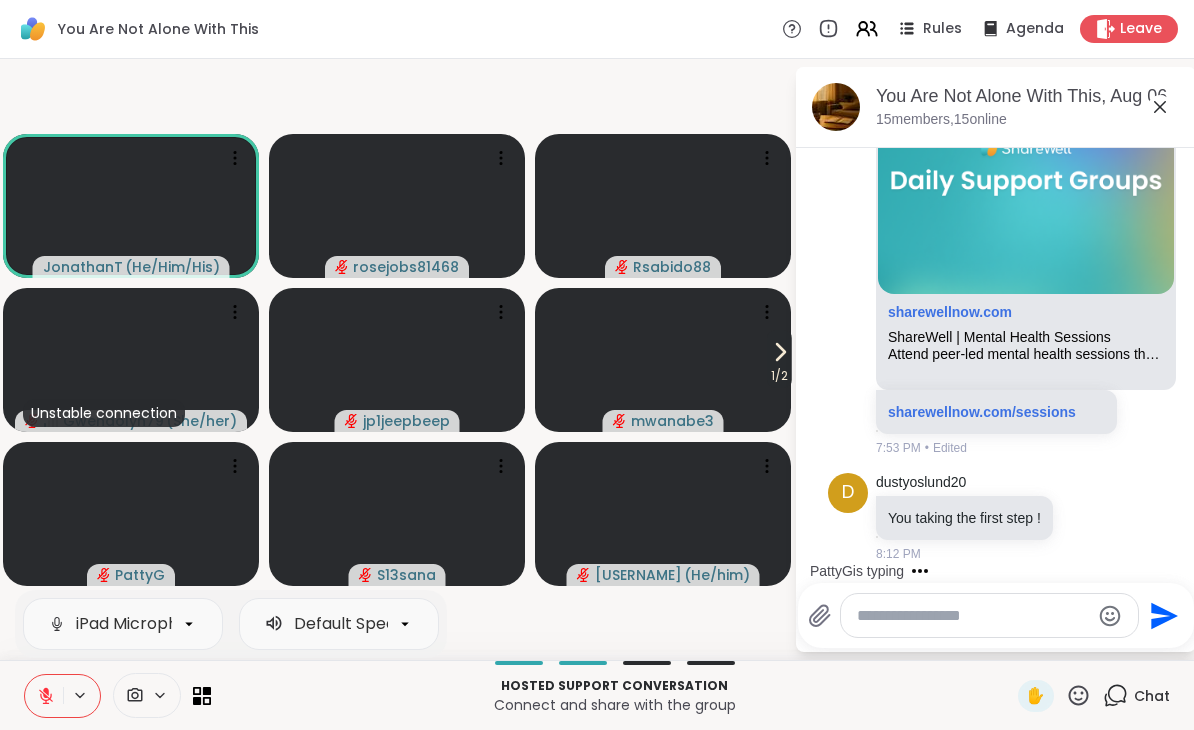 scroll, scrollTop: 1333, scrollLeft: 0, axis: vertical 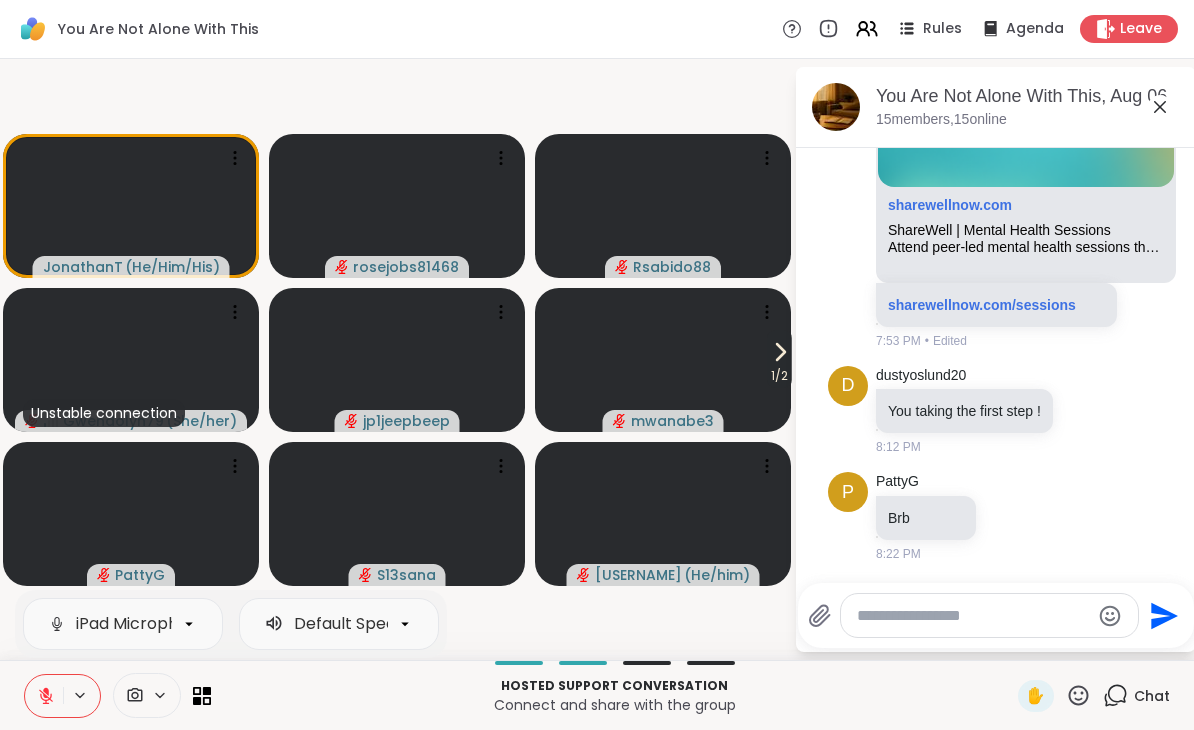 click on "1  /  2" at bounding box center (779, 376) 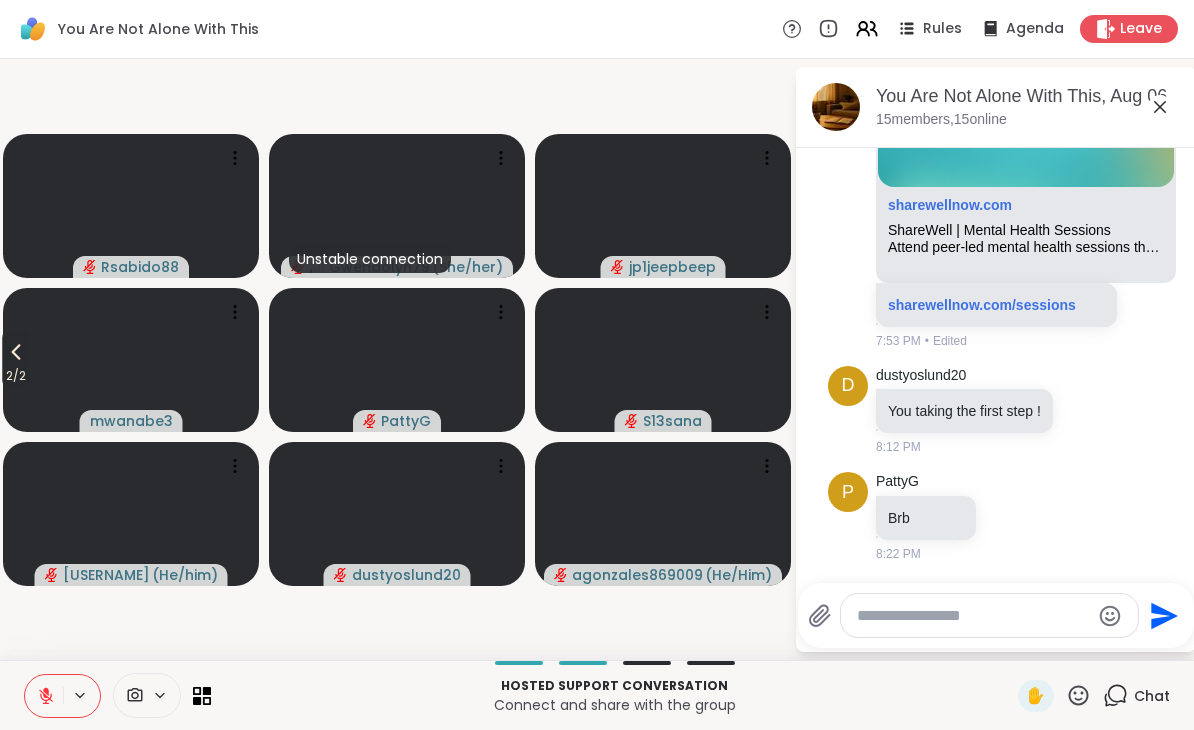 click 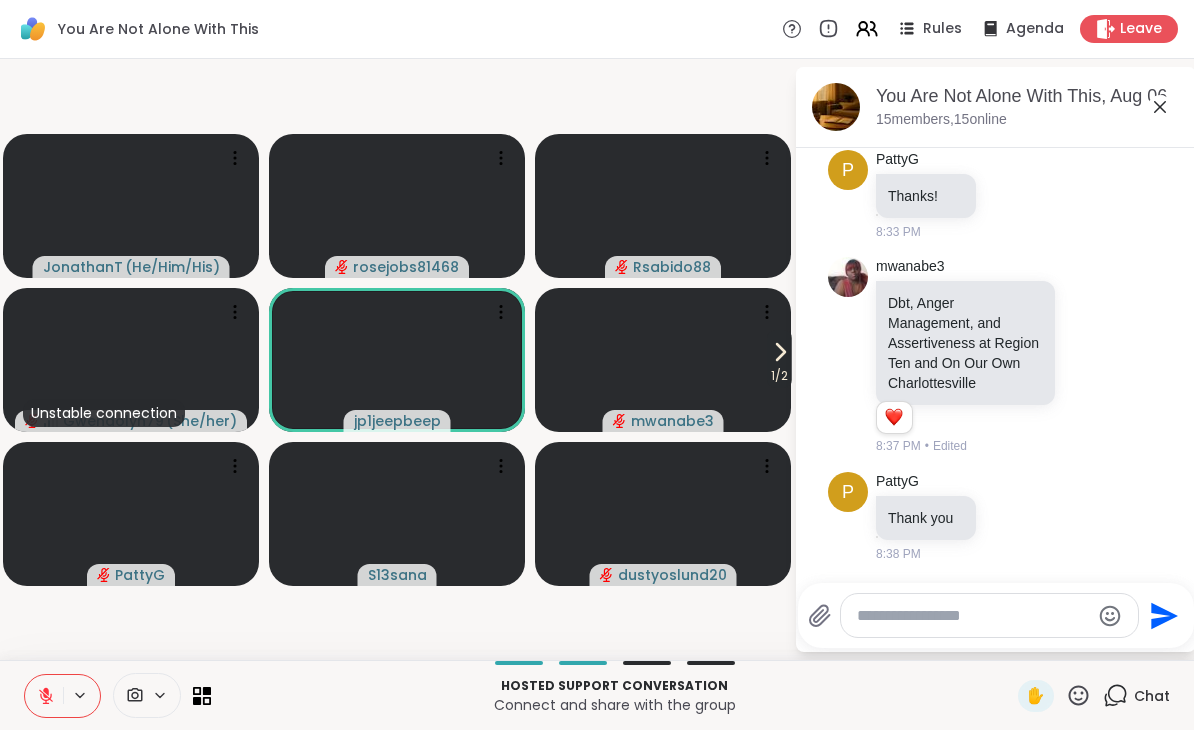 scroll, scrollTop: 2151, scrollLeft: 0, axis: vertical 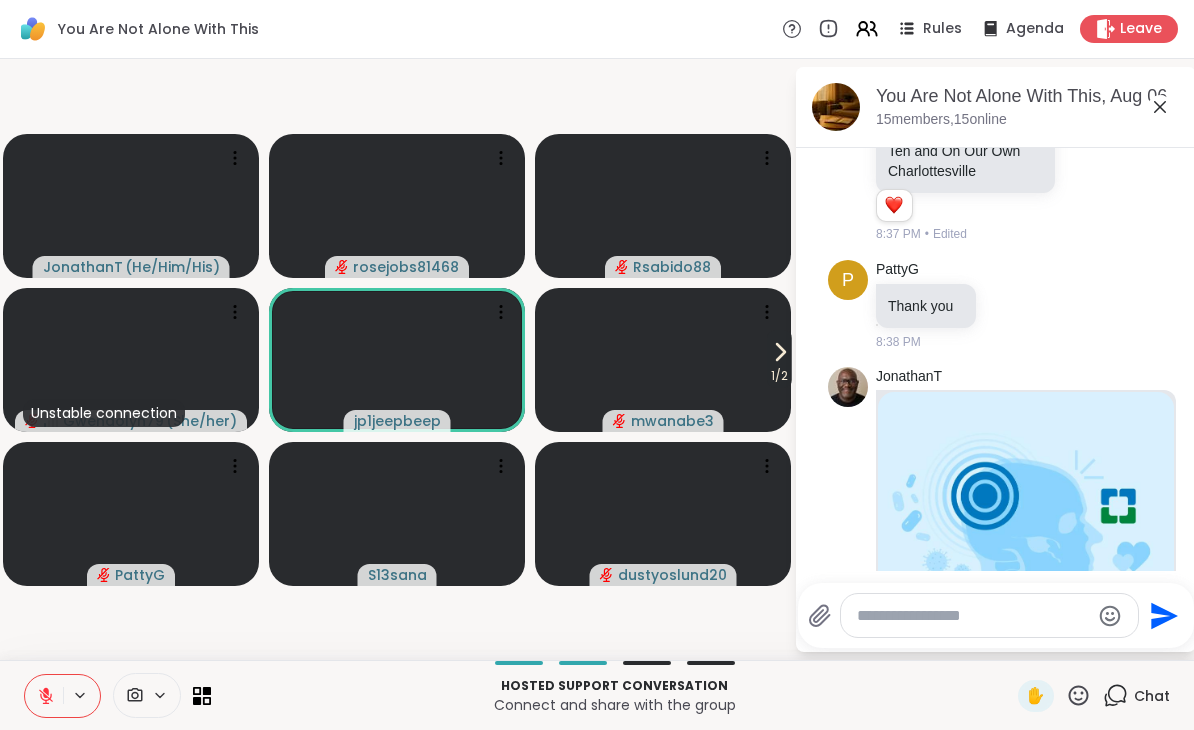 click at bounding box center [397, 206] 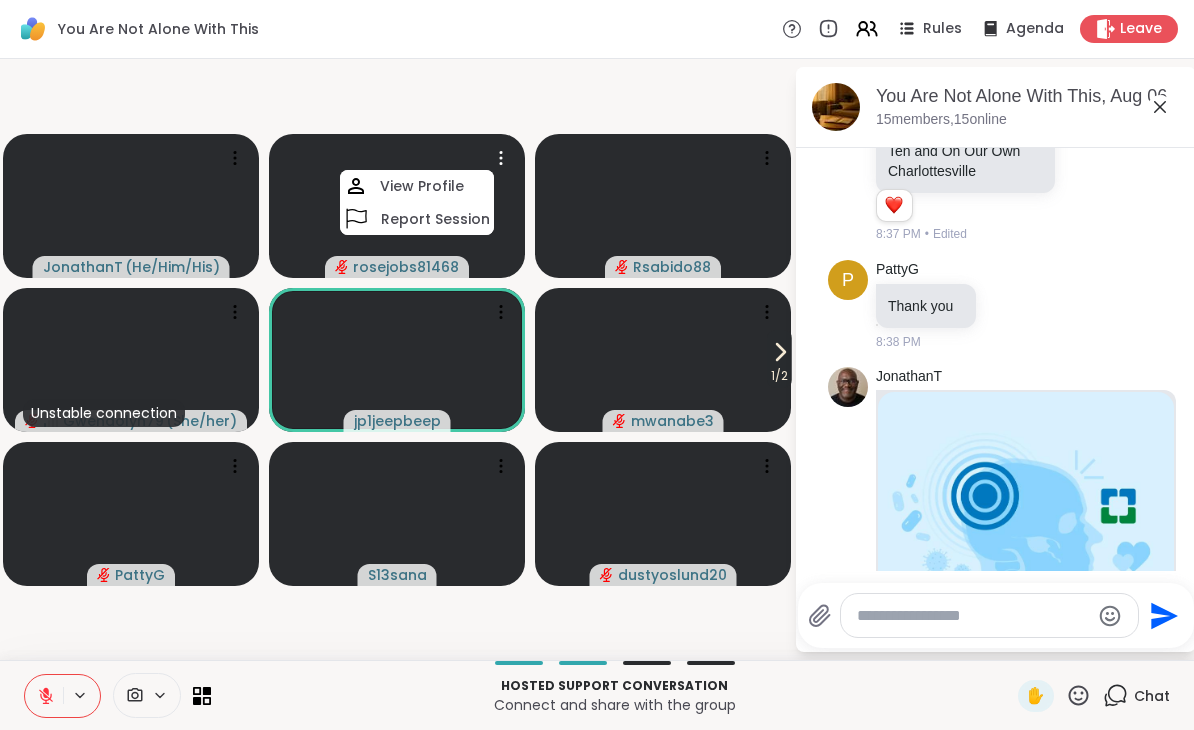 click on "✋" at bounding box center (1036, 696) 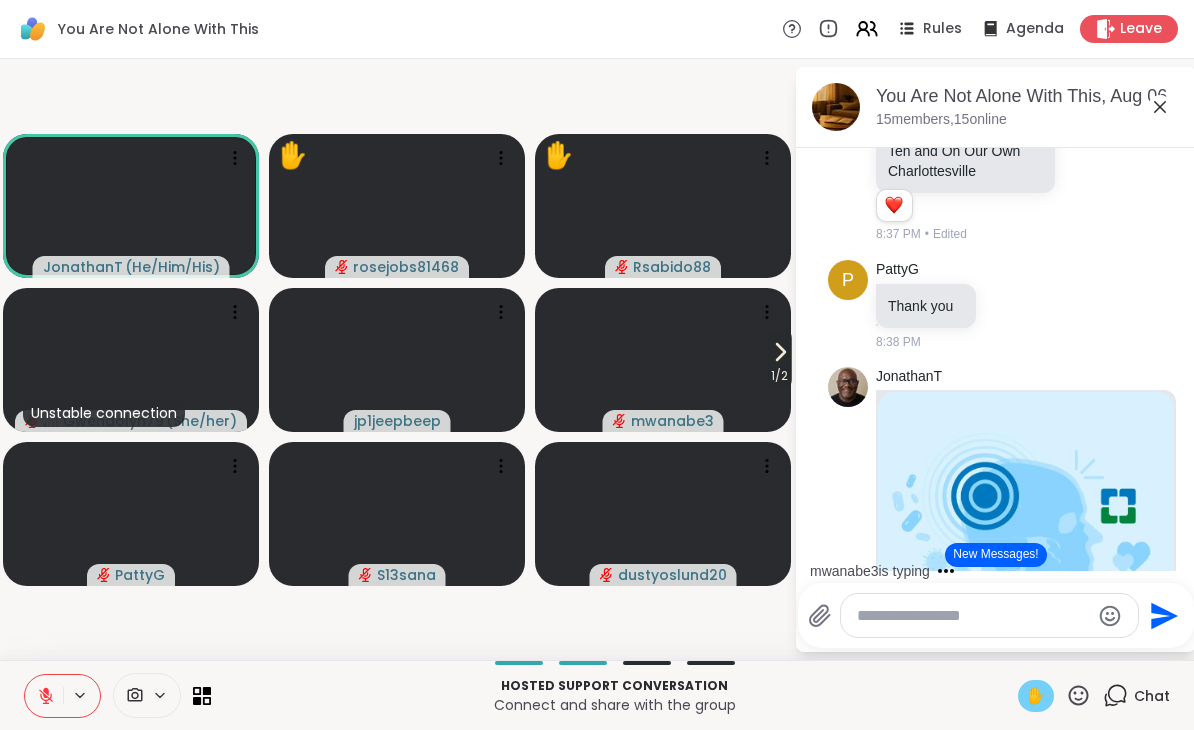 click at bounding box center (81, 695) 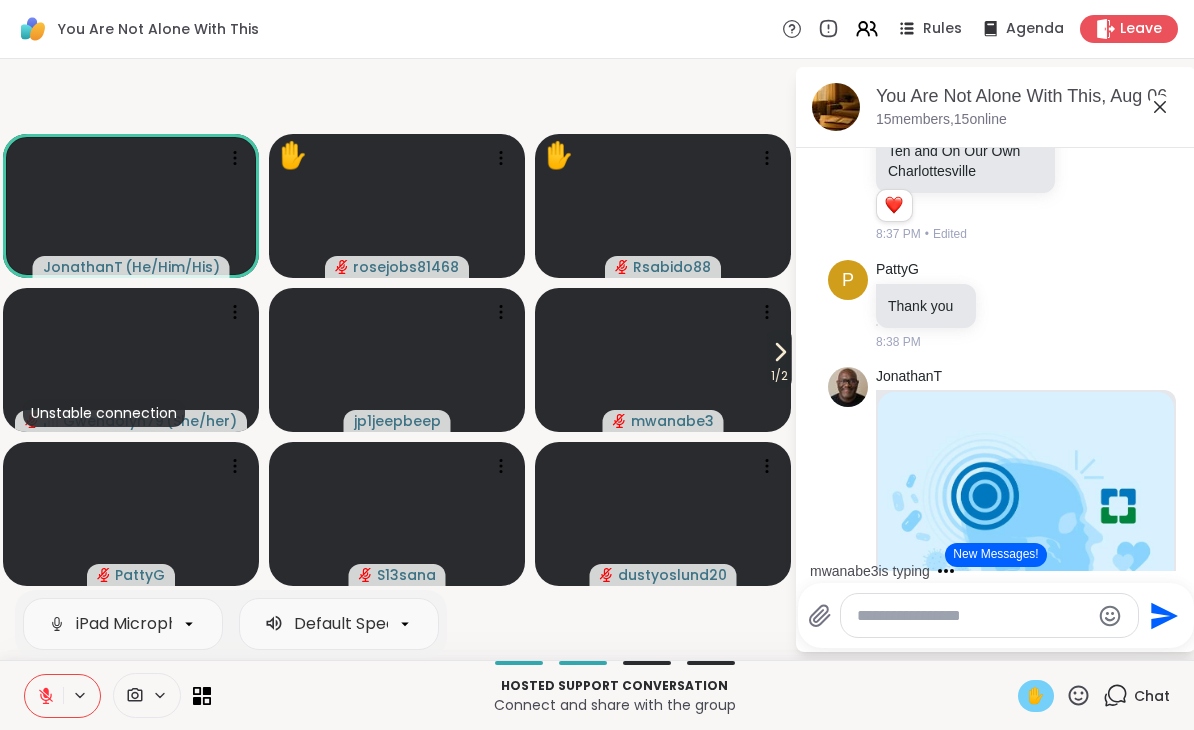 click 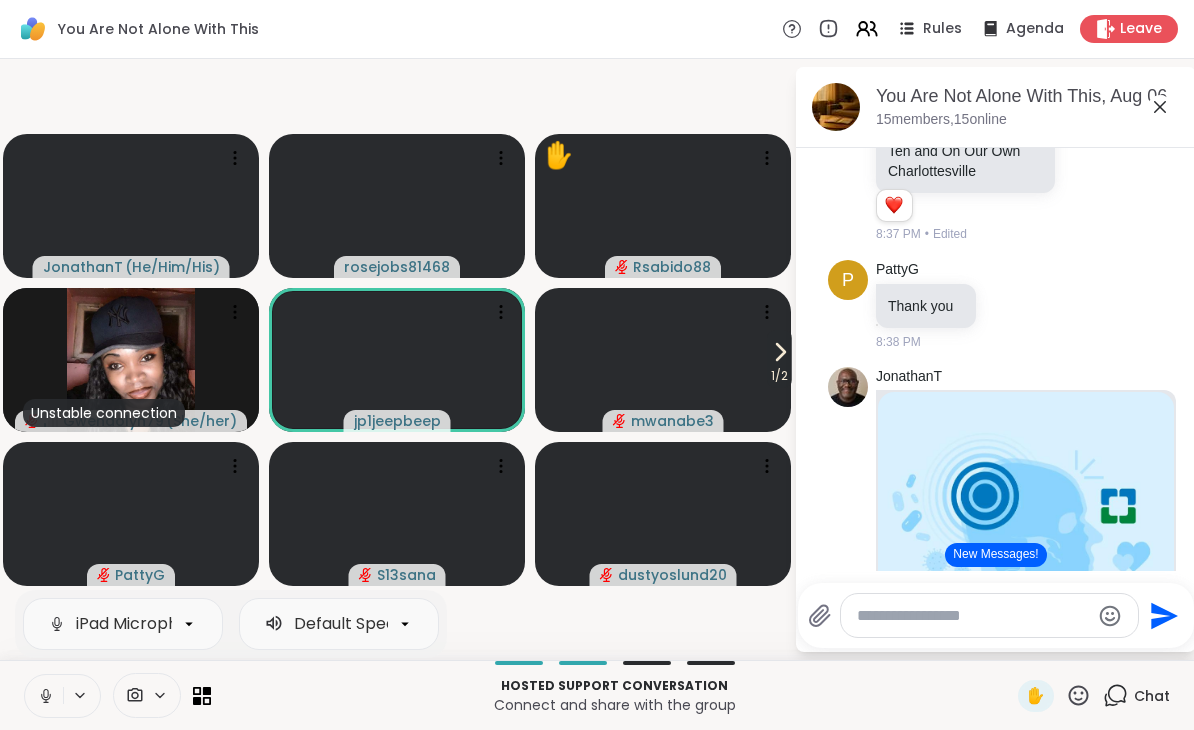 click 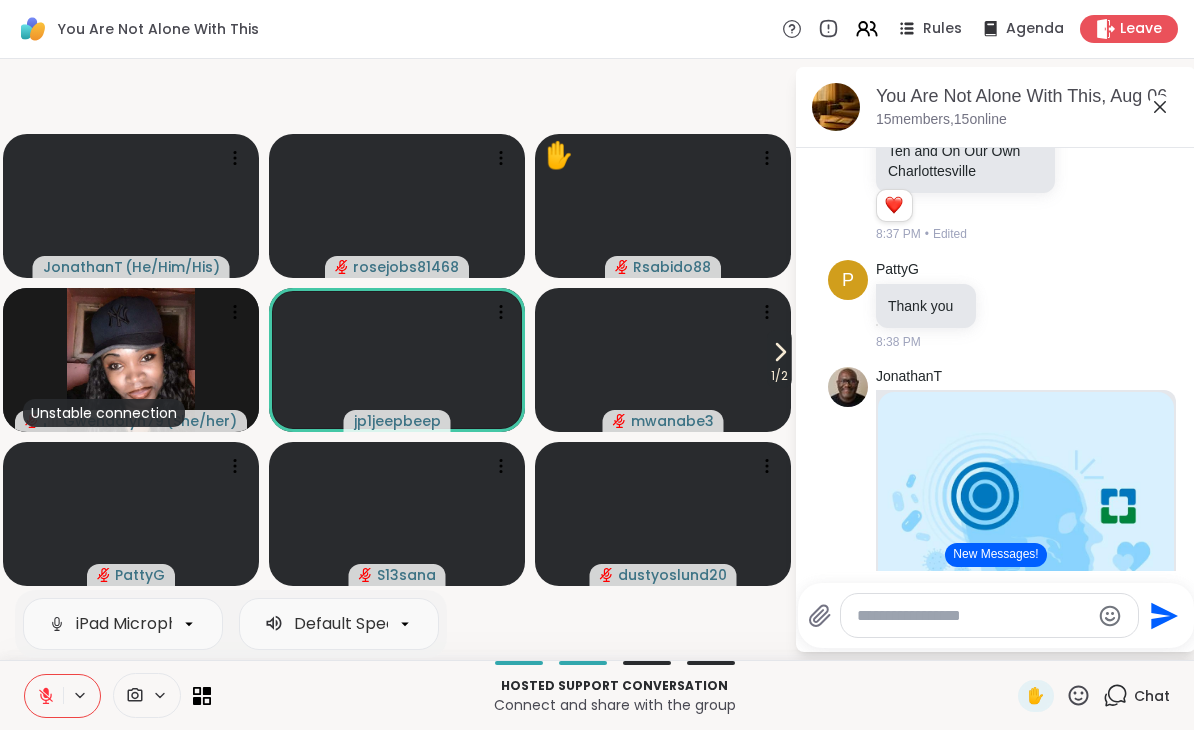 click 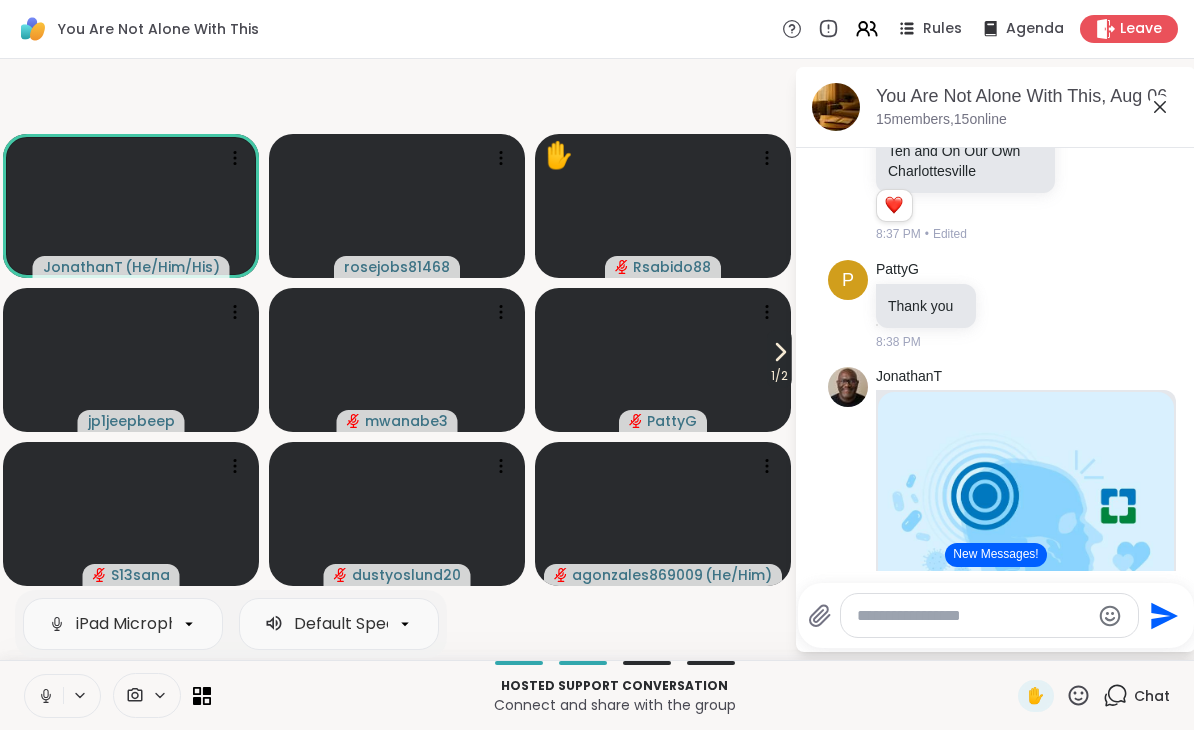 click 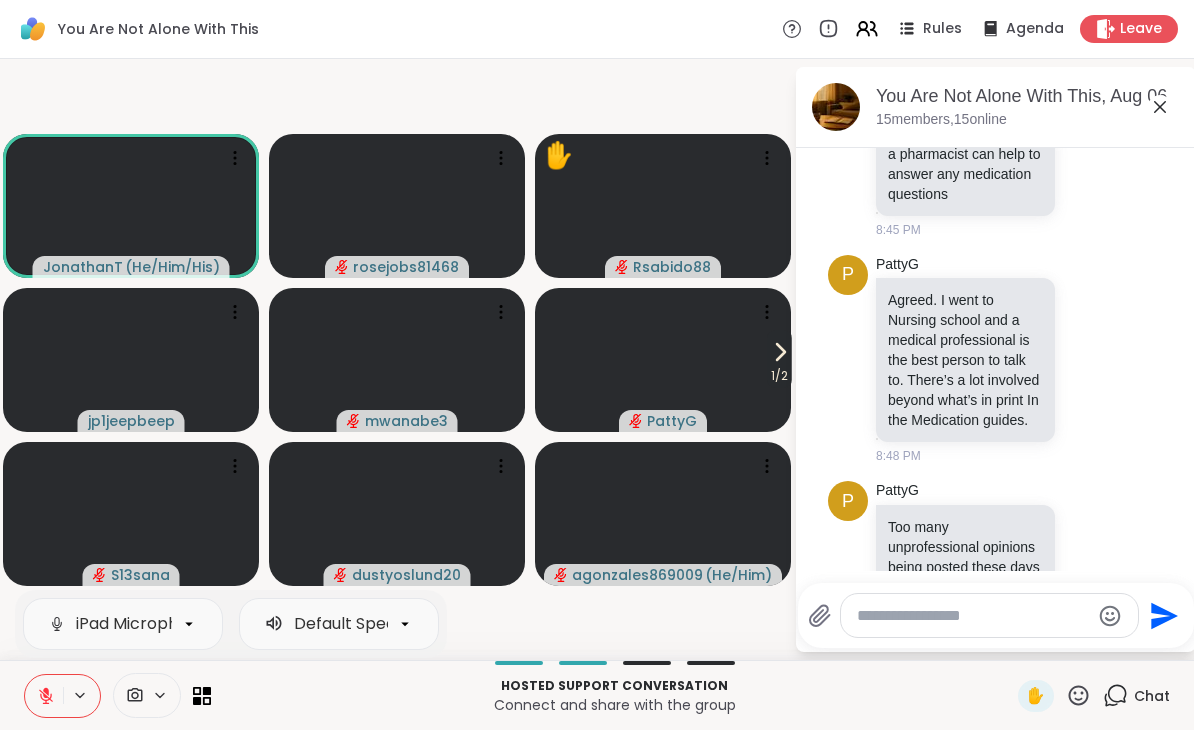 scroll, scrollTop: 3187, scrollLeft: 0, axis: vertical 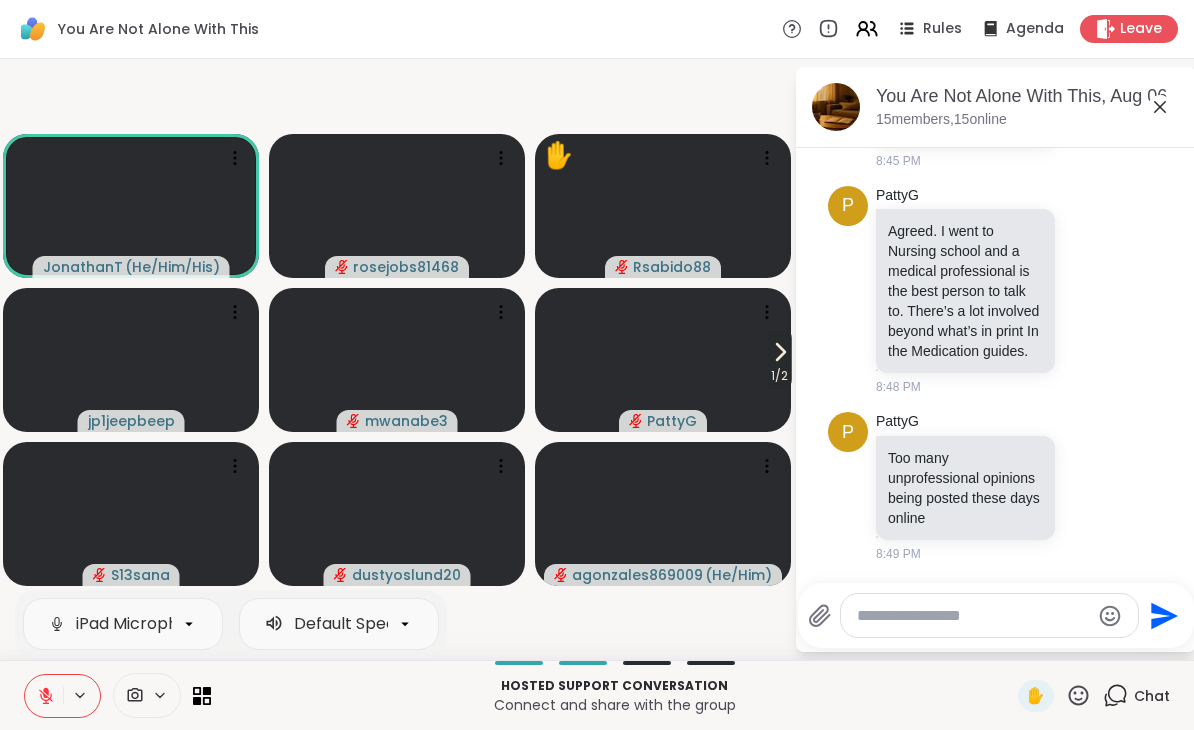 click at bounding box center [973, 616] 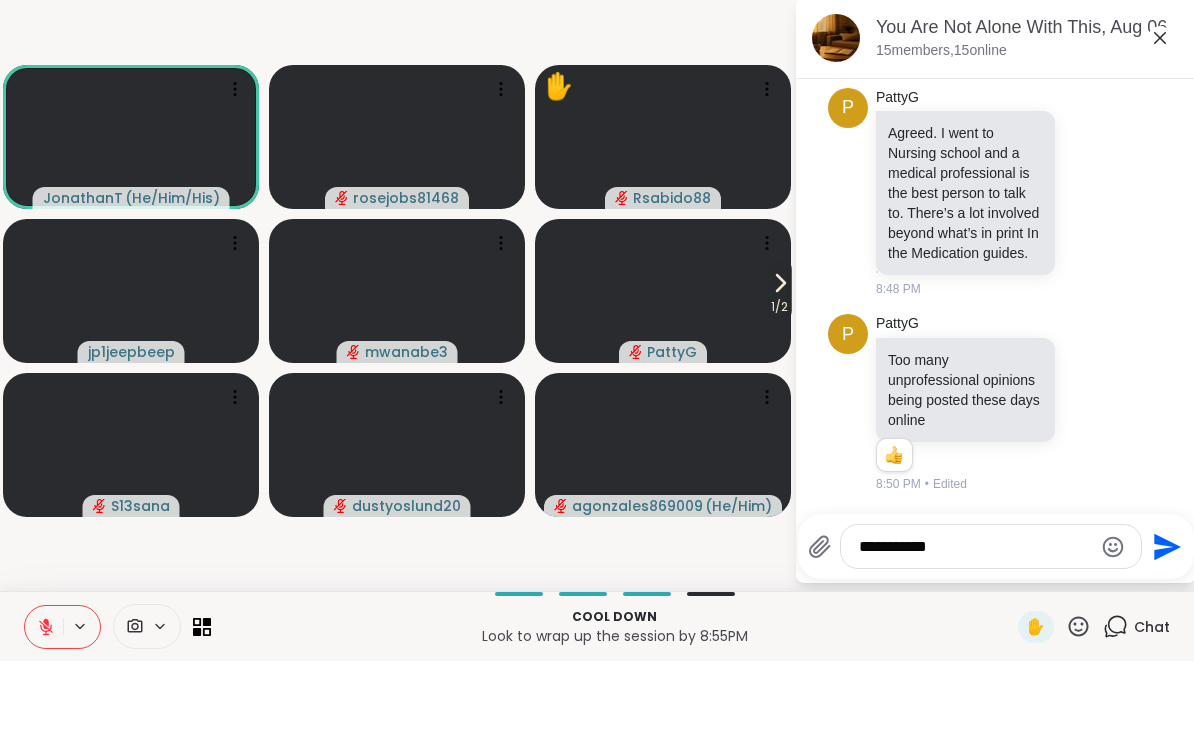 scroll, scrollTop: 3215, scrollLeft: 0, axis: vertical 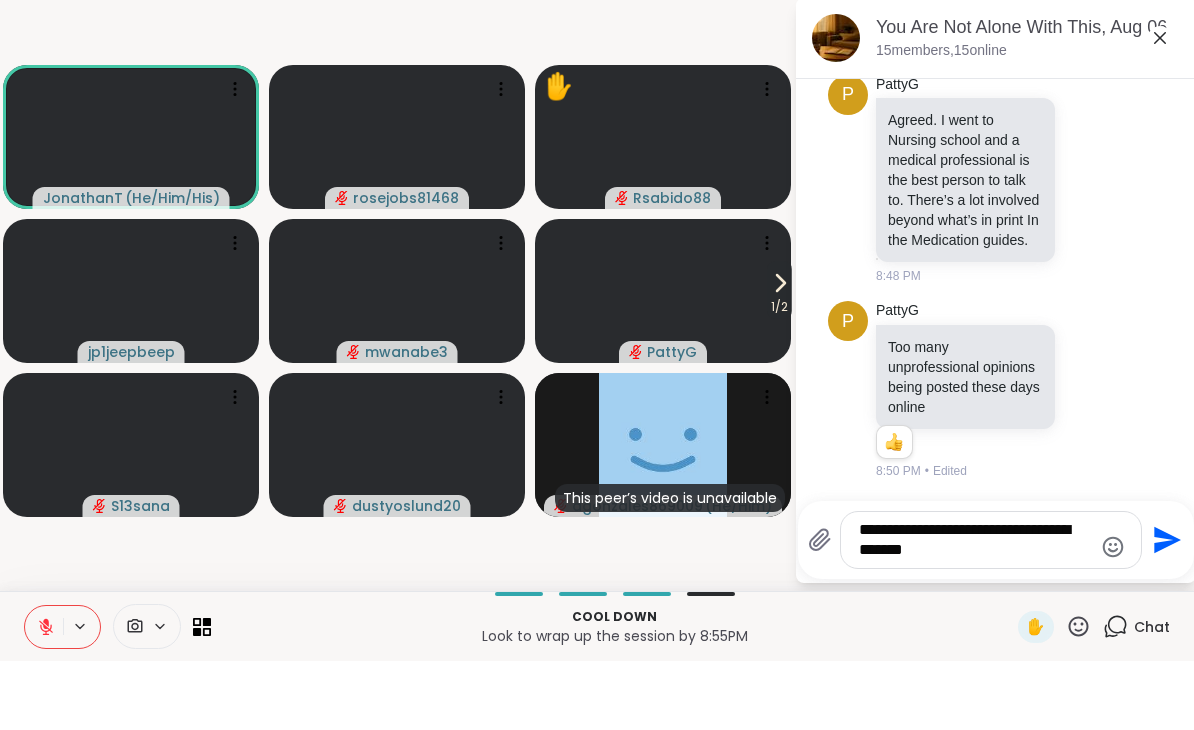 type on "**********" 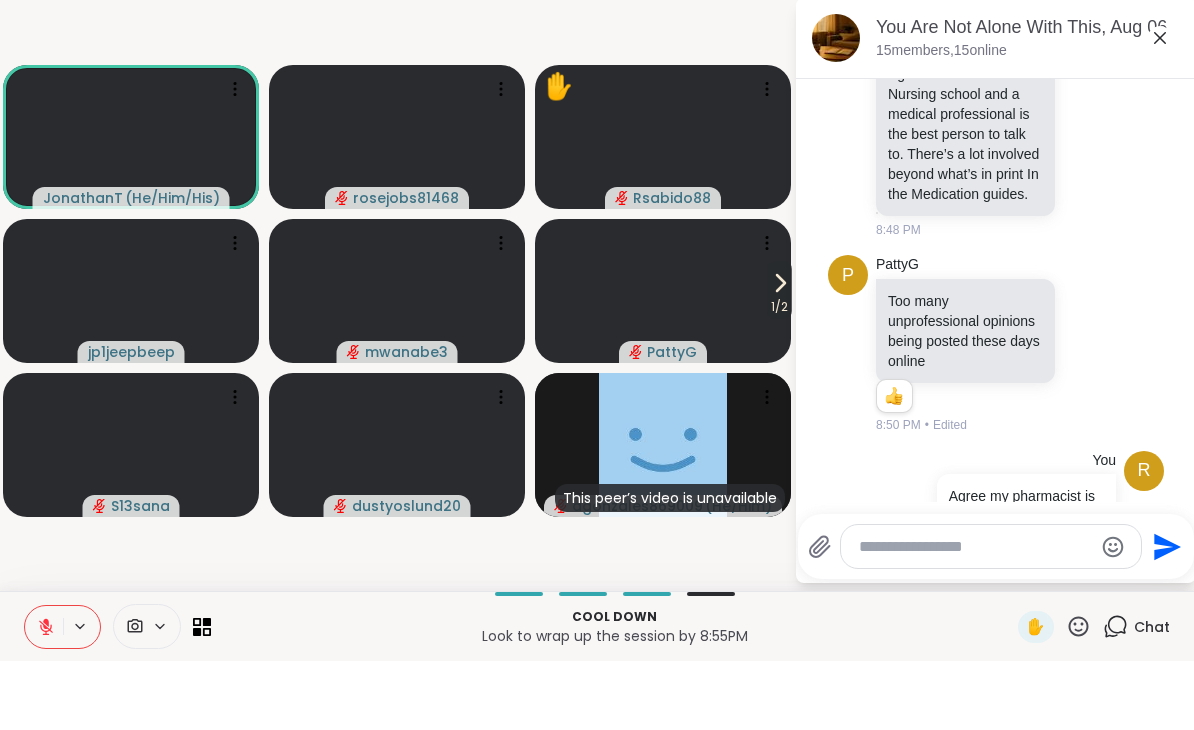scroll, scrollTop: 3341, scrollLeft: 0, axis: vertical 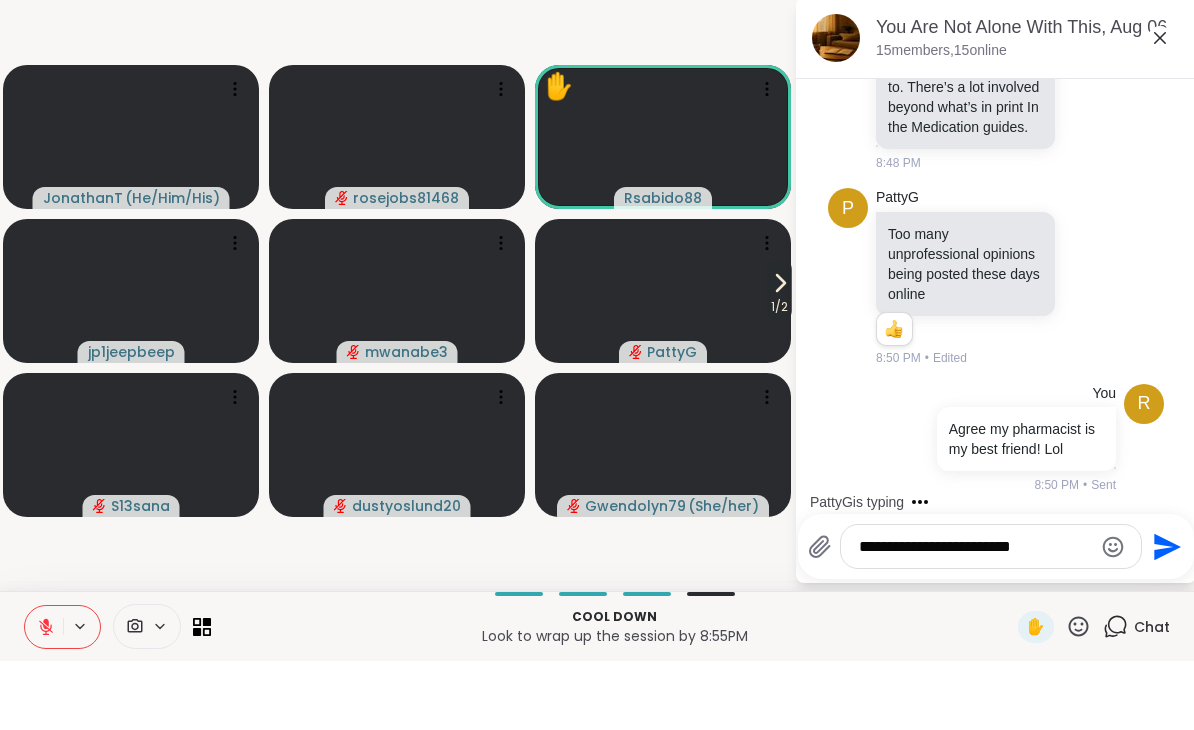 type on "**********" 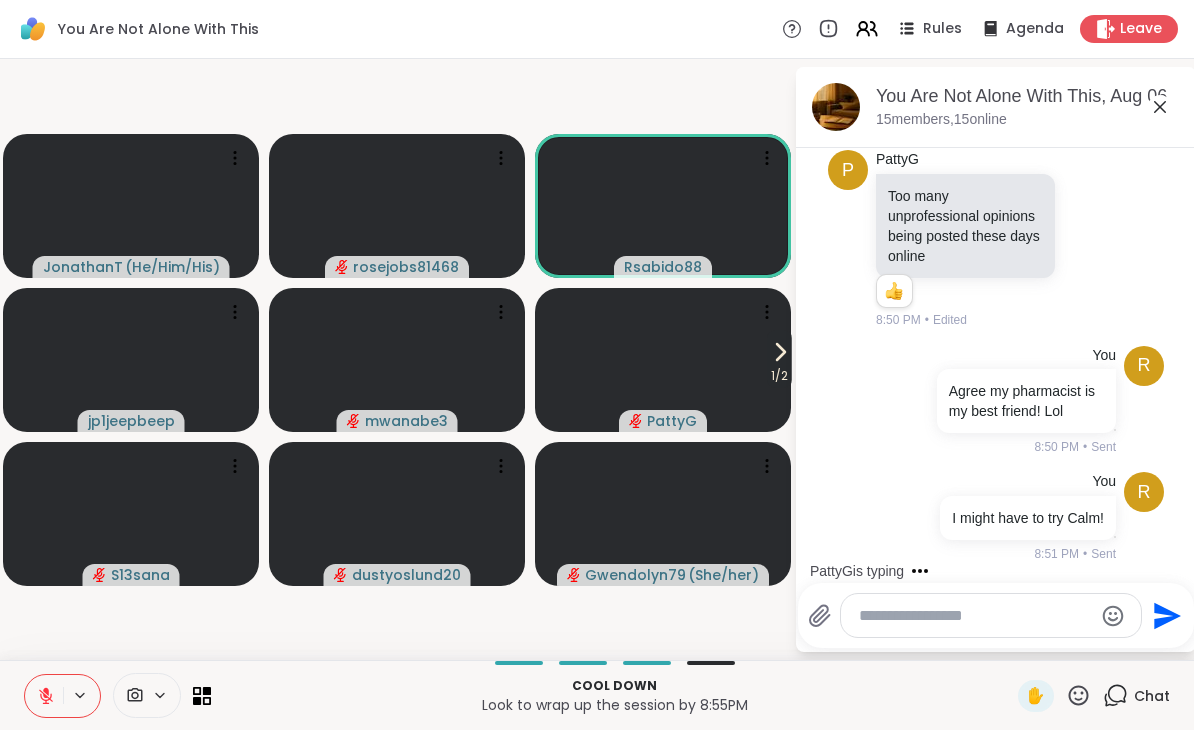 scroll, scrollTop: 3593, scrollLeft: 0, axis: vertical 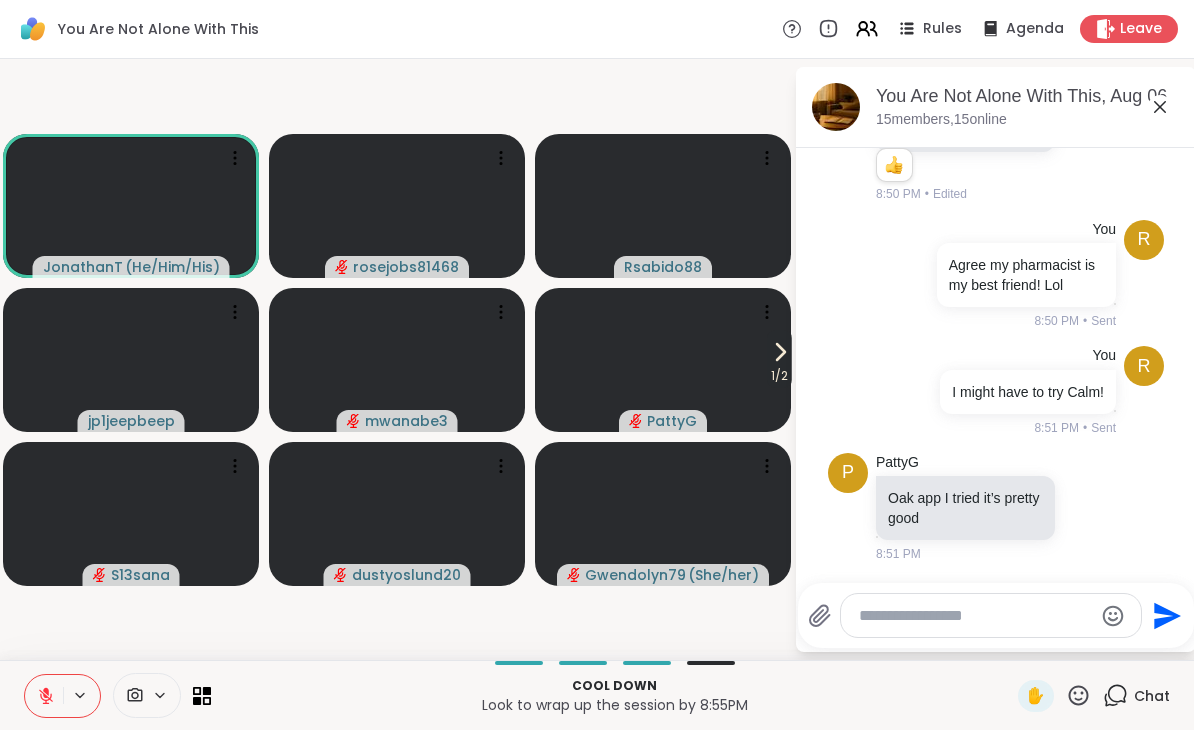 click on "✋" at bounding box center [1036, 696] 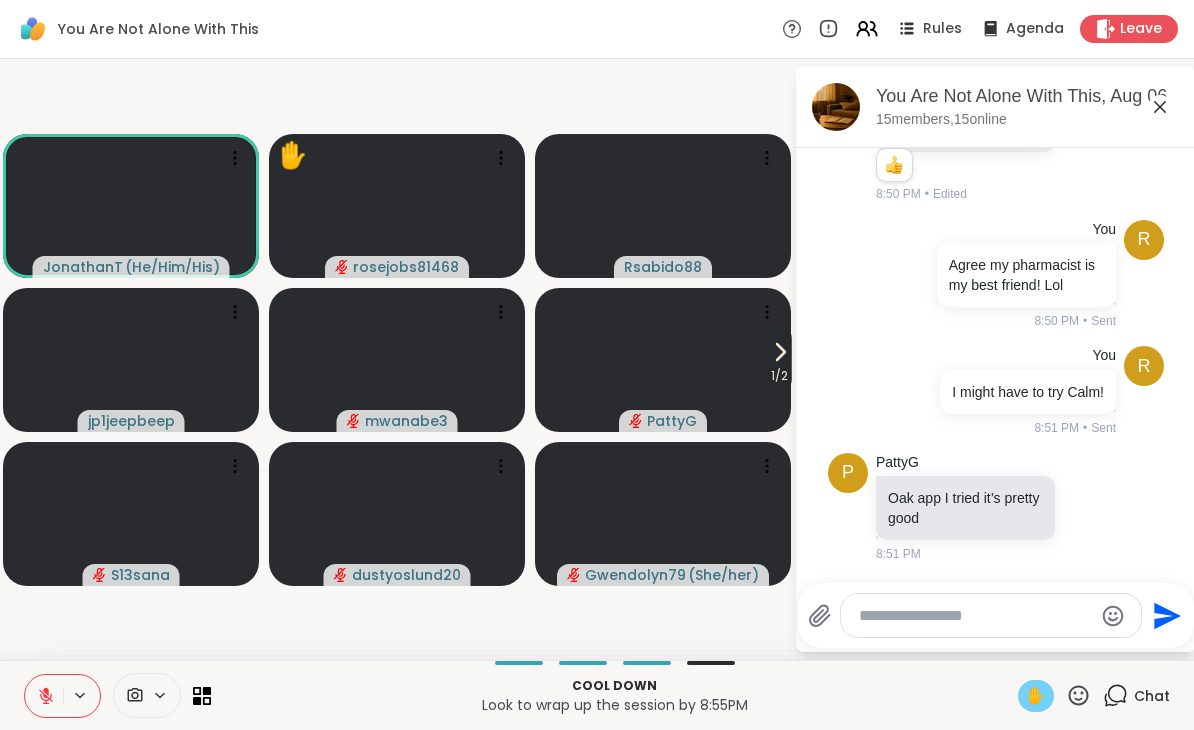 click on "✋" at bounding box center [1036, 696] 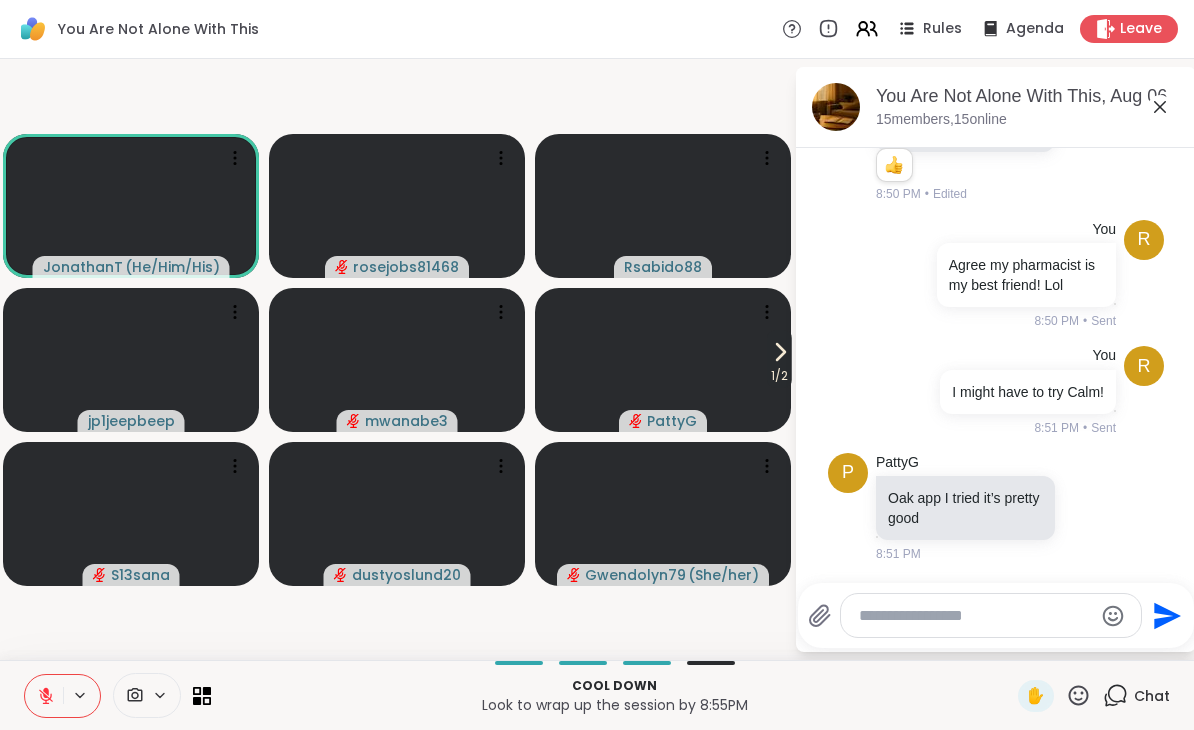 click 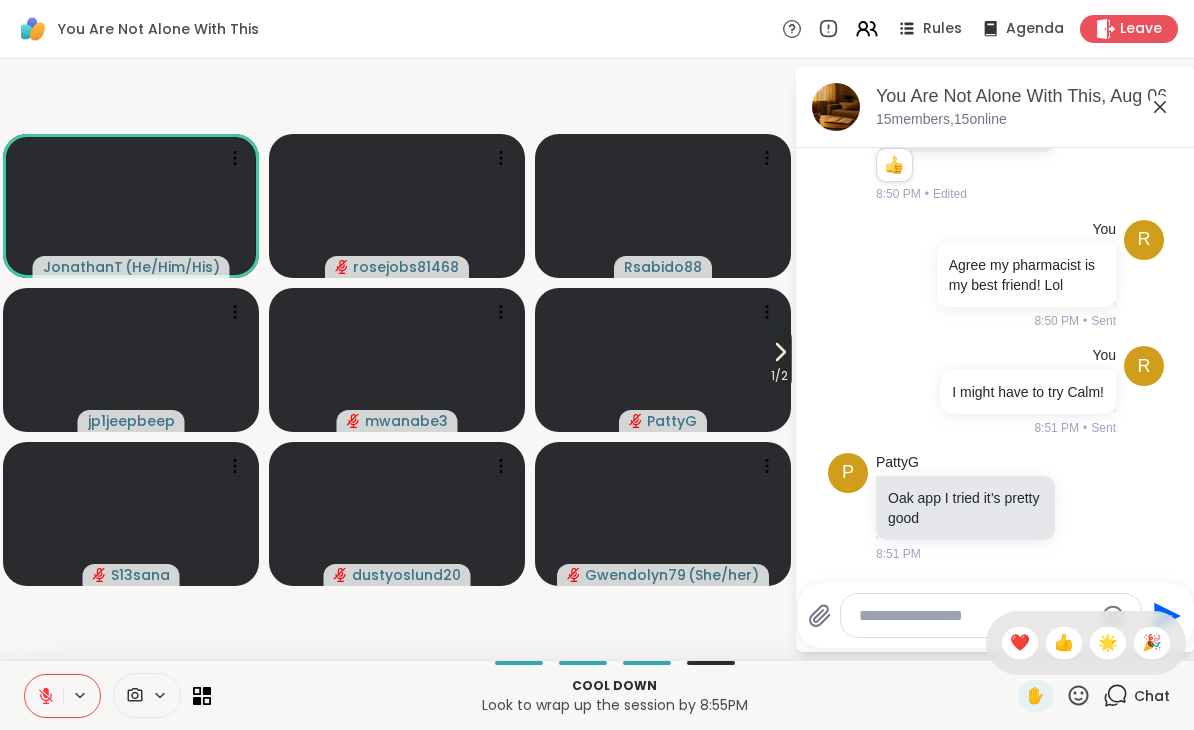 click on "👍" at bounding box center (1064, 643) 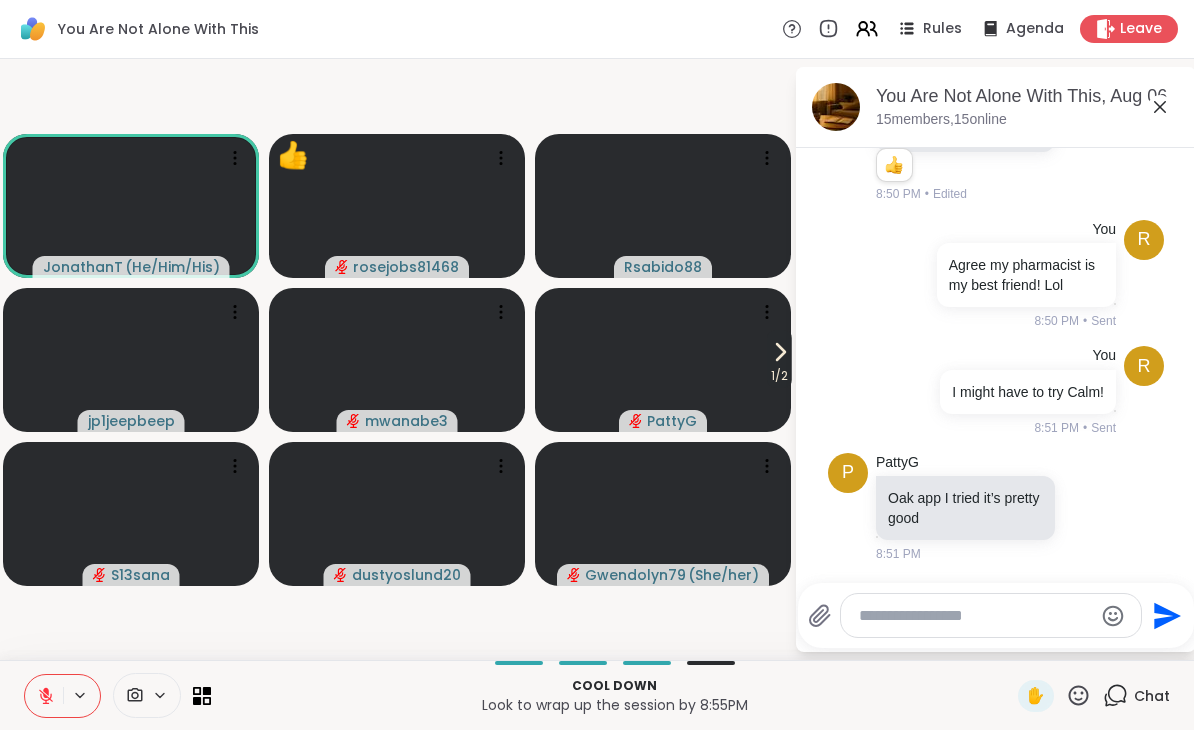 click on "✋" at bounding box center (1036, 696) 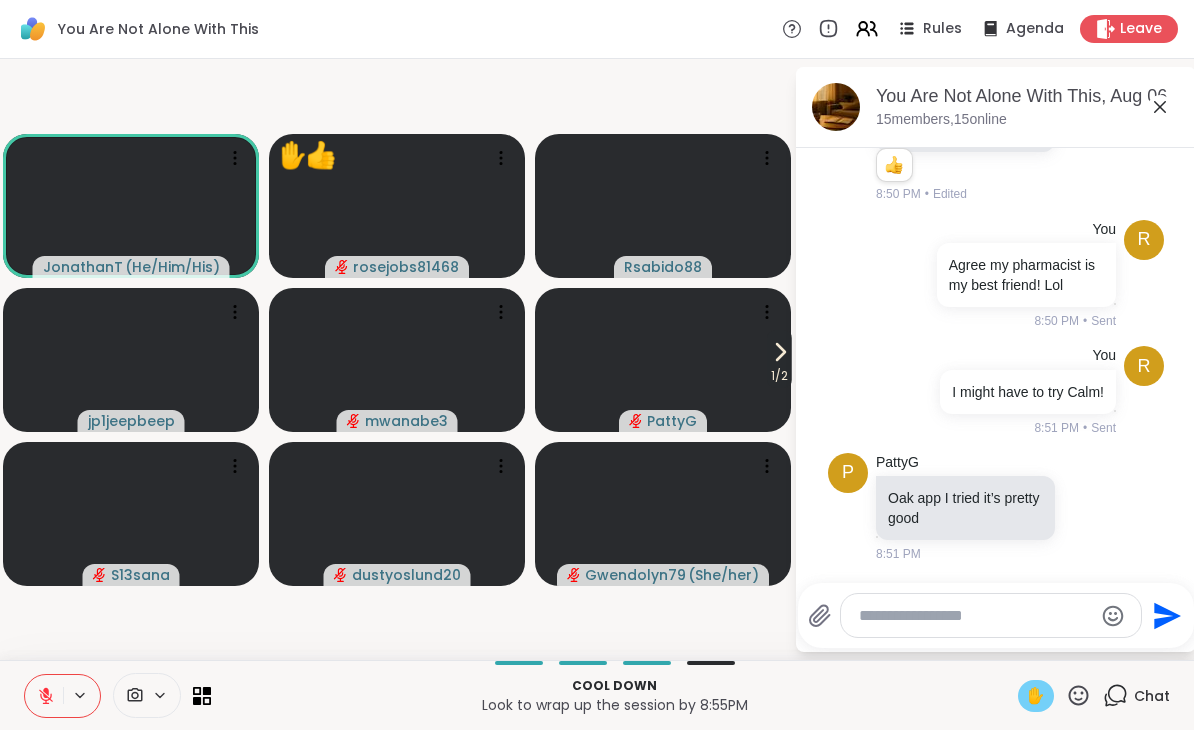 click on "✋" at bounding box center [1036, 696] 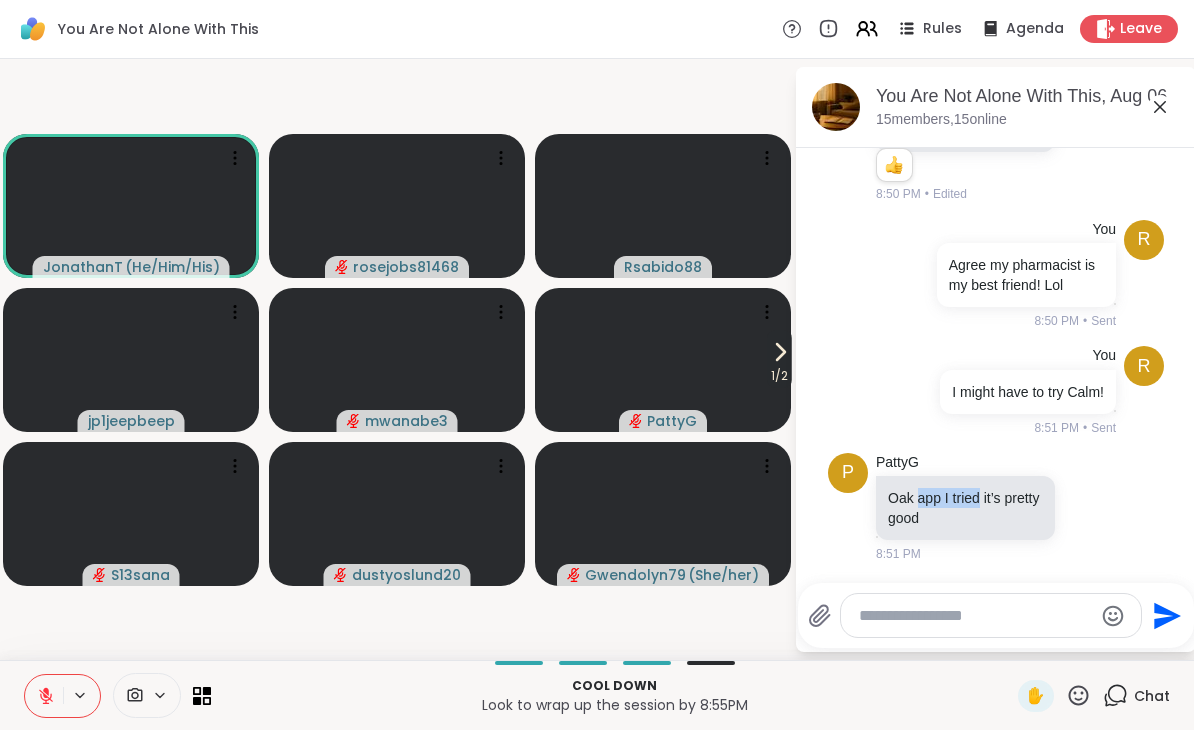 click 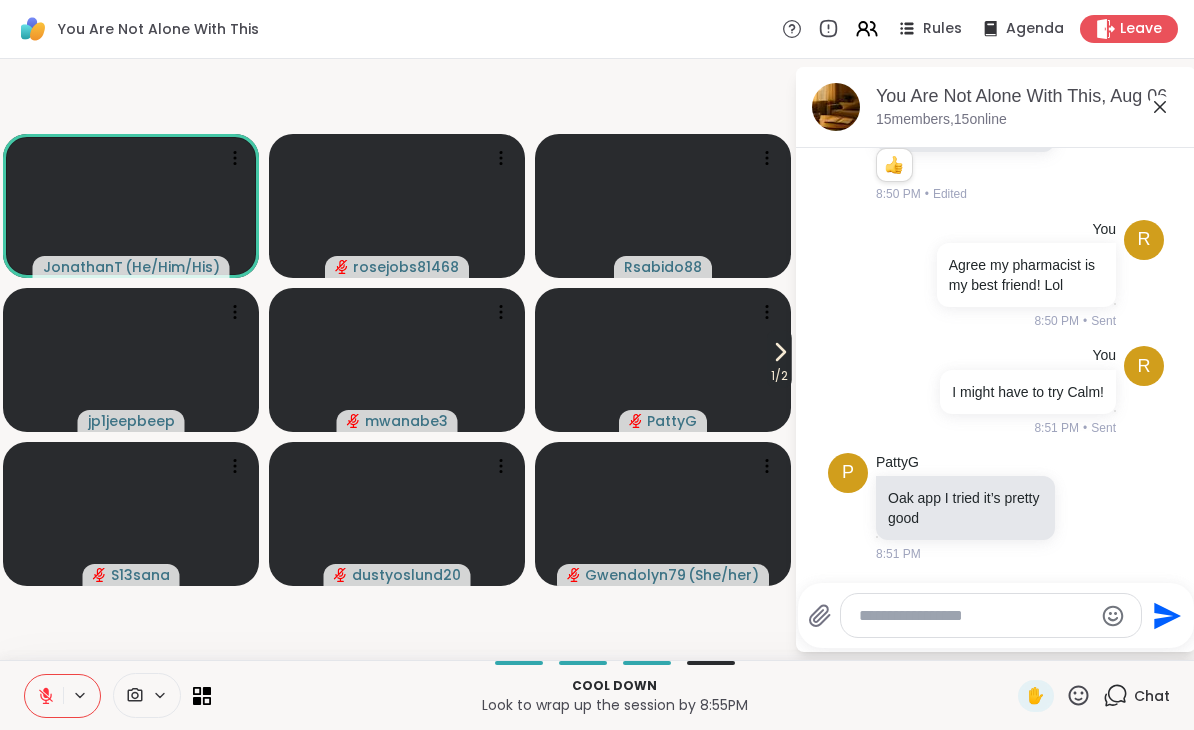 click at bounding box center [887, 475] 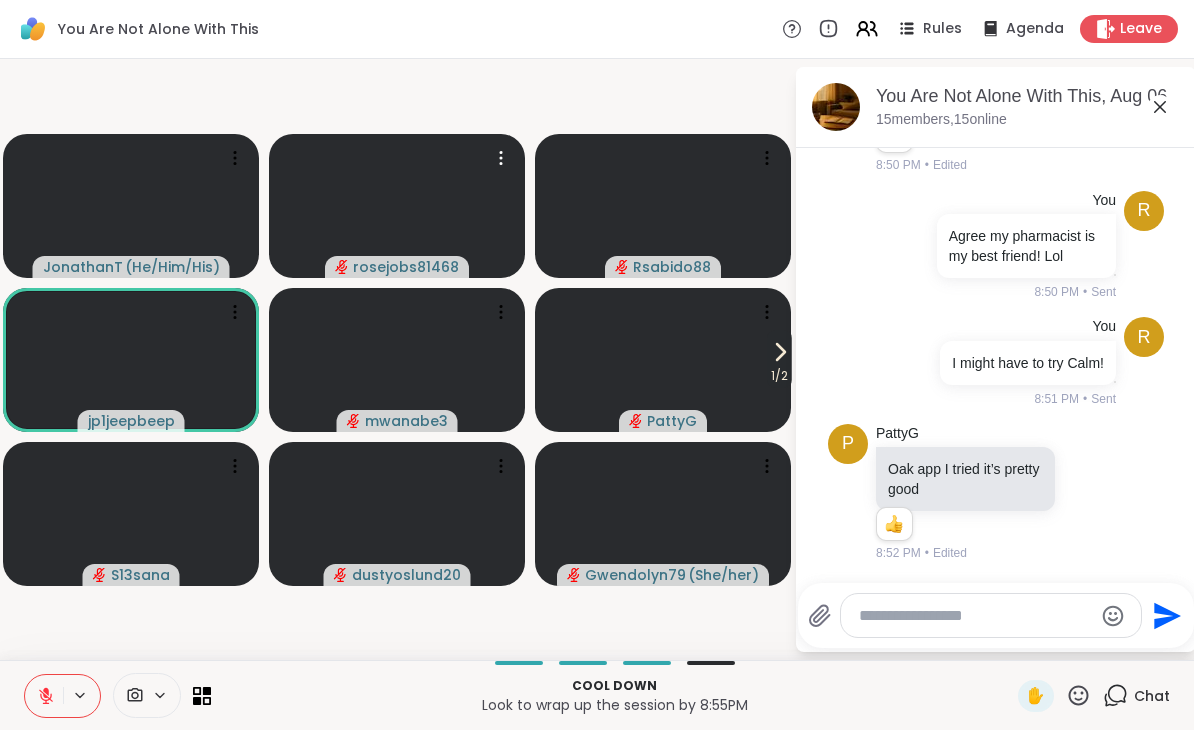 click at bounding box center (397, 206) 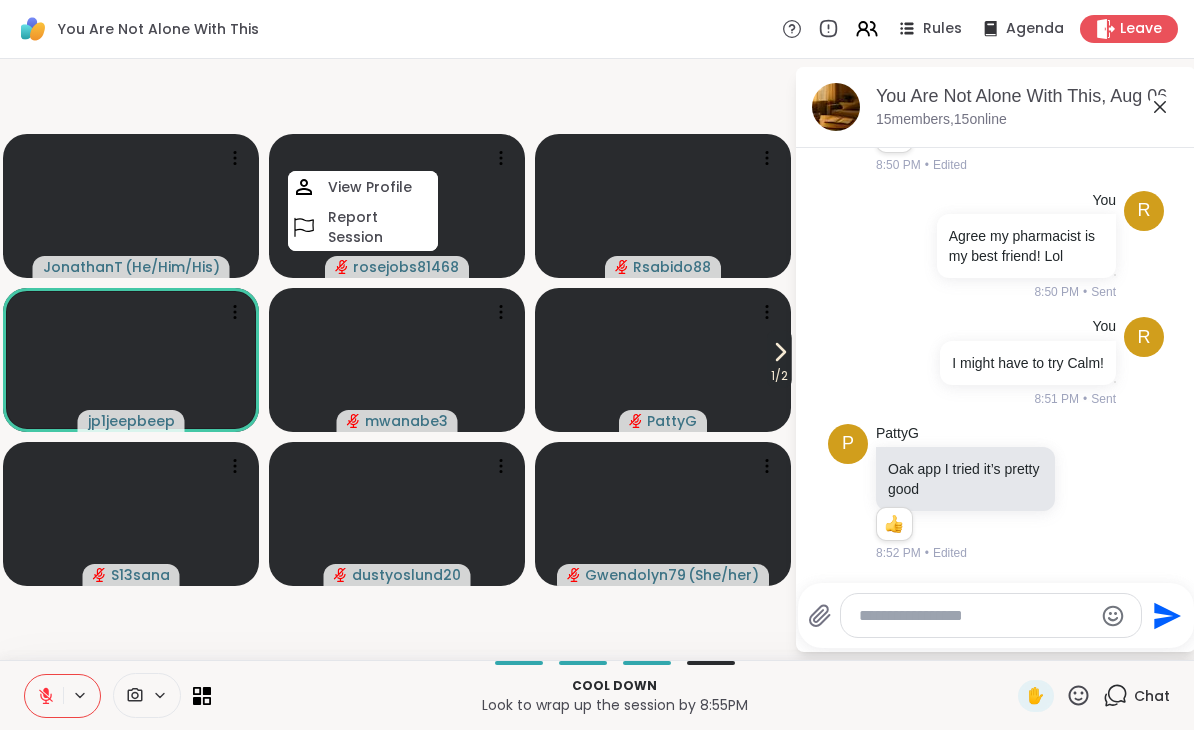 click at bounding box center [133, 695] 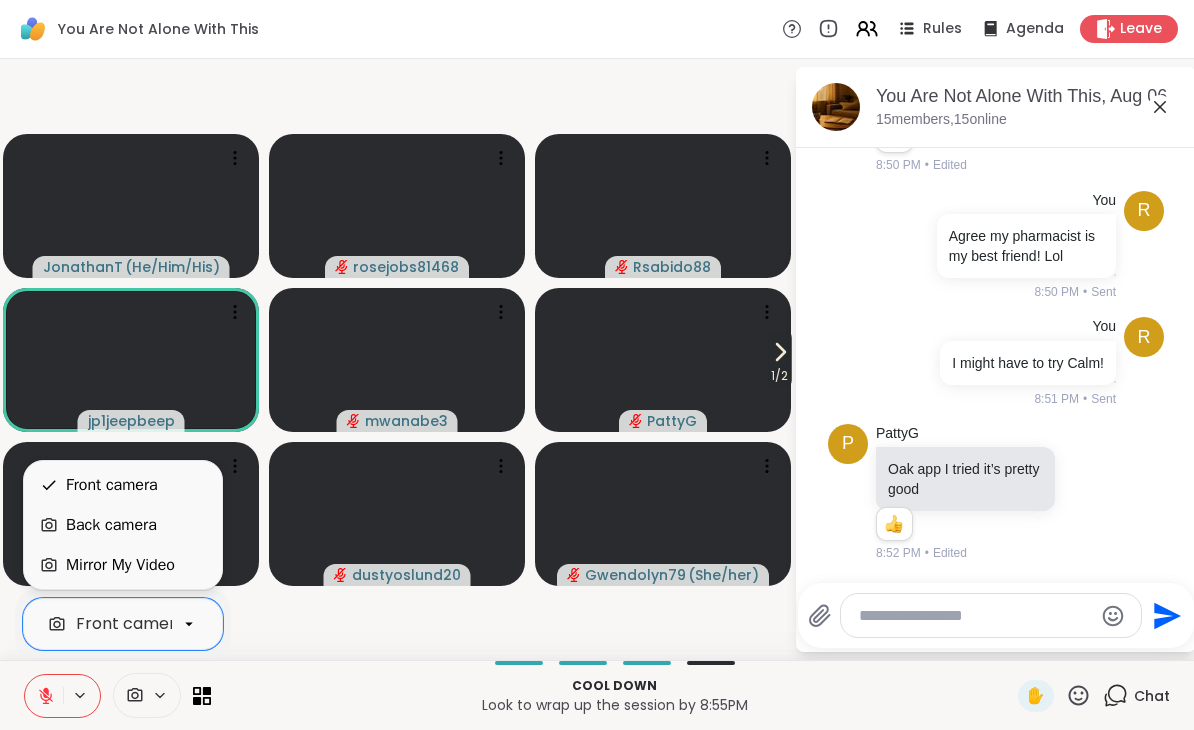 click on "Mirror My Video" at bounding box center (120, 565) 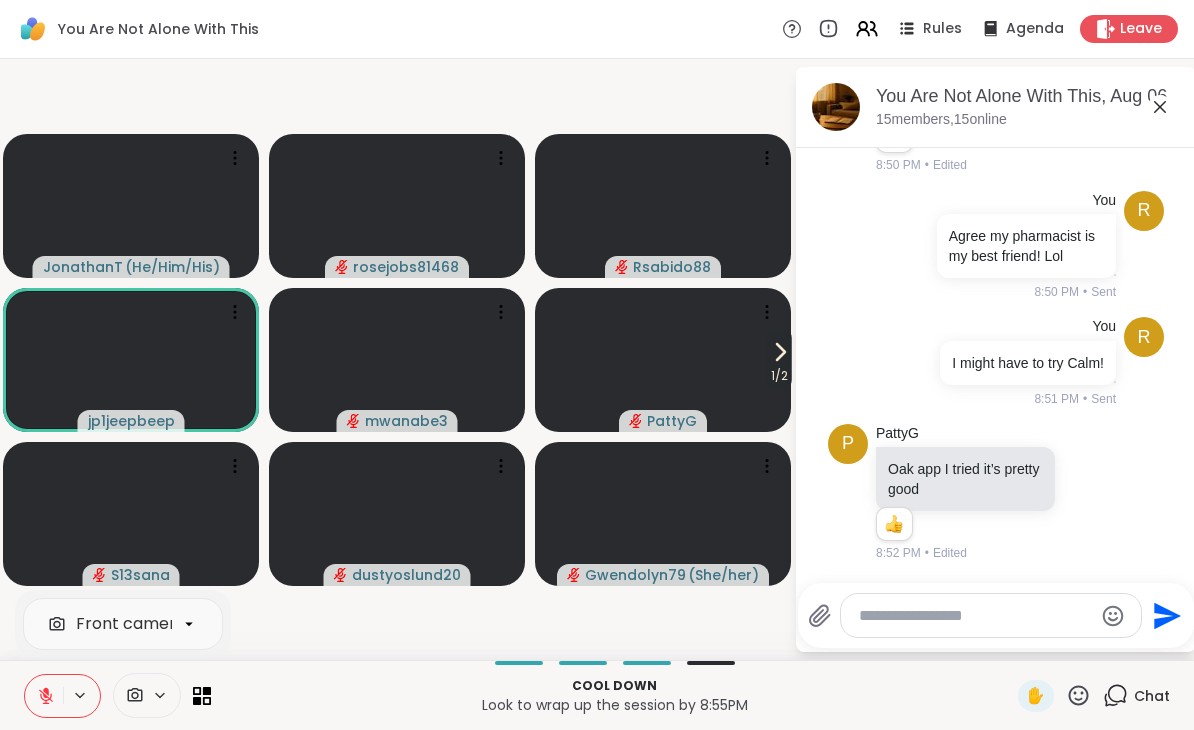 click at bounding box center [147, 695] 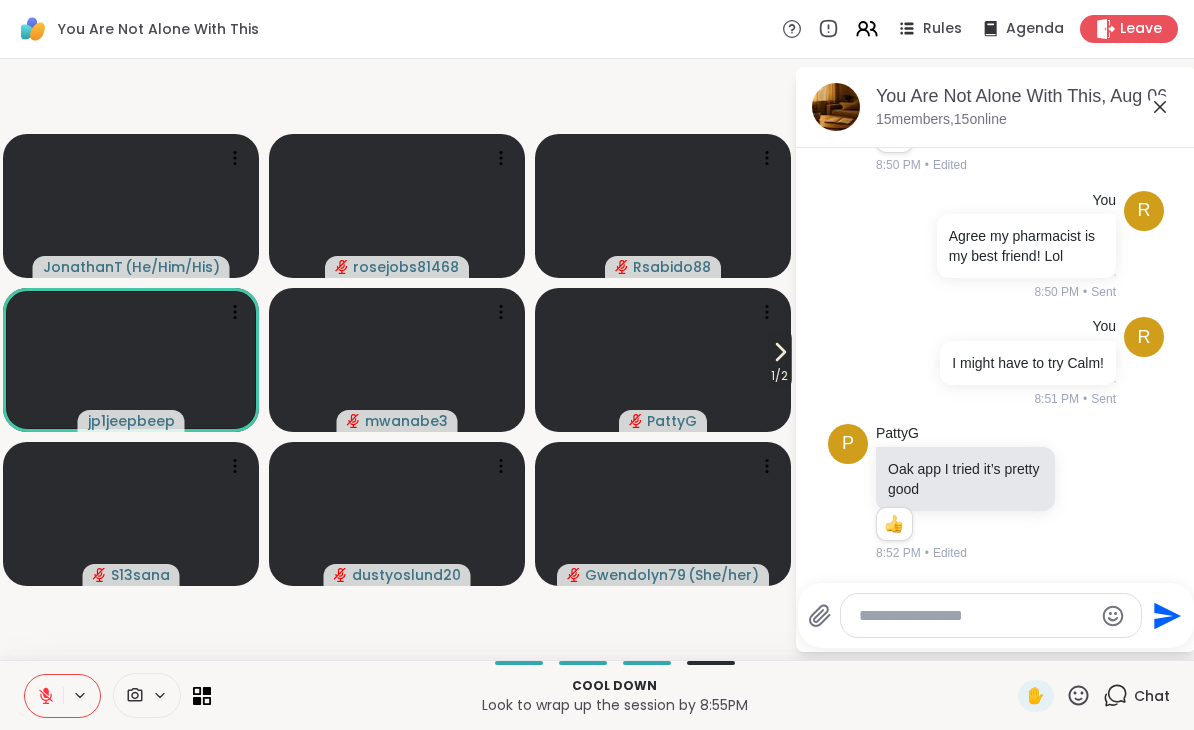 click at bounding box center (147, 695) 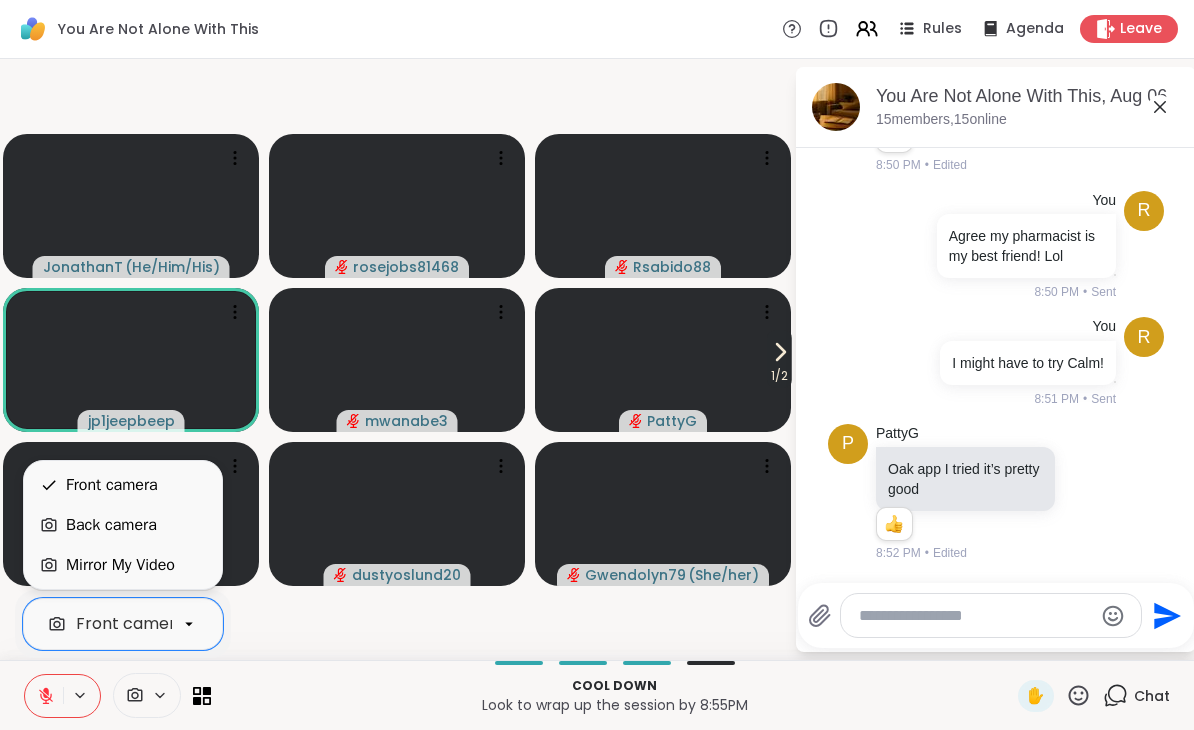 click on "Back camera" at bounding box center (111, 525) 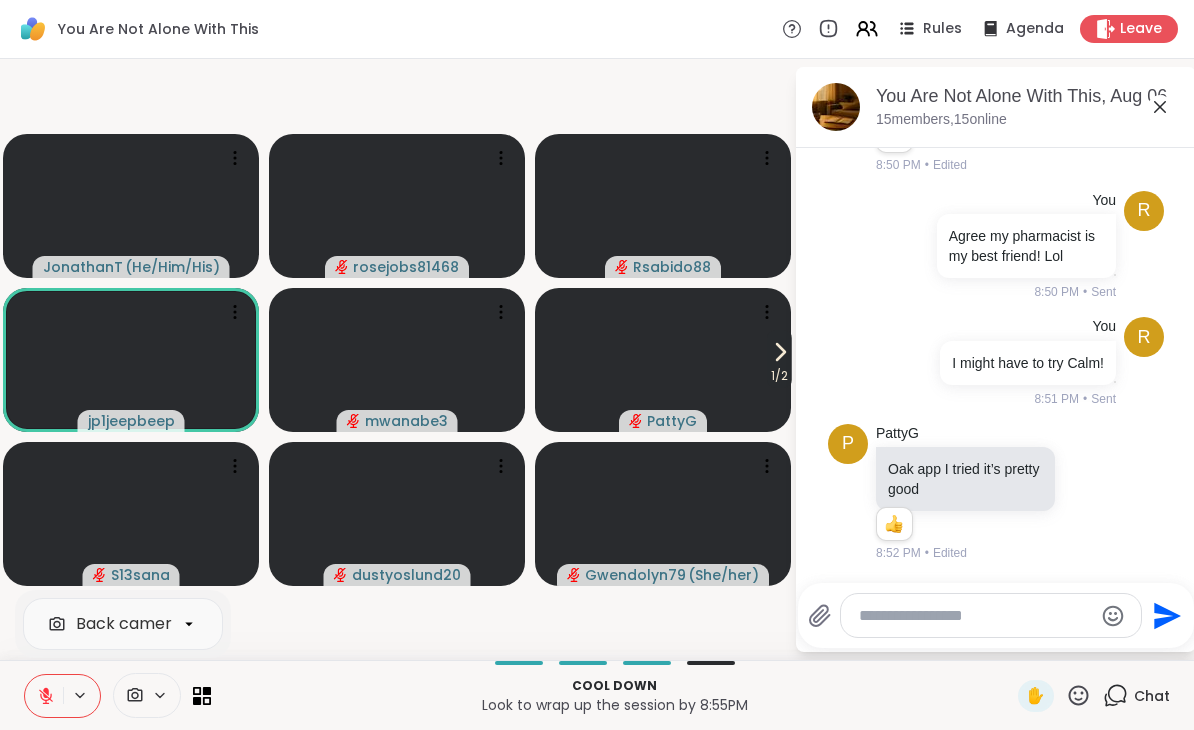 click 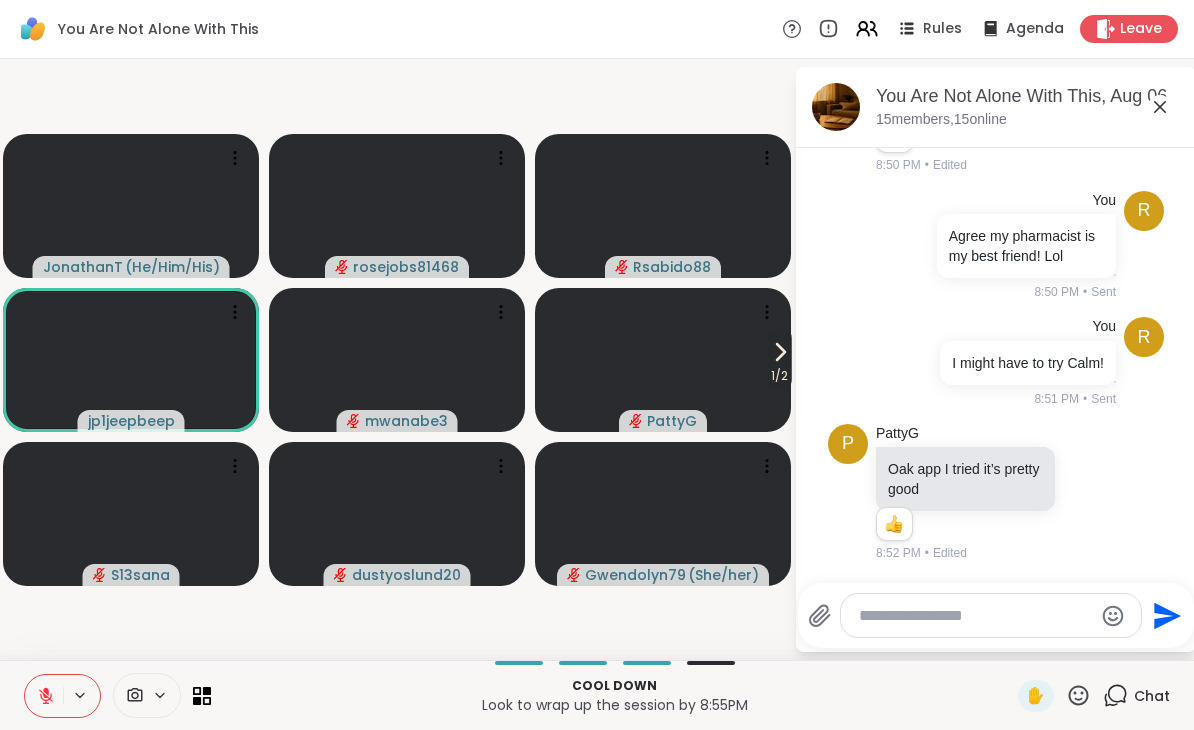 click 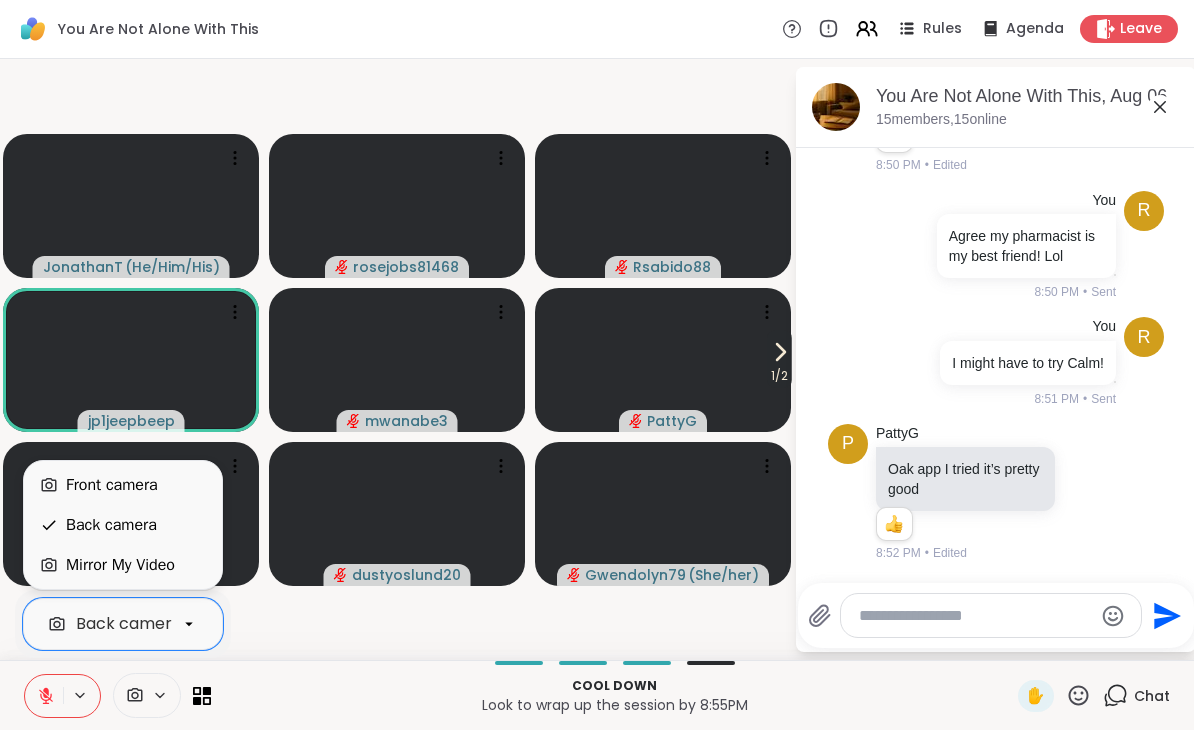 click on "Front camera" at bounding box center [112, 485] 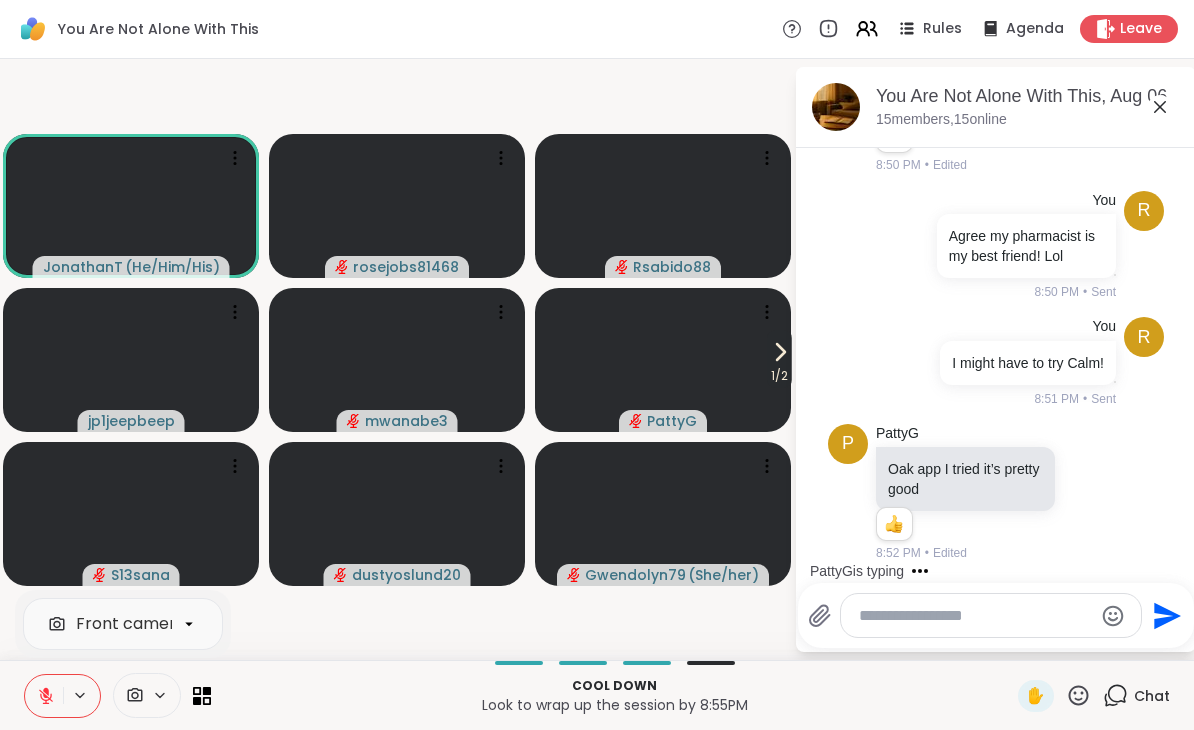 scroll, scrollTop: 3747, scrollLeft: 0, axis: vertical 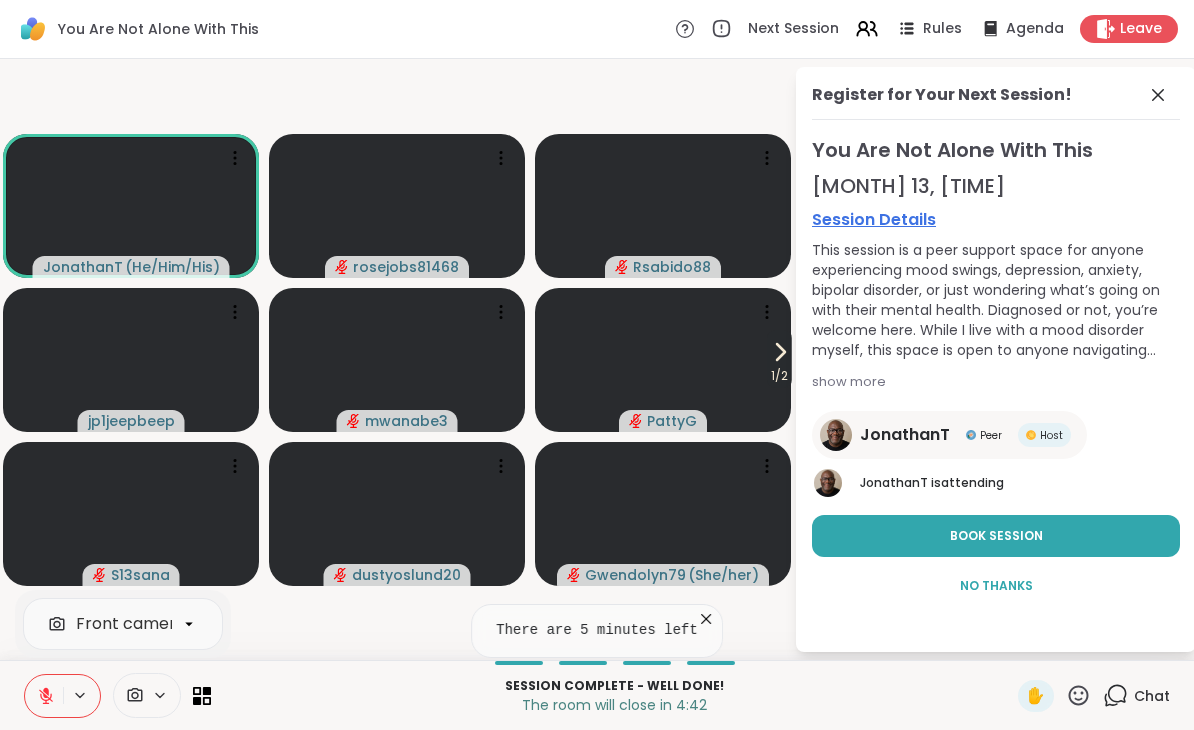 click on "Book Session" at bounding box center [996, 536] 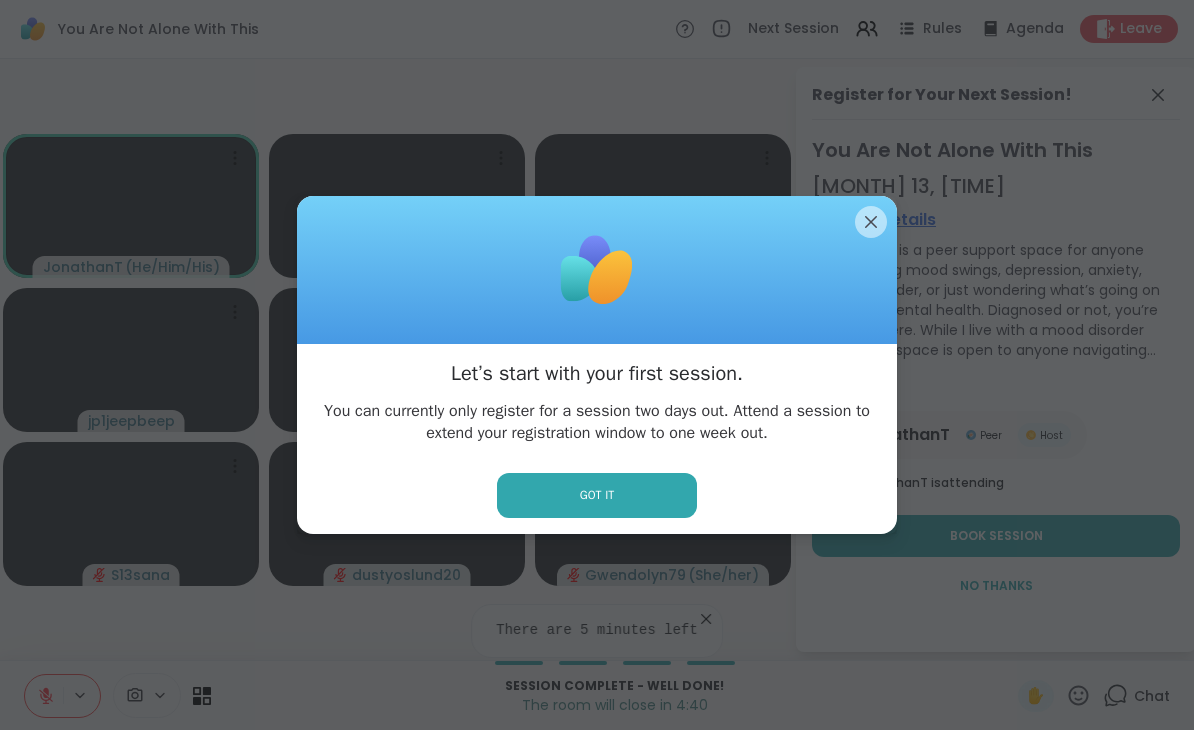 click on "Got it" at bounding box center (597, 495) 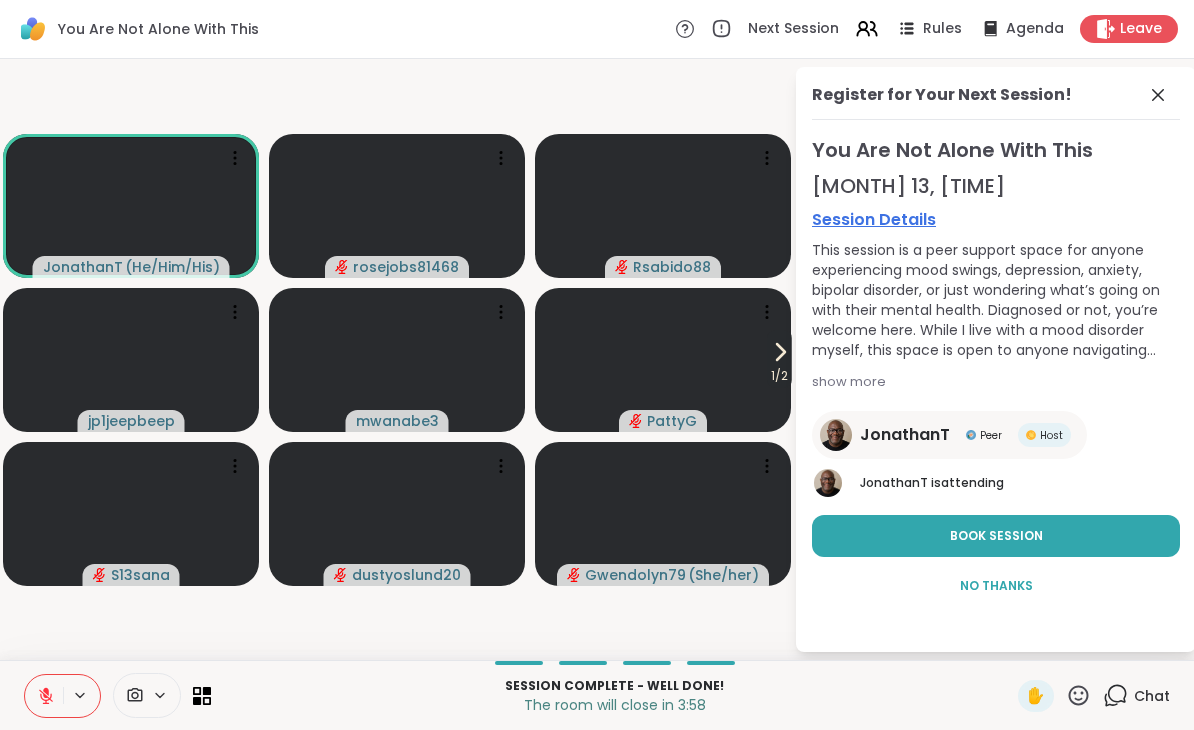 click 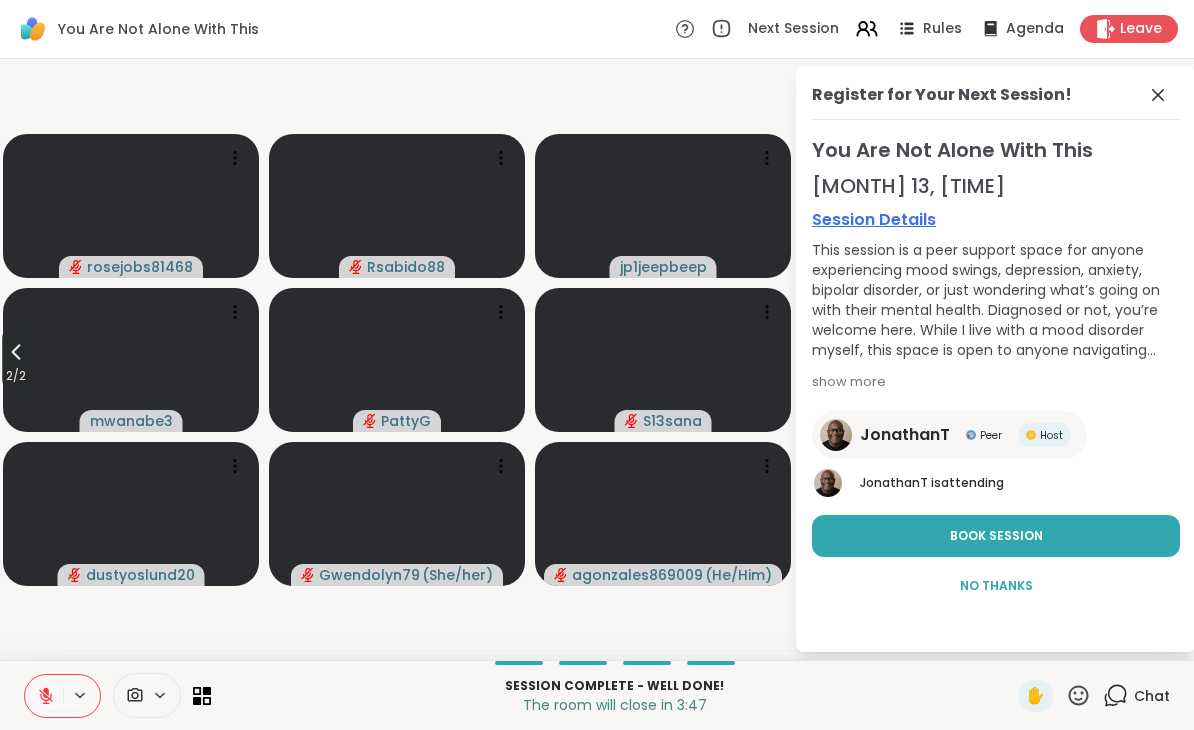 click 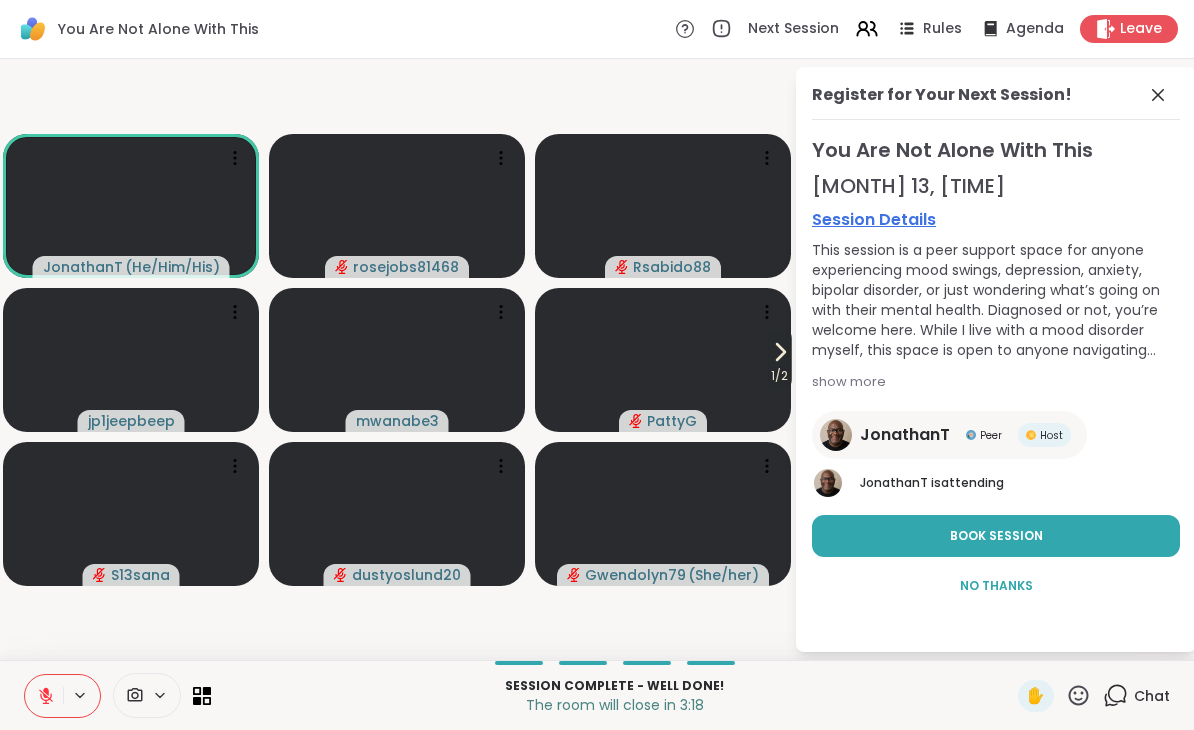 click at bounding box center (81, 695) 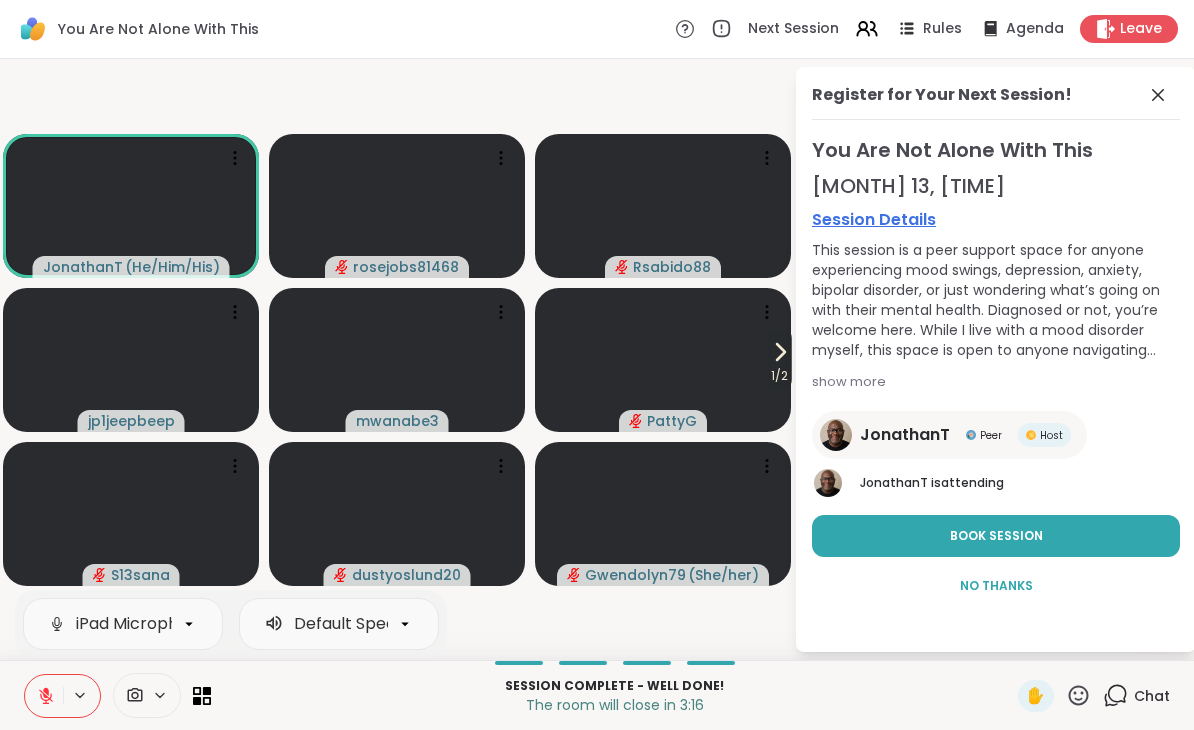 click 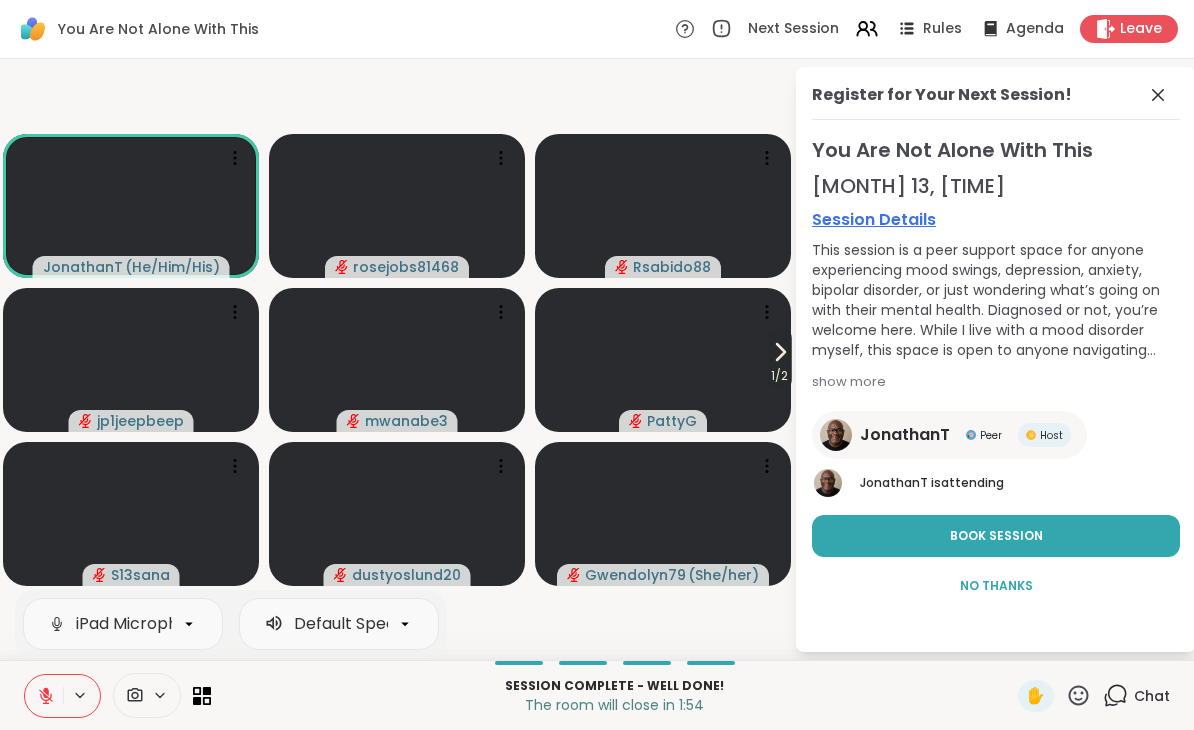 click 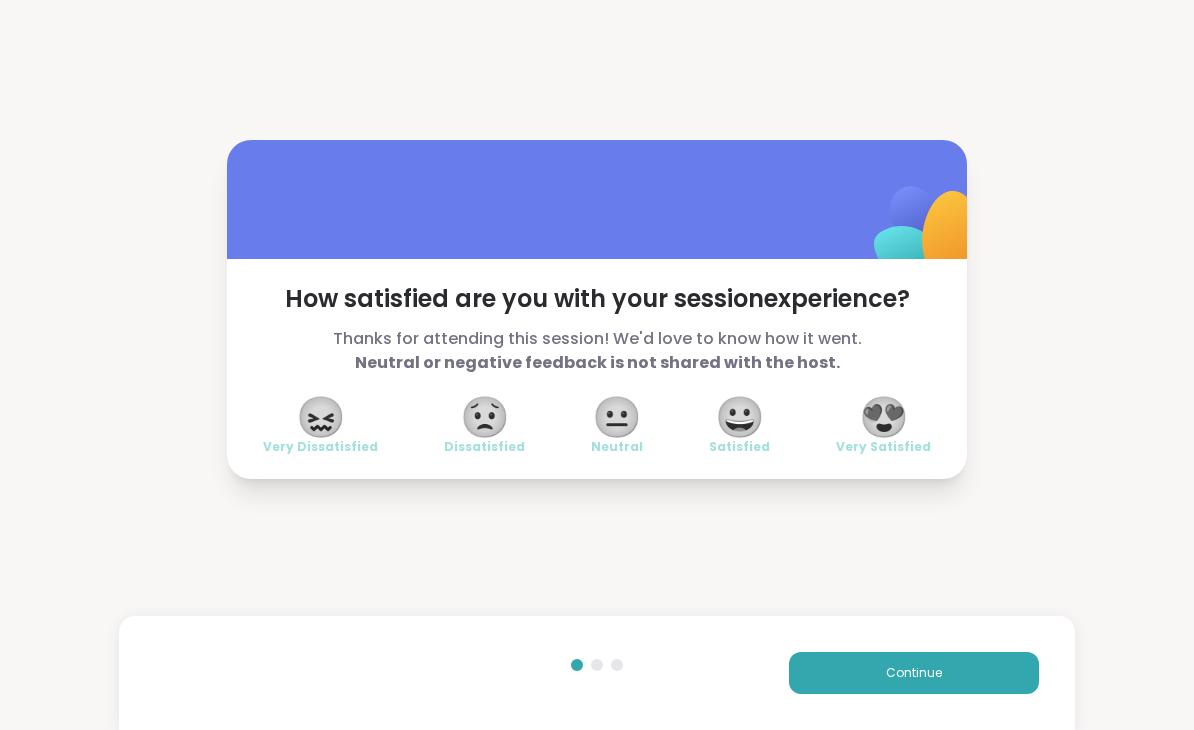click on "😍" at bounding box center (884, 417) 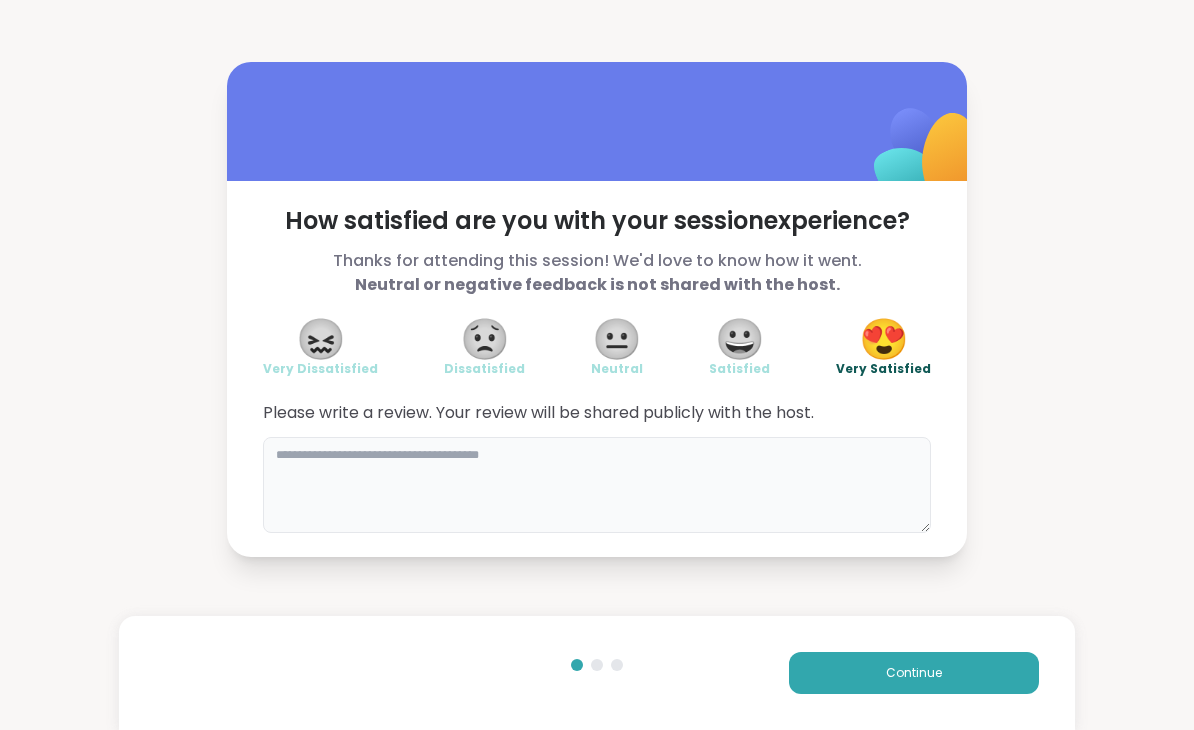 click at bounding box center [597, 485] 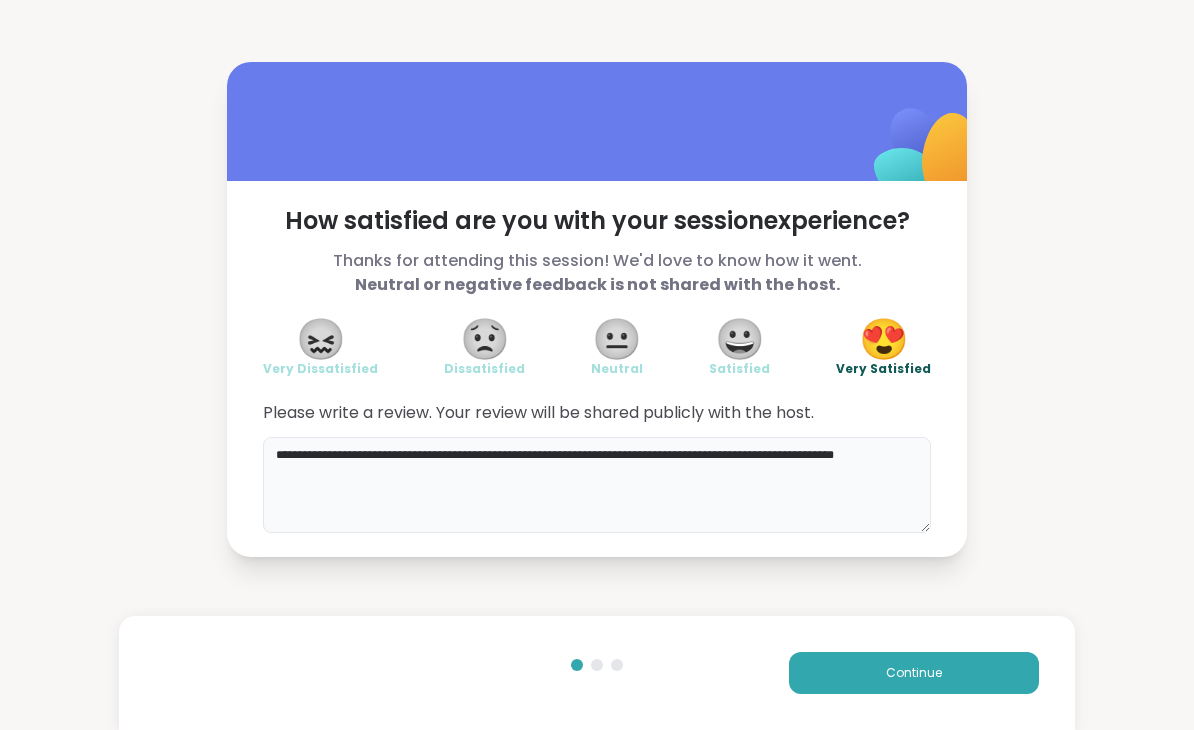type on "**********" 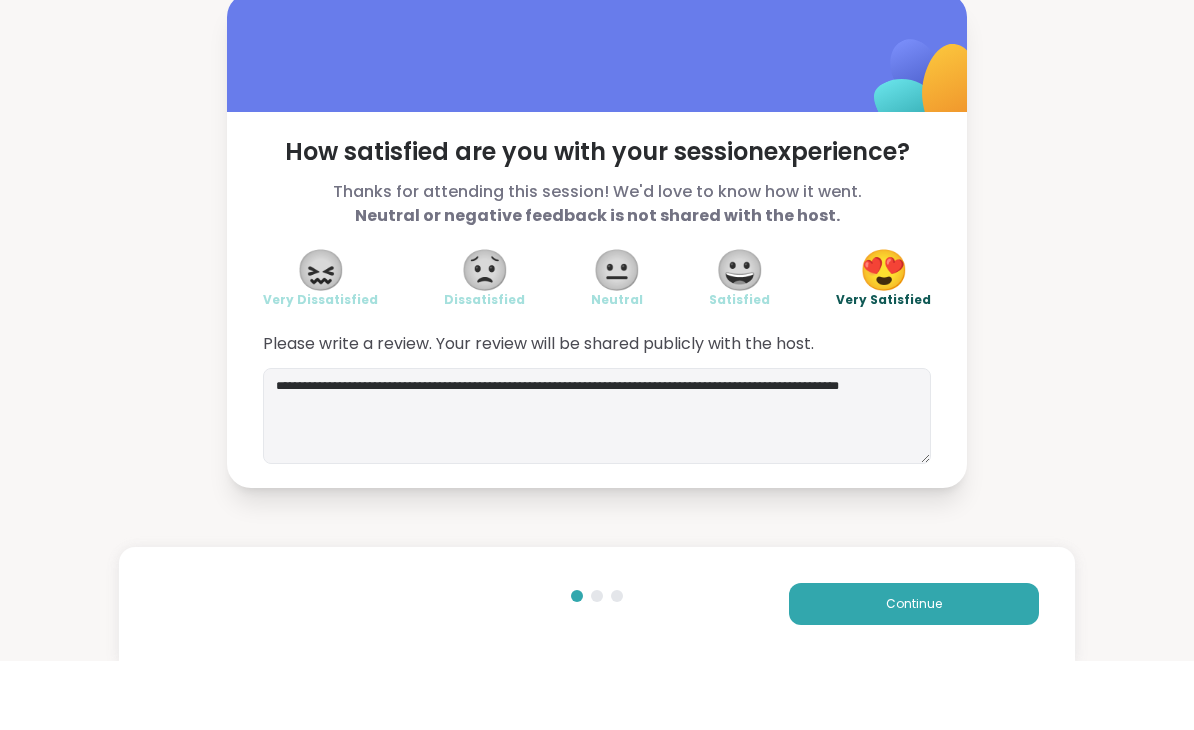 click on "Continue" at bounding box center [914, 673] 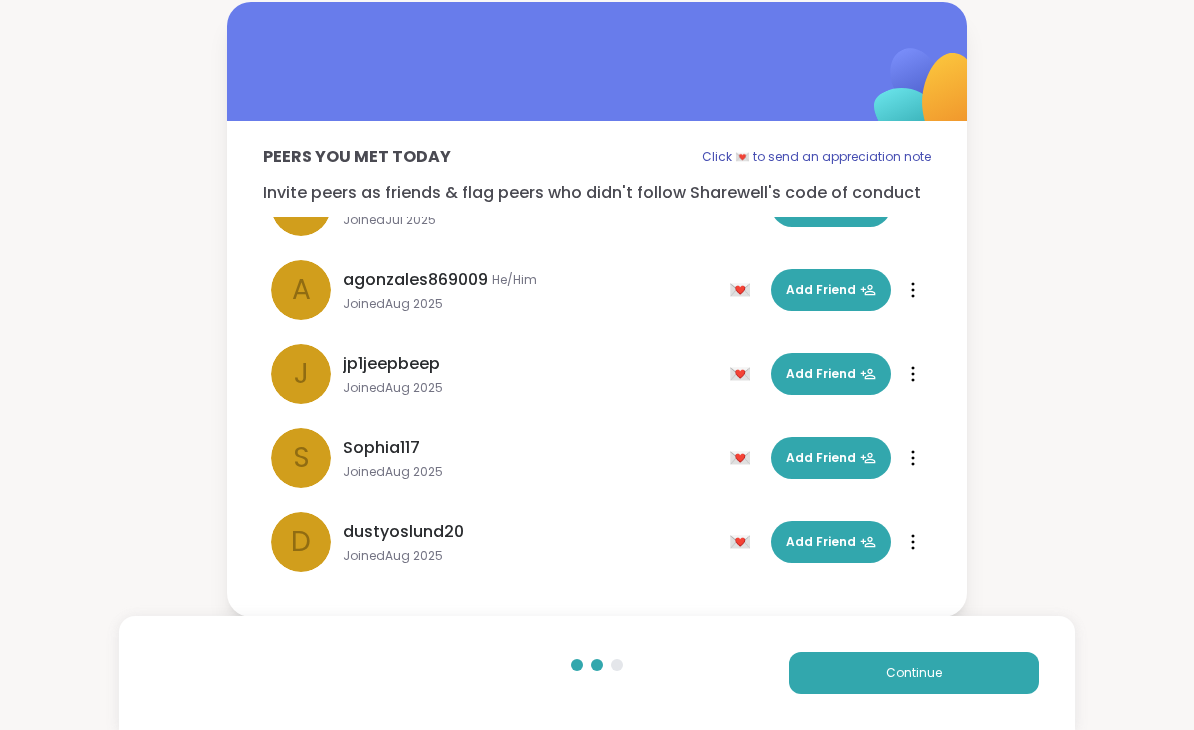 scroll, scrollTop: 564, scrollLeft: 0, axis: vertical 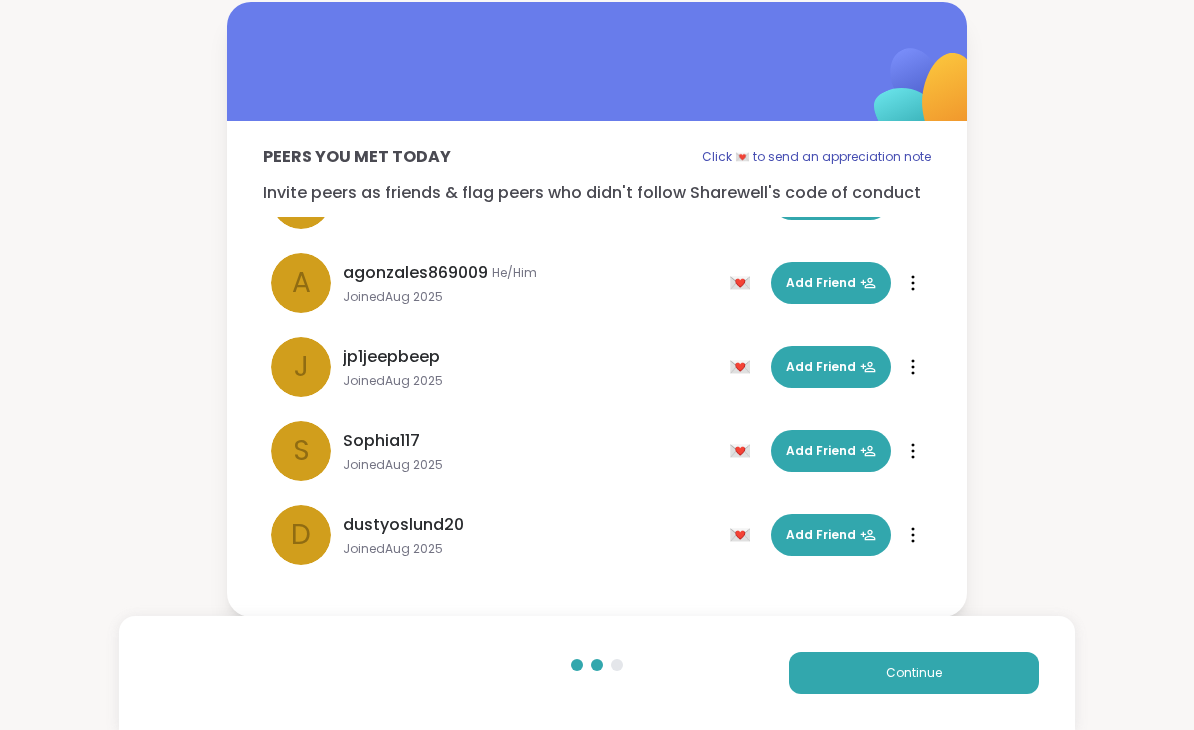 click on "Continue" at bounding box center [914, 673] 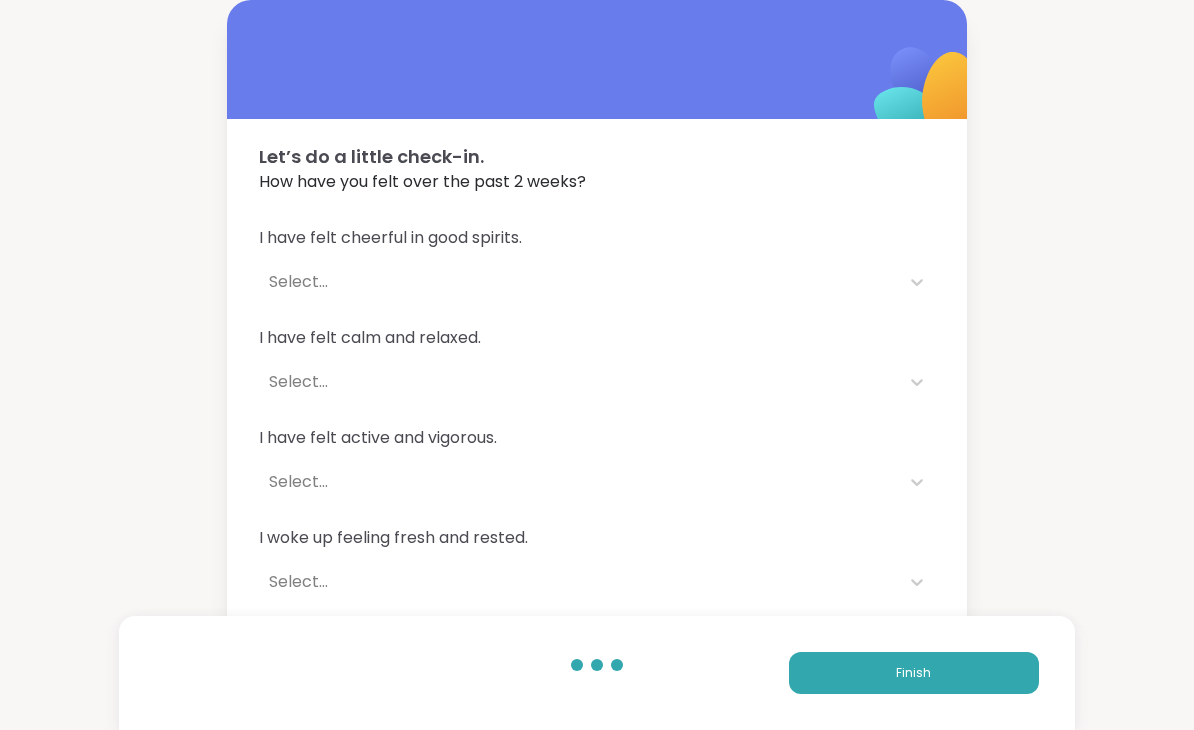 click on "Finish" at bounding box center [914, 673] 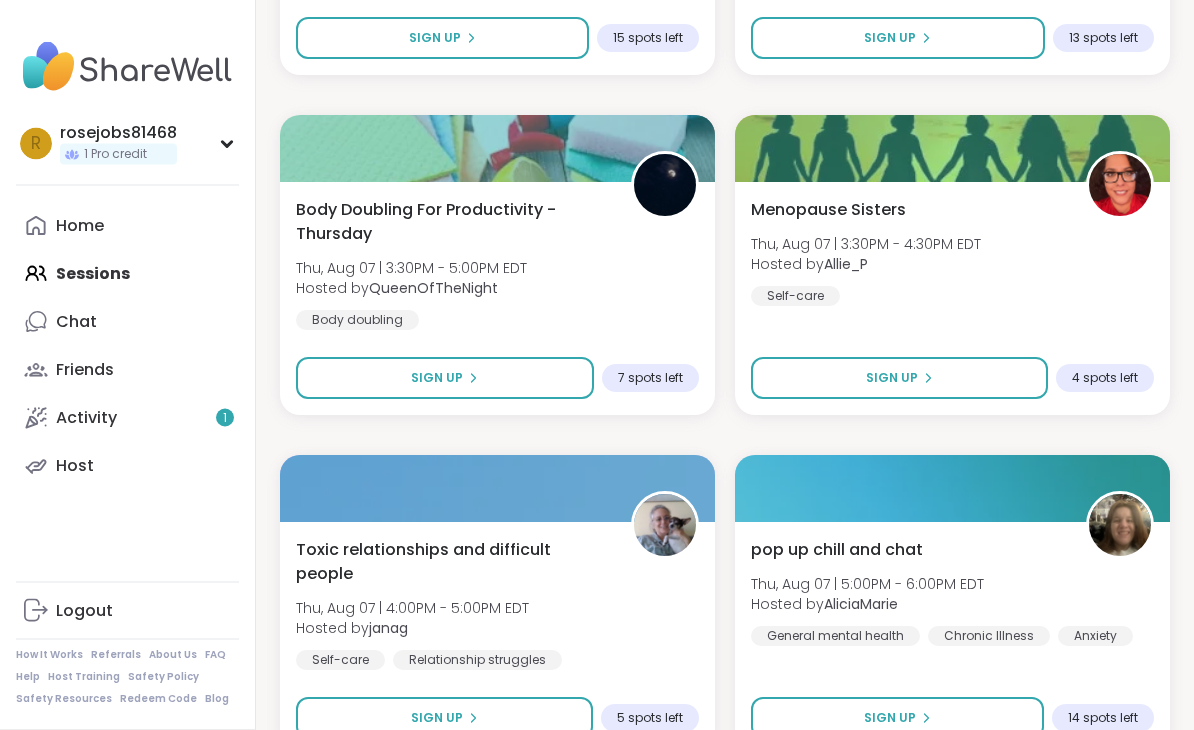 scroll, scrollTop: 5800, scrollLeft: 0, axis: vertical 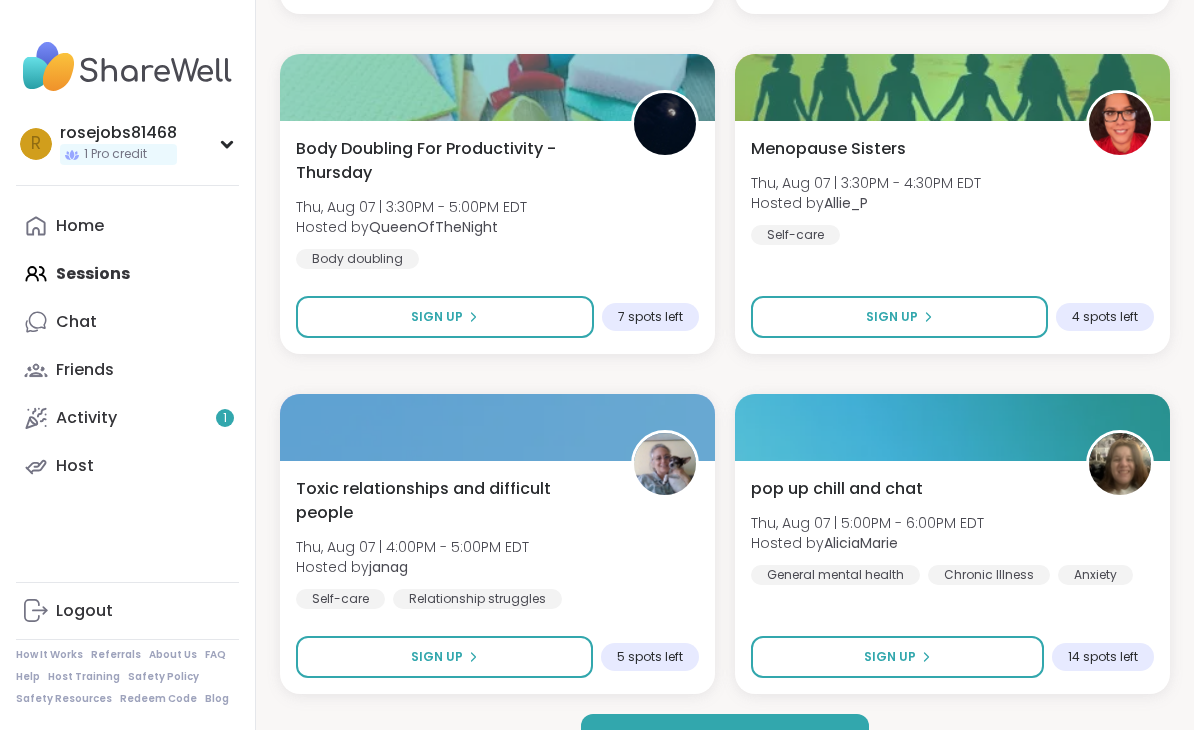 click on "Load more sessions" at bounding box center [725, 735] 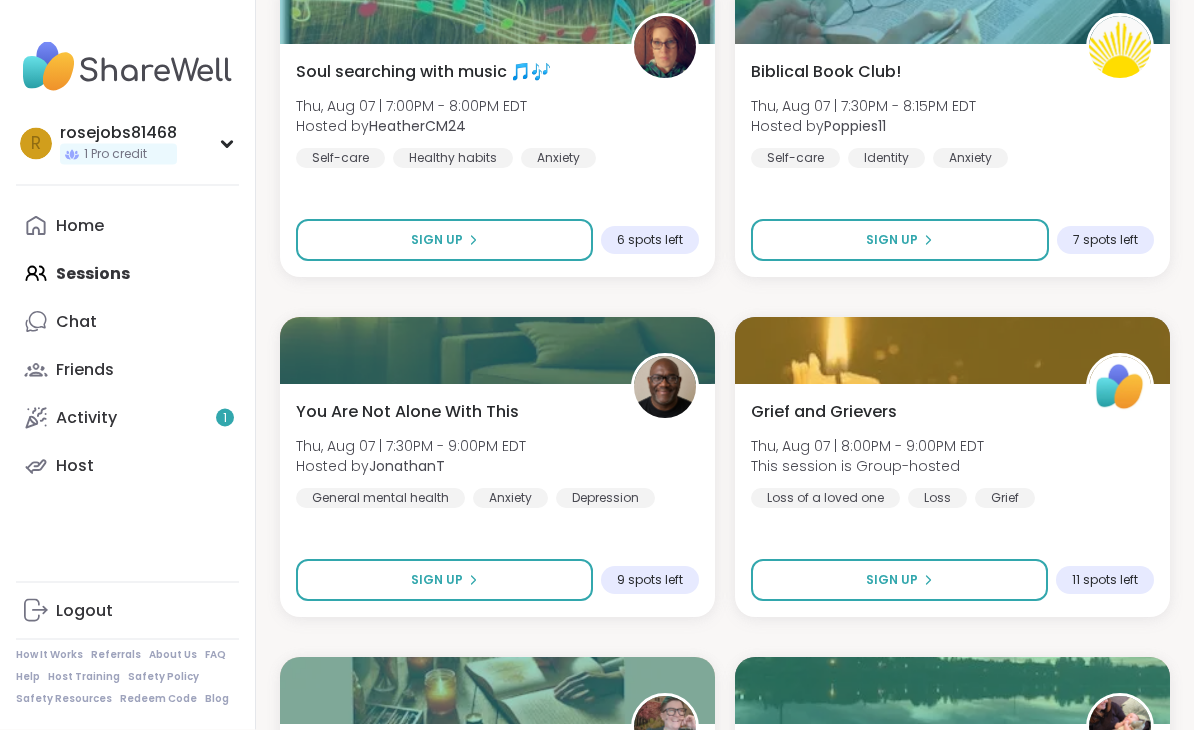 scroll, scrollTop: 8257, scrollLeft: 0, axis: vertical 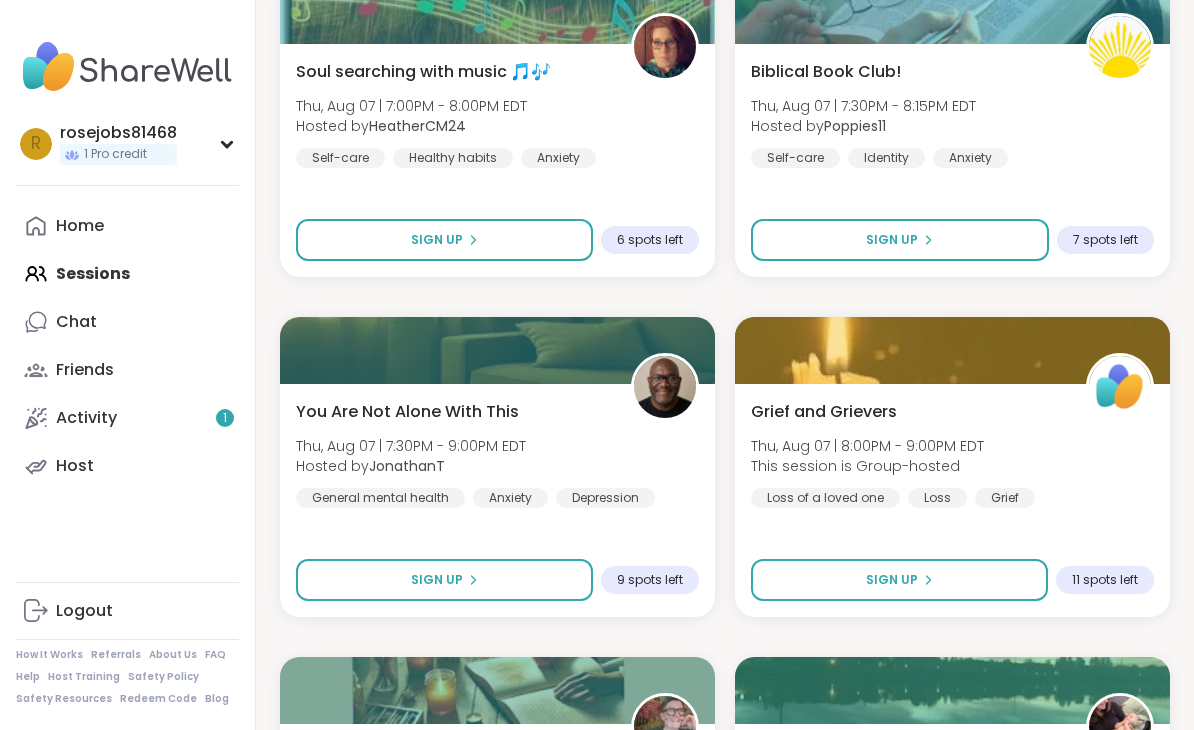 click on "Sign Up" at bounding box center (437, 580) 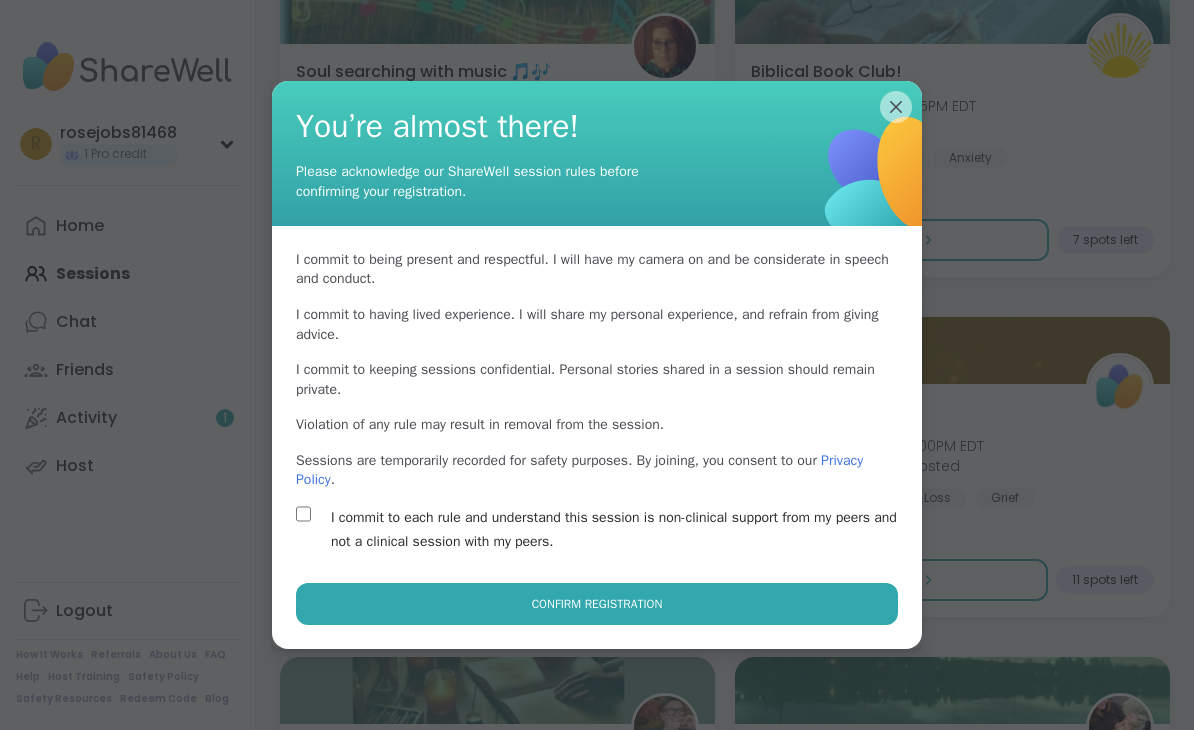 click on "Confirm Registration" at bounding box center (597, 604) 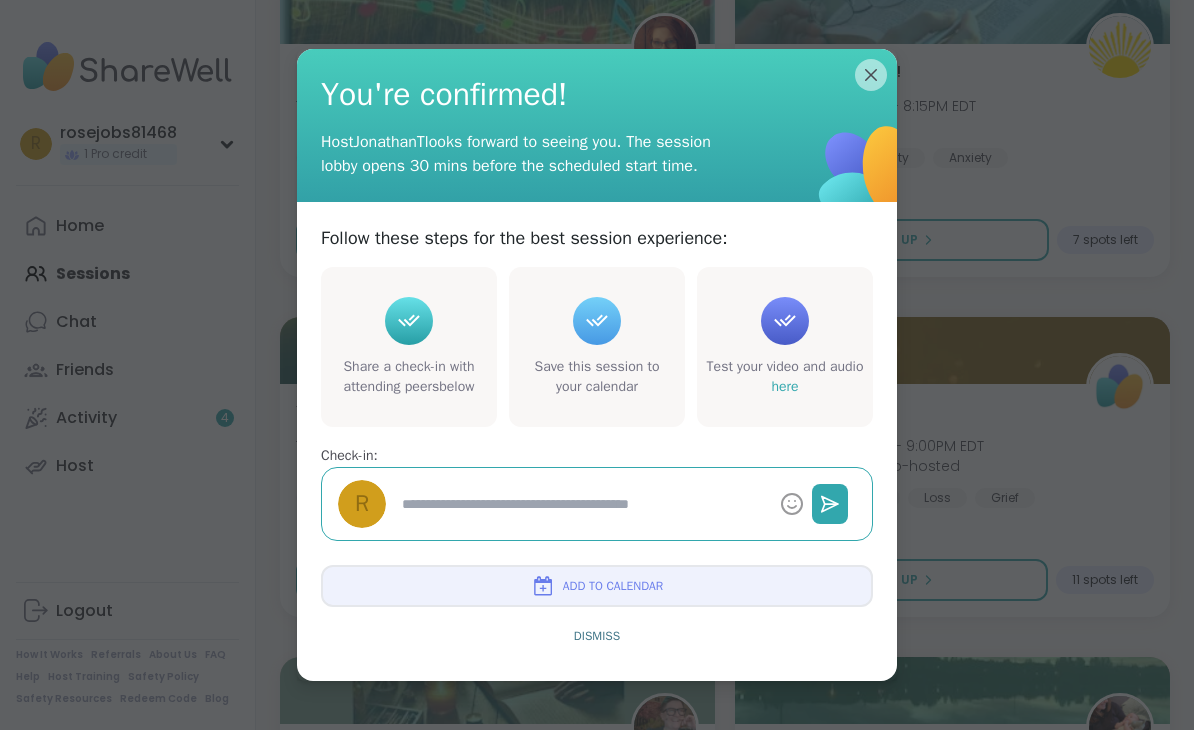 type on "*" 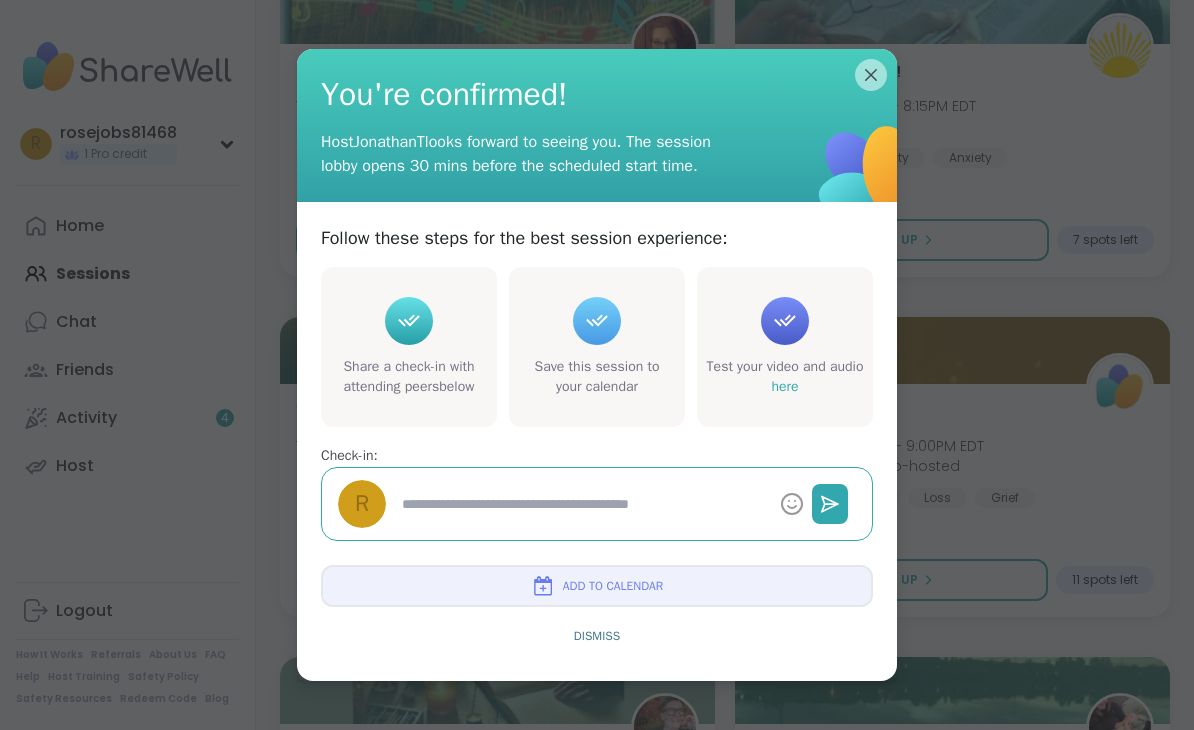 click on "You're confirmed! Host [USERNAME] looks forward to seeing you. The session lobby opens 30 mins before the scheduled start time." at bounding box center (597, 125) 